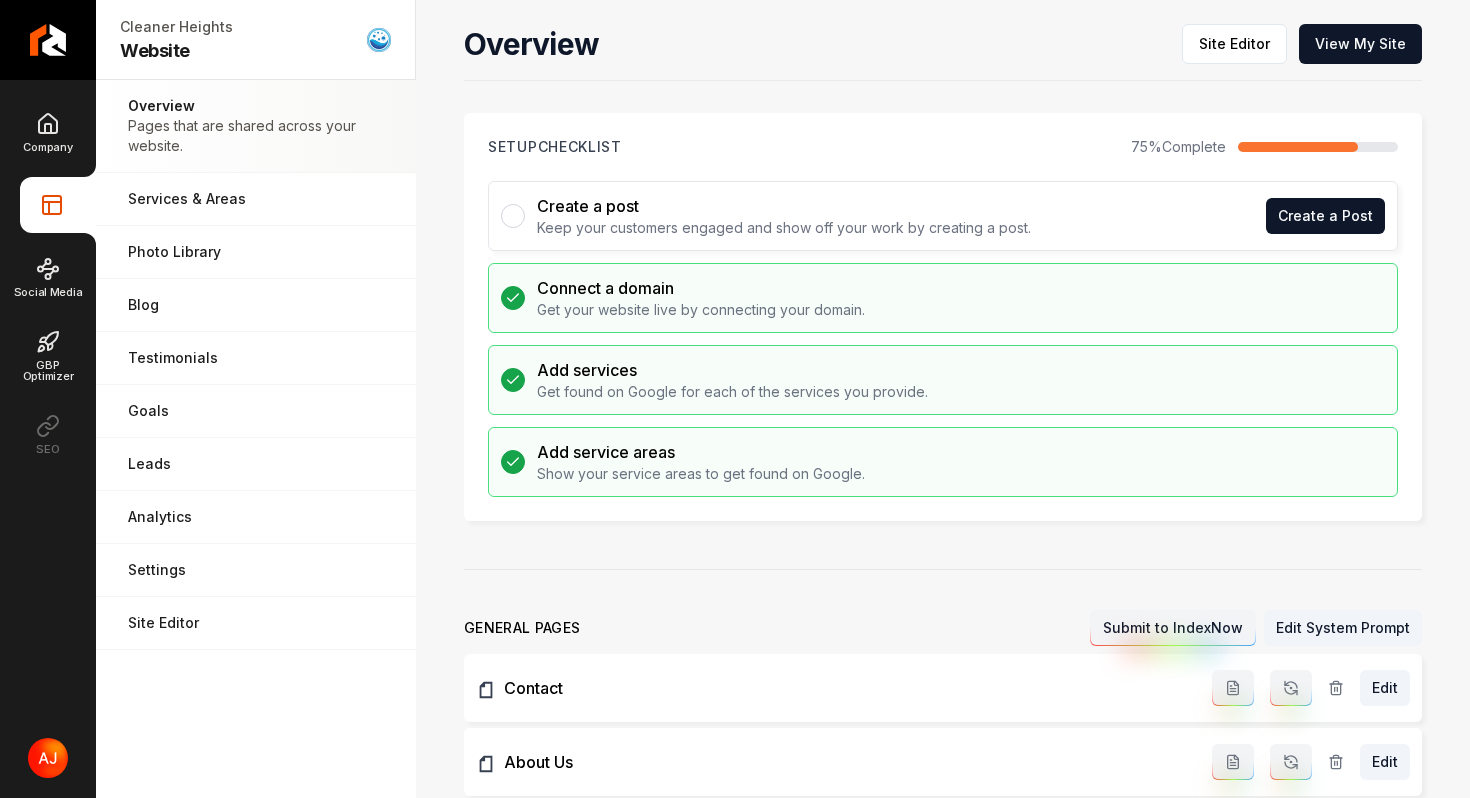 scroll, scrollTop: 0, scrollLeft: 0, axis: both 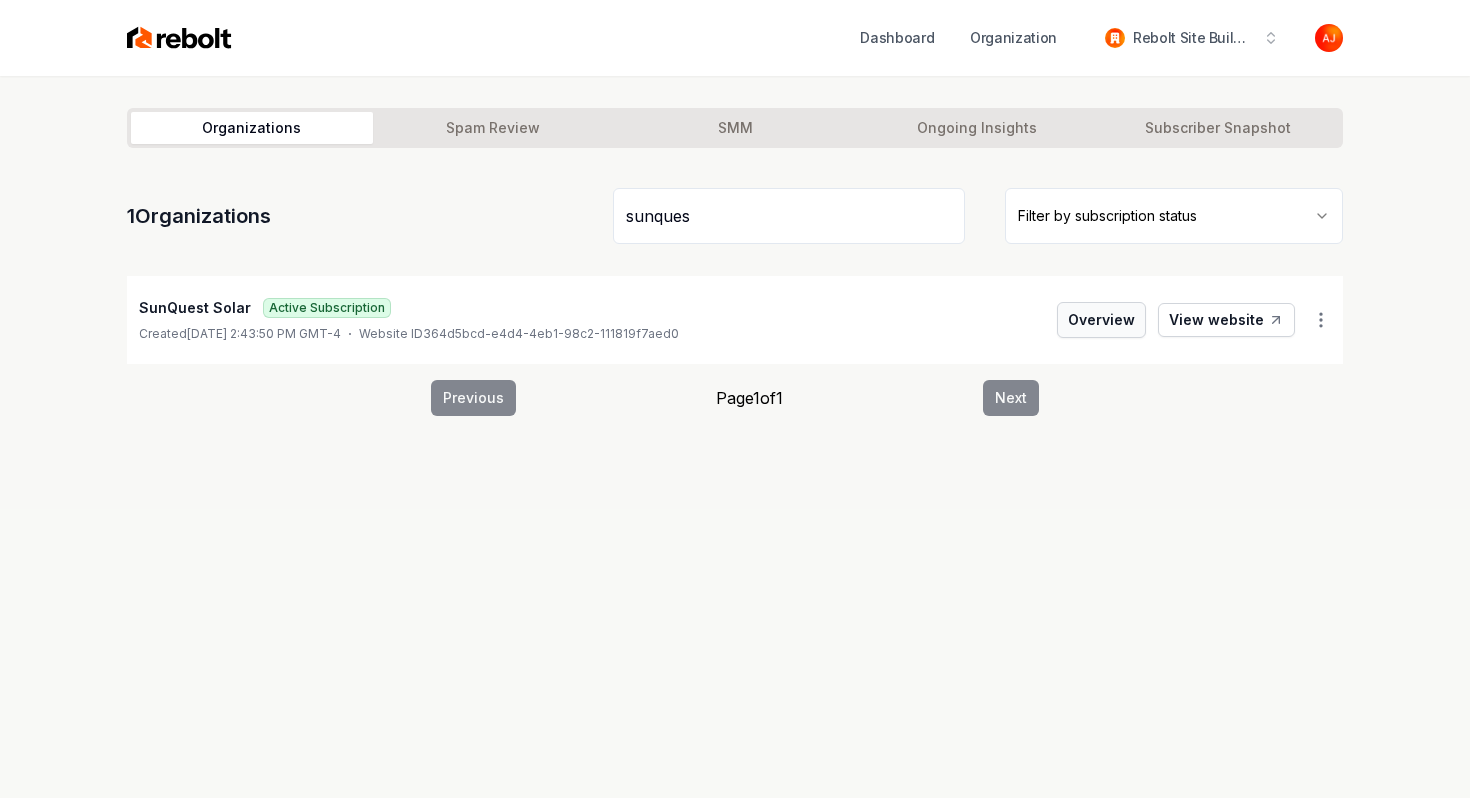 type on "sunques" 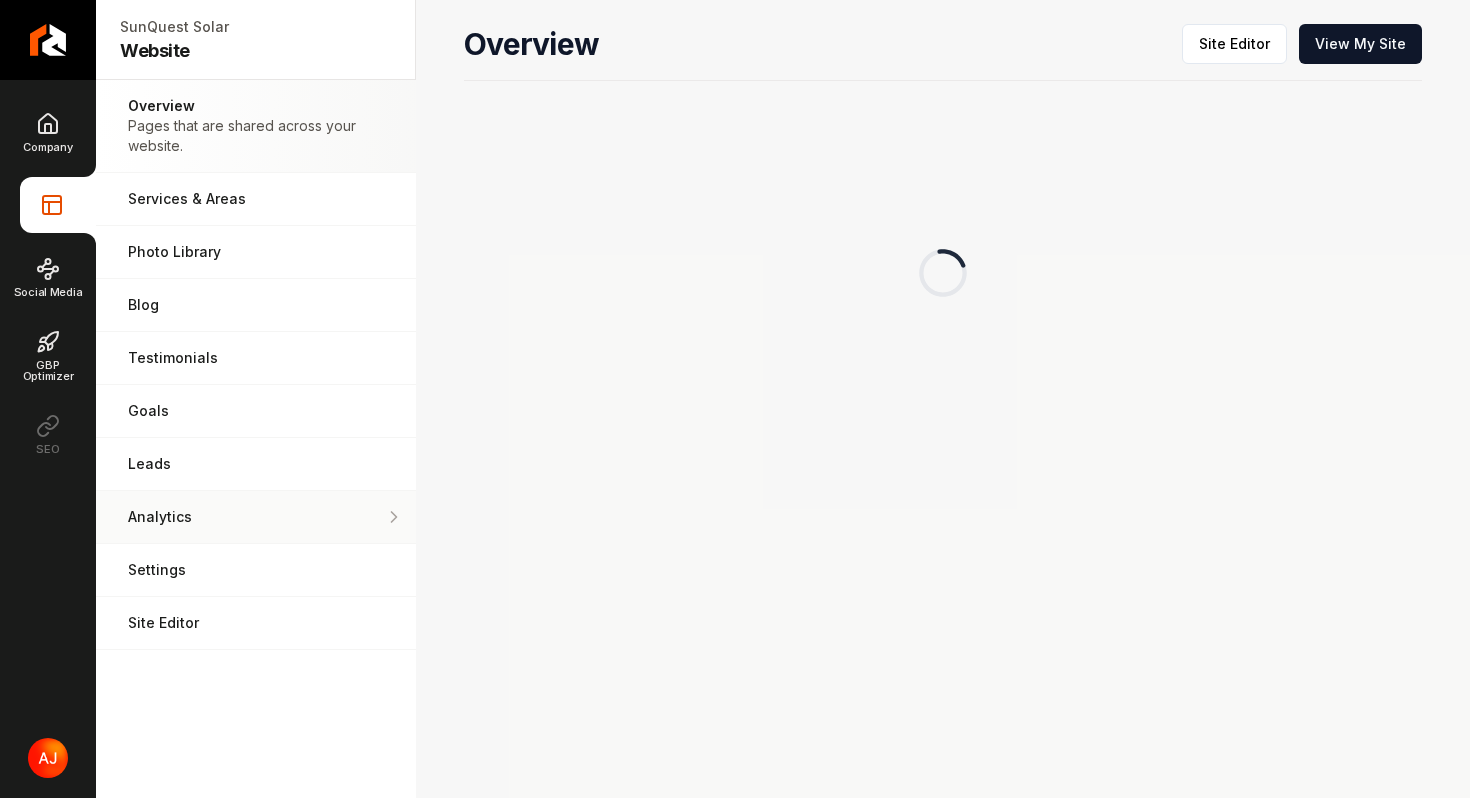 click on "Analytics Get an idea of your visitor count and what CTAs they clicked." at bounding box center (256, 517) 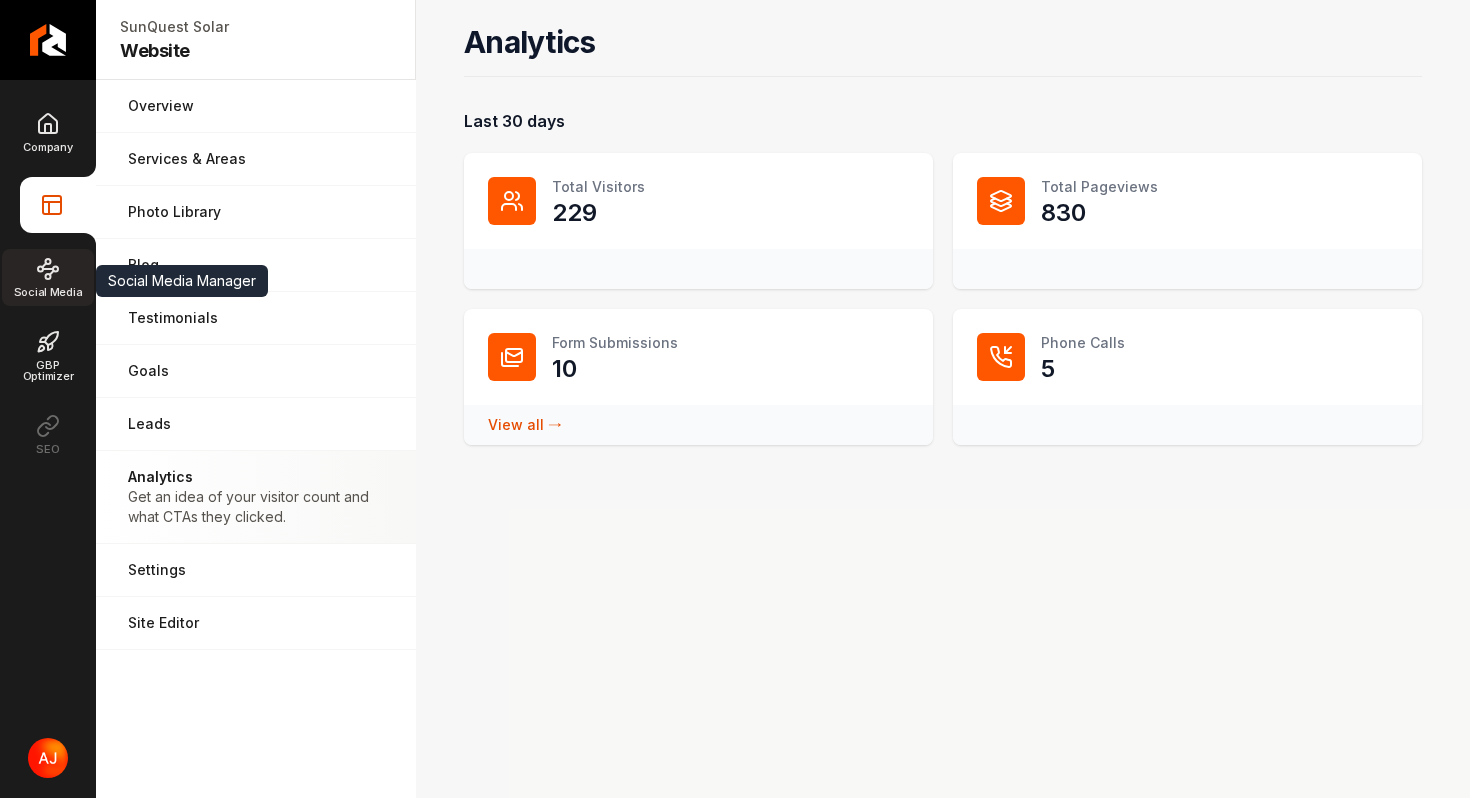 click 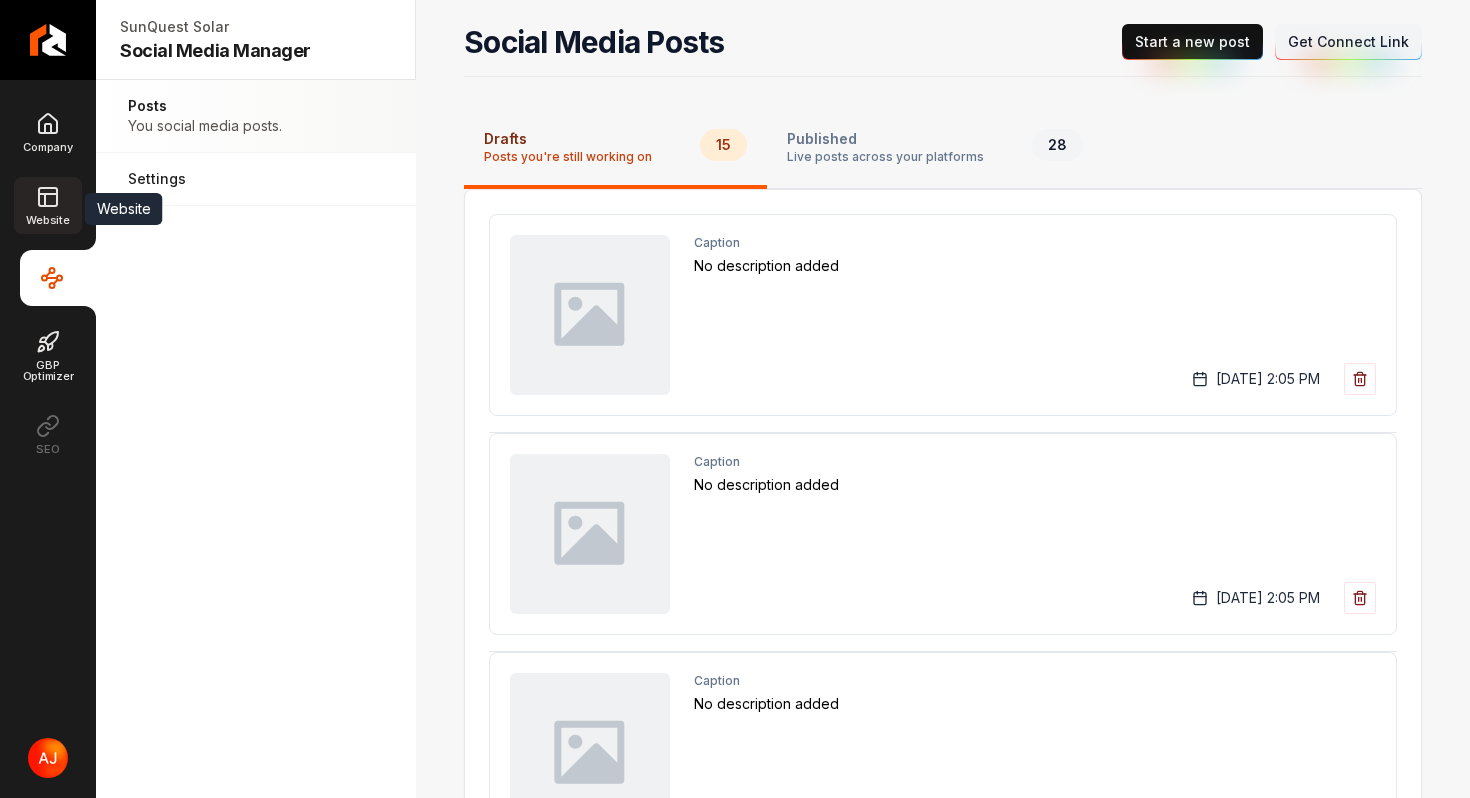 click on "Website" at bounding box center [47, 205] 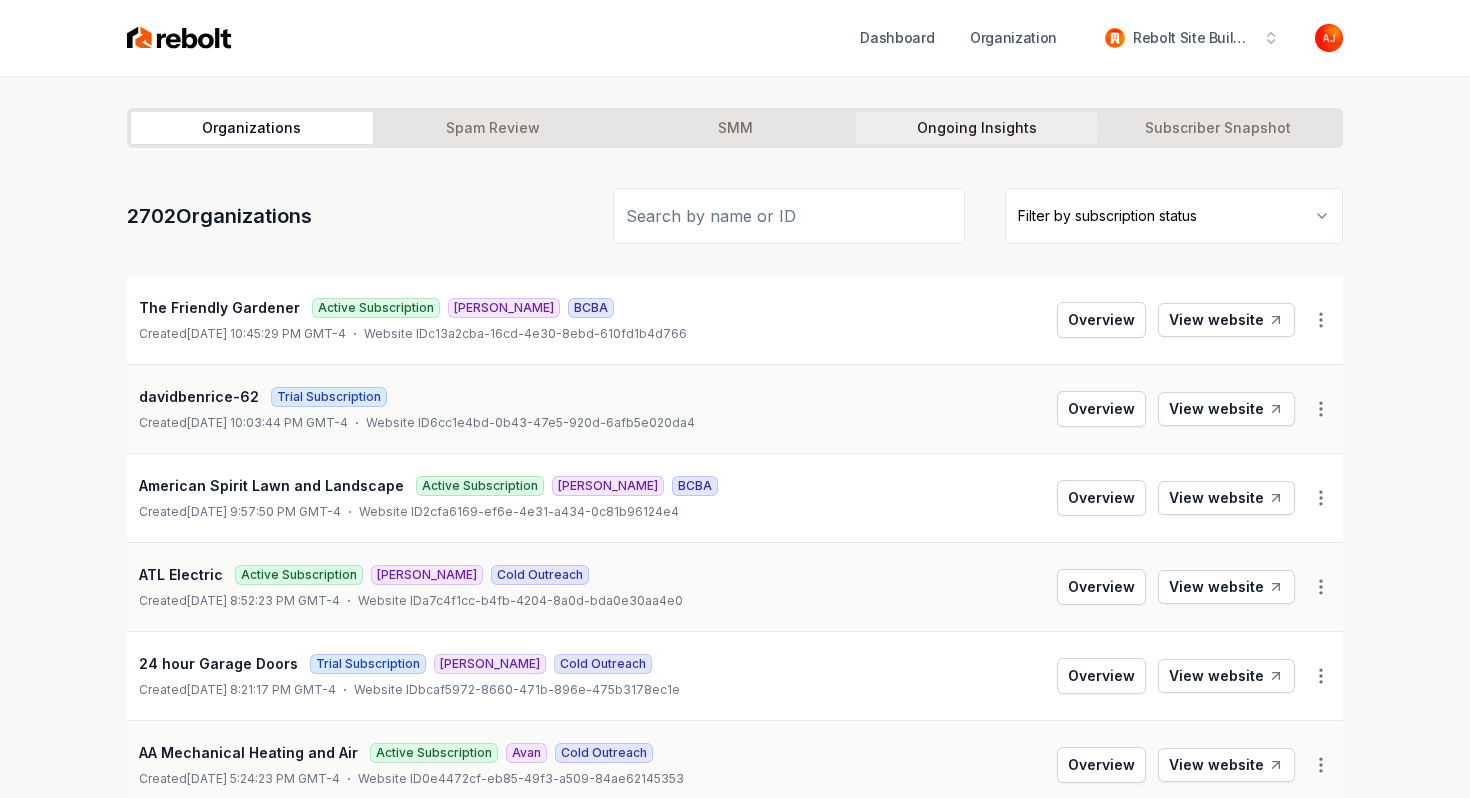click on "Ongoing Insights" at bounding box center [977, 128] 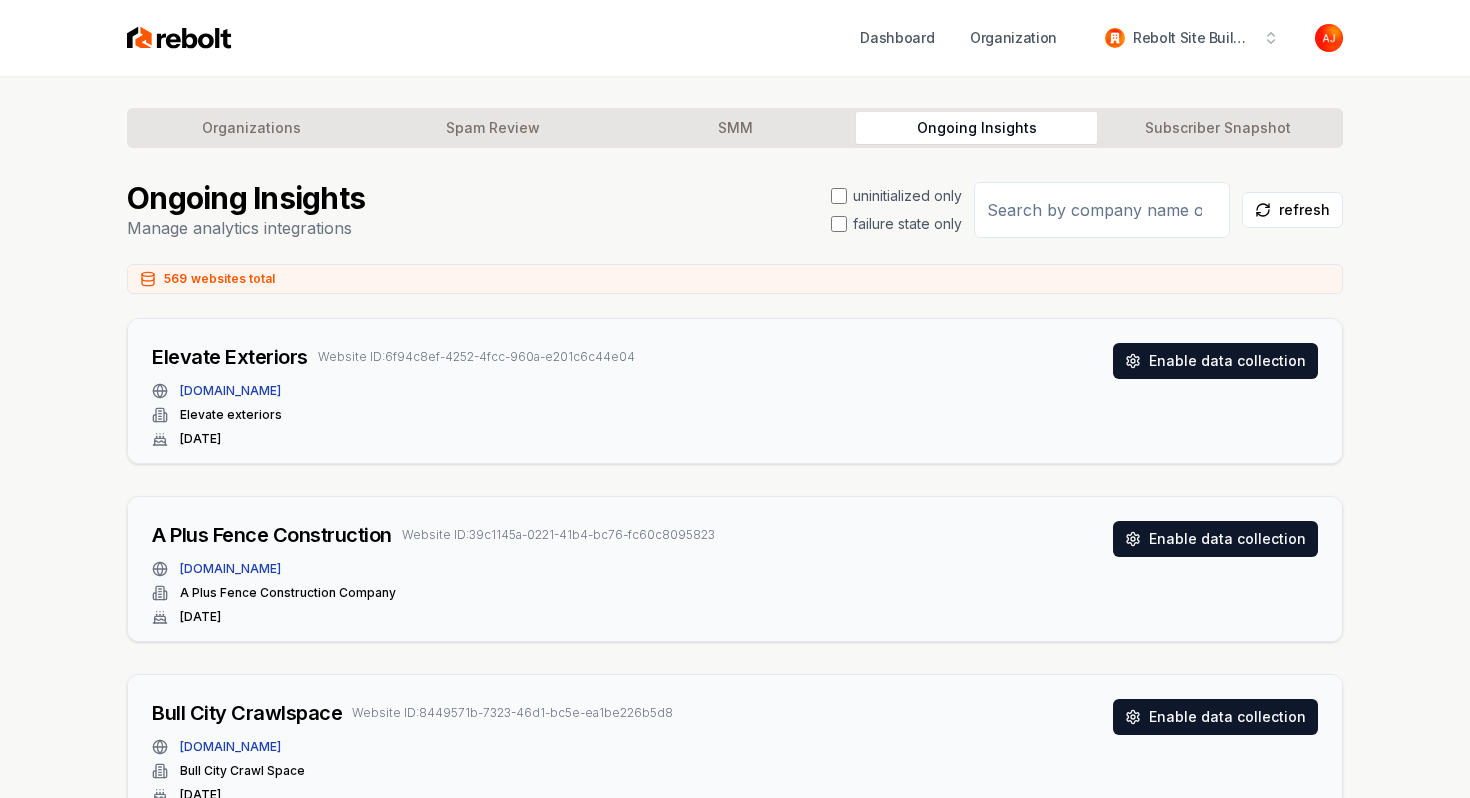 click at bounding box center [1102, 210] 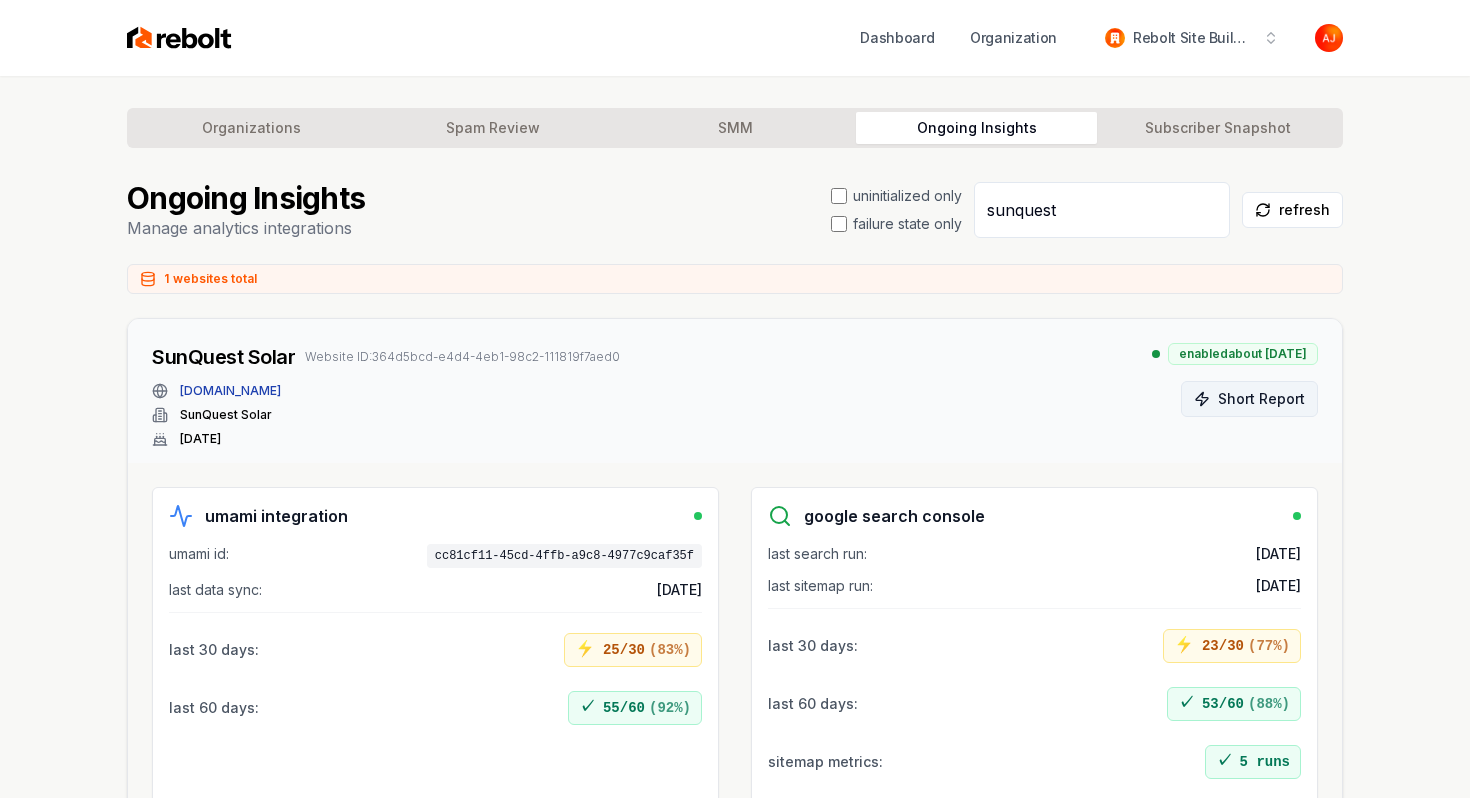 type on "sunquest" 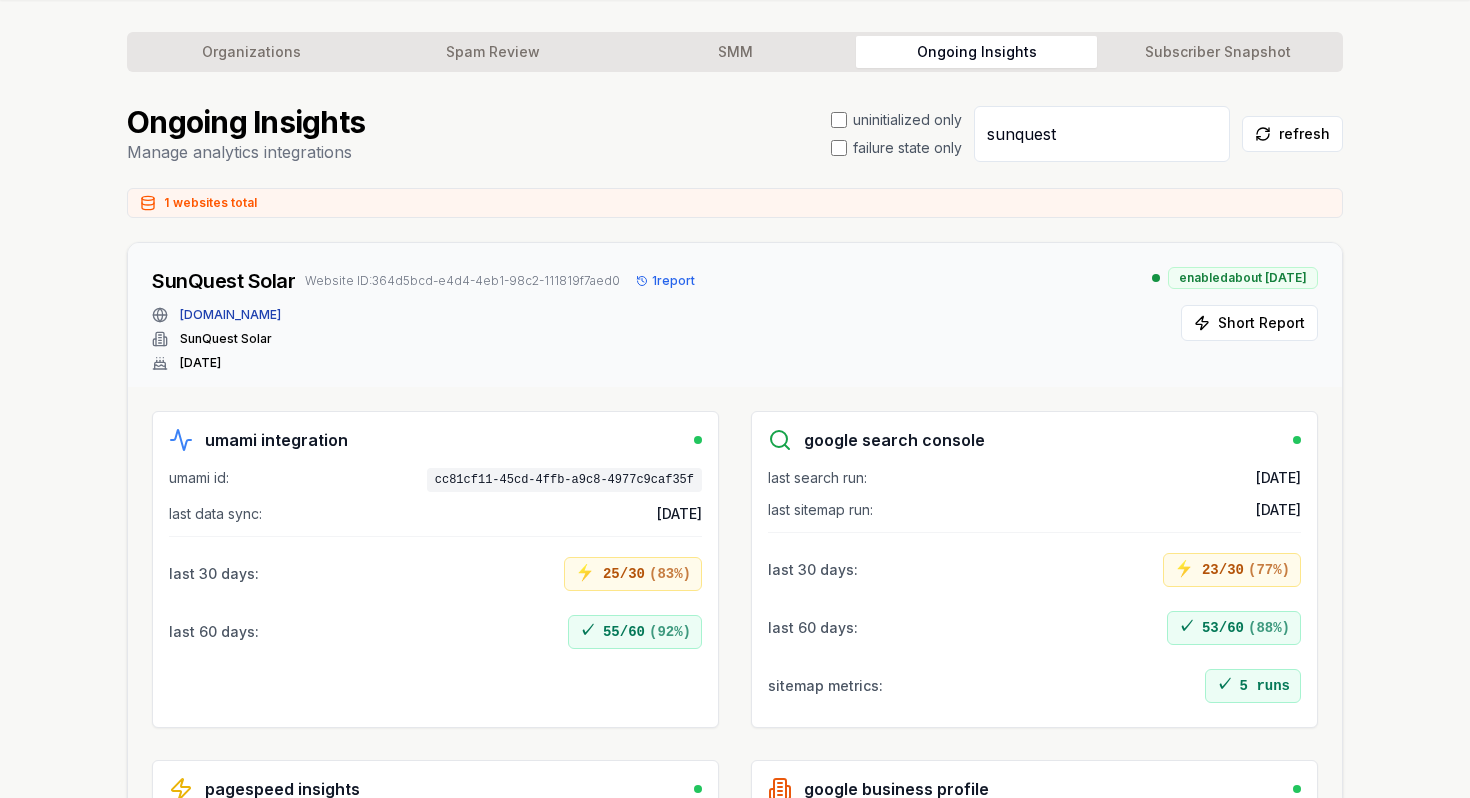 scroll, scrollTop: 98, scrollLeft: 0, axis: vertical 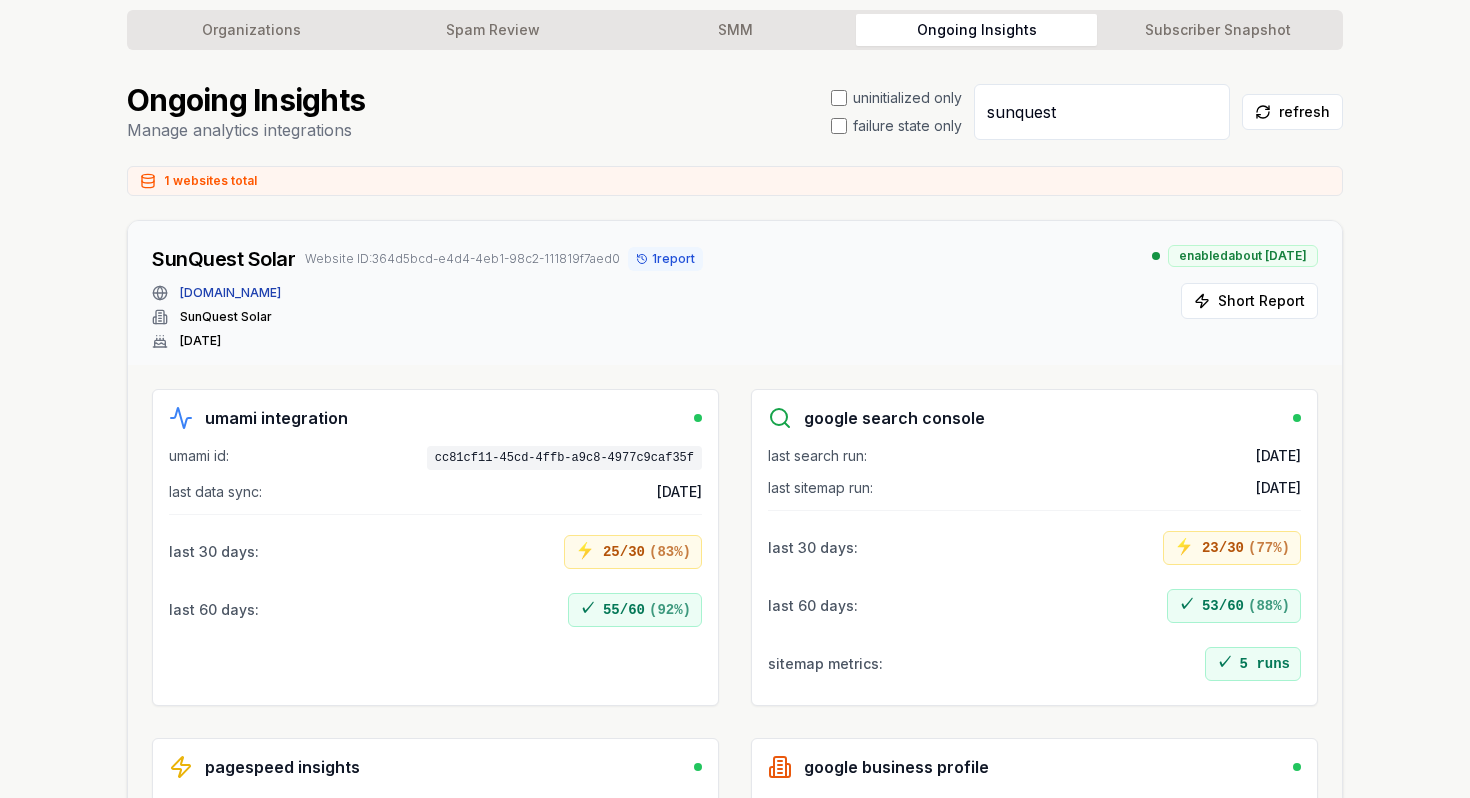 click on "1  report" at bounding box center (665, 259) 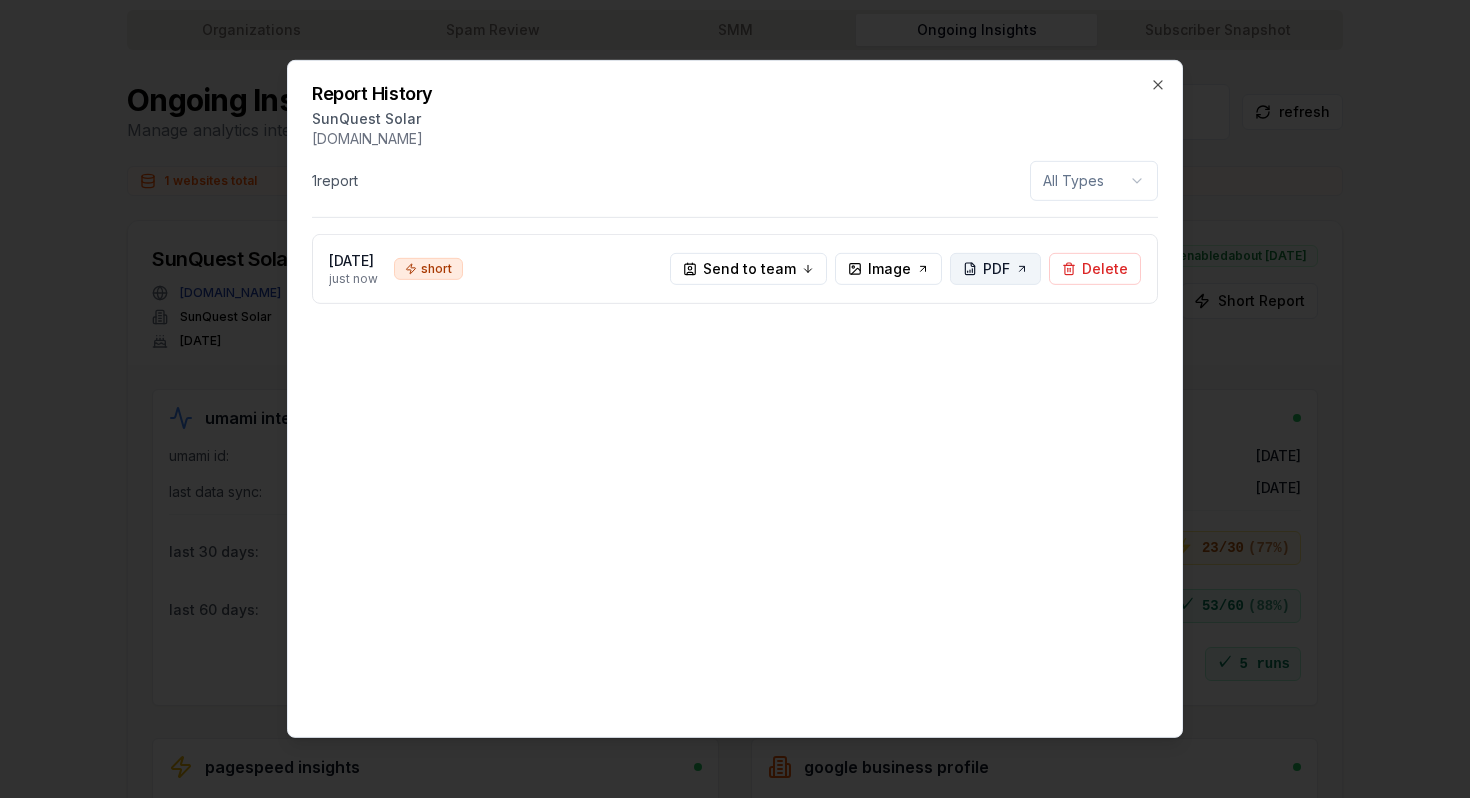 click 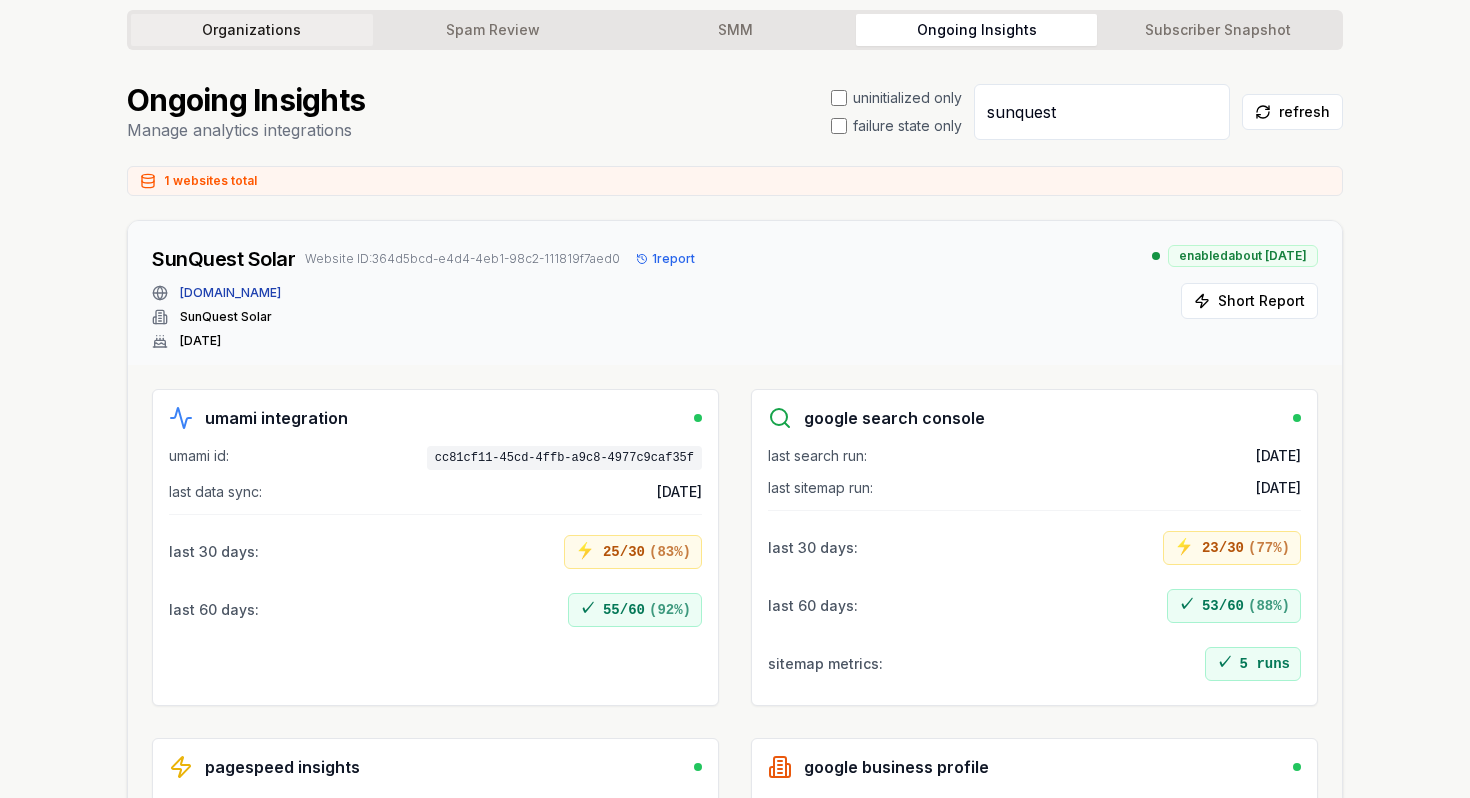 click on "Organizations" at bounding box center (252, 30) 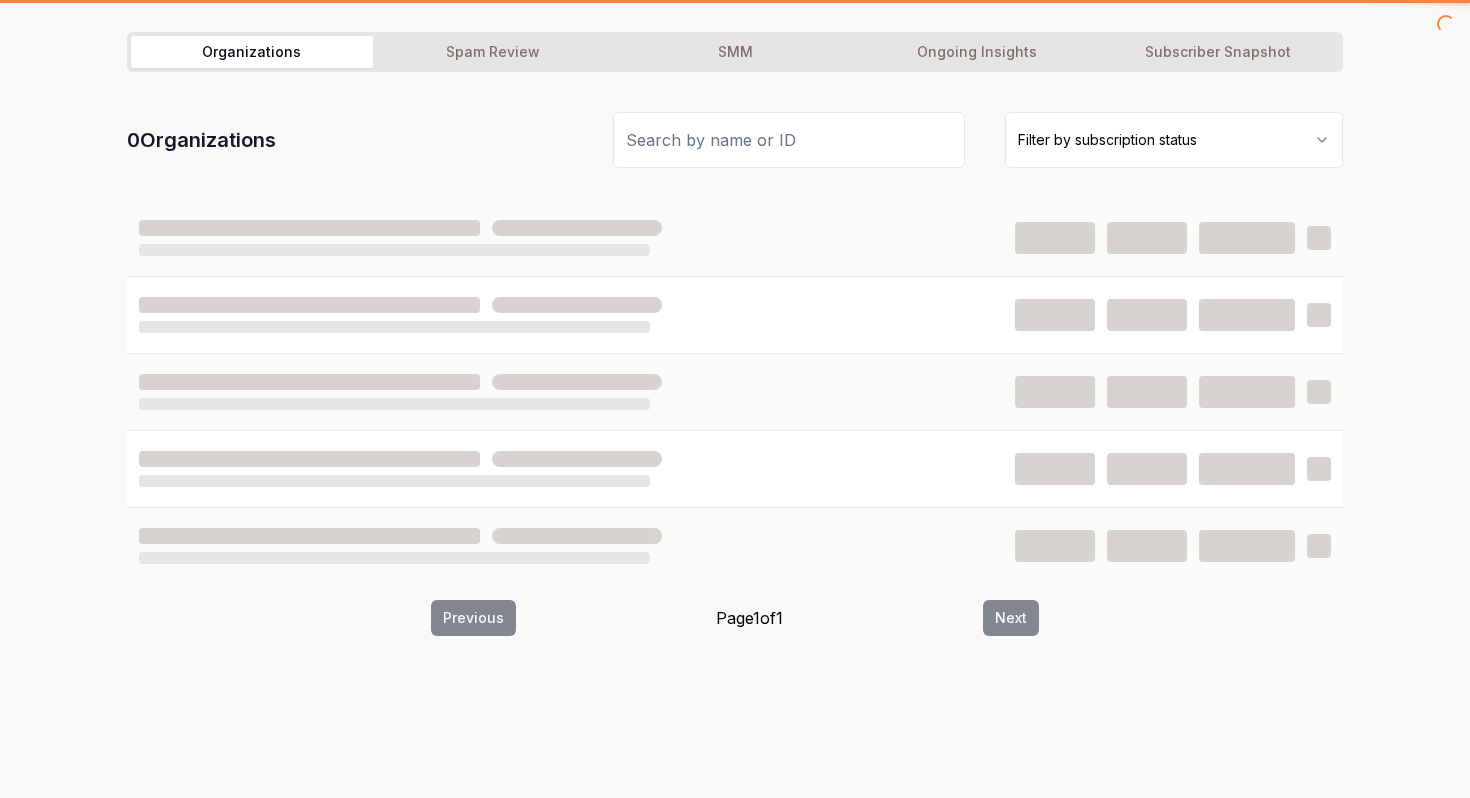 scroll, scrollTop: 0, scrollLeft: 0, axis: both 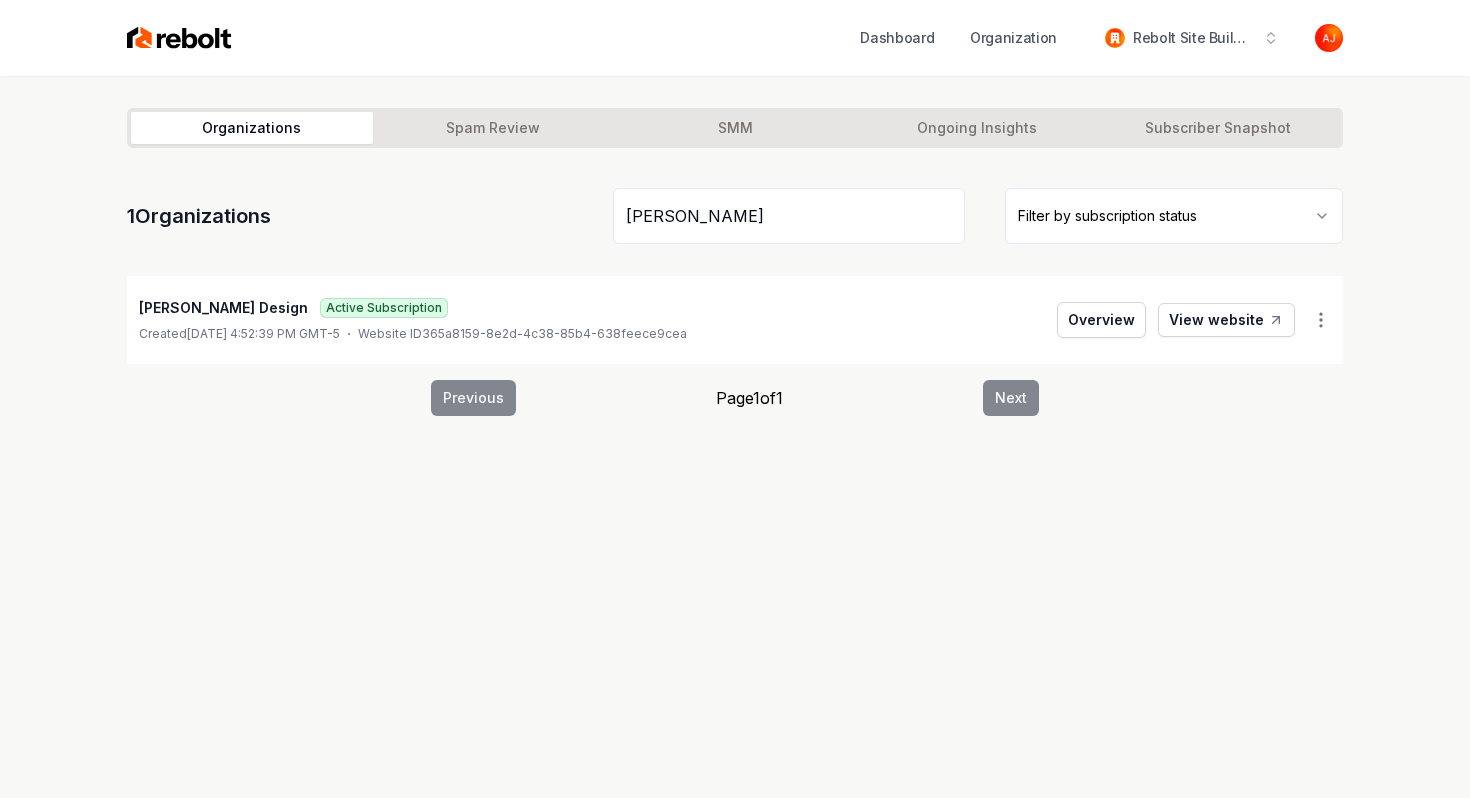 click on "Rushing Design Active Subscription Created  January 7, 2025, 4:52:39 PM GMT-5   Website ID  365a8159-8e2d-4c38-85b4-638feece9cea Overview View website" at bounding box center (735, 320) 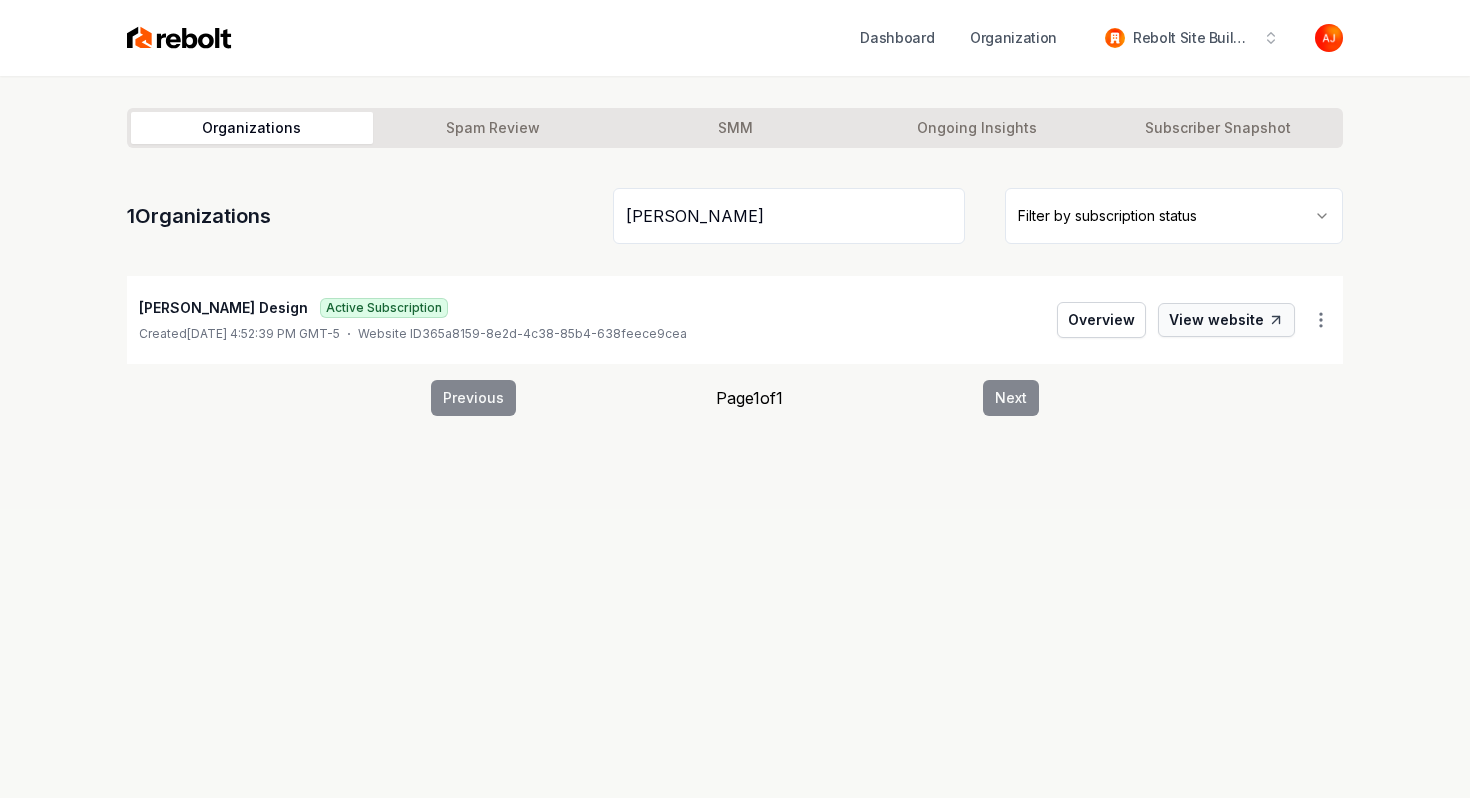 click on "View website" at bounding box center (1226, 320) 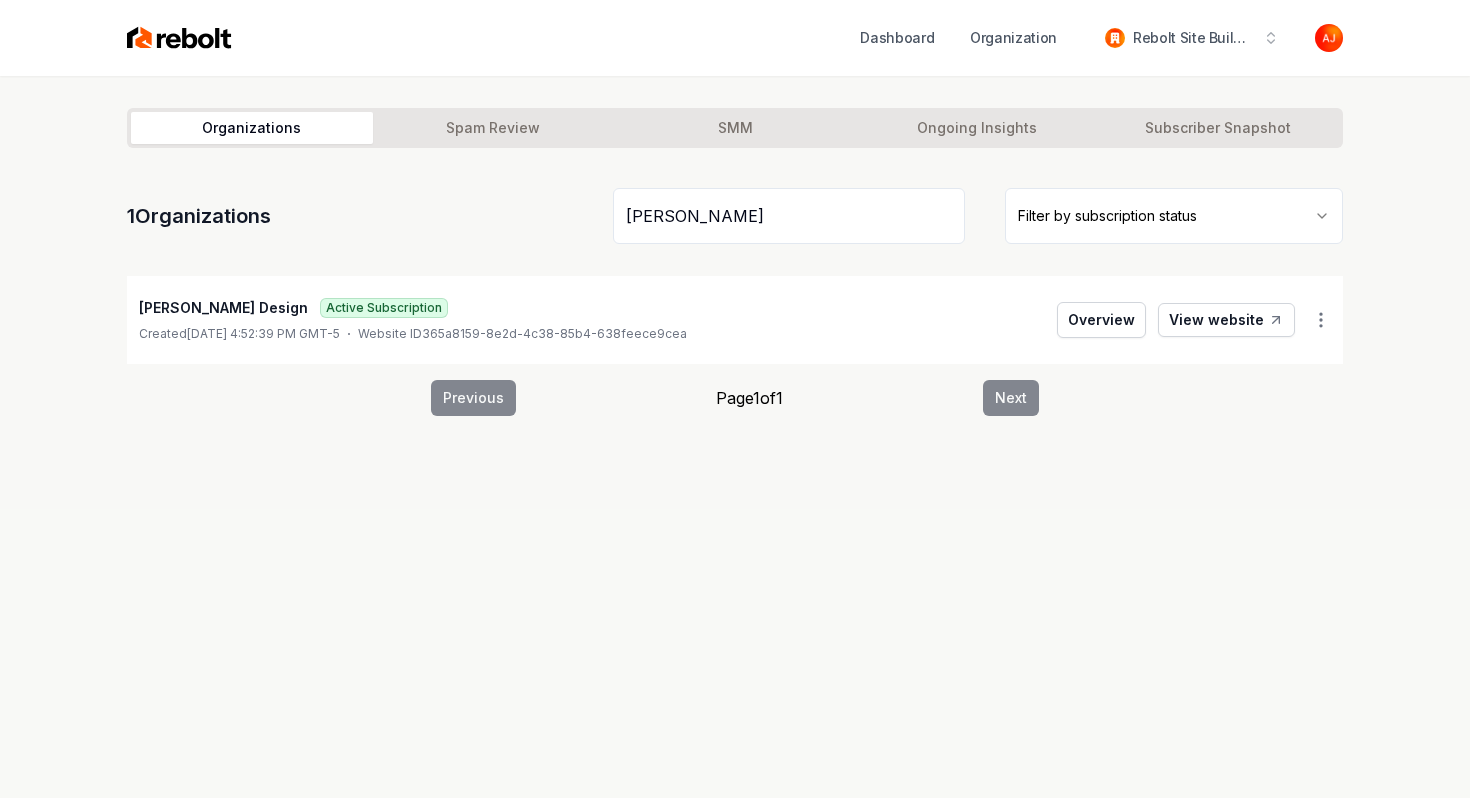 drag, startPoint x: 717, startPoint y: 196, endPoint x: 483, endPoint y: 184, distance: 234.3075 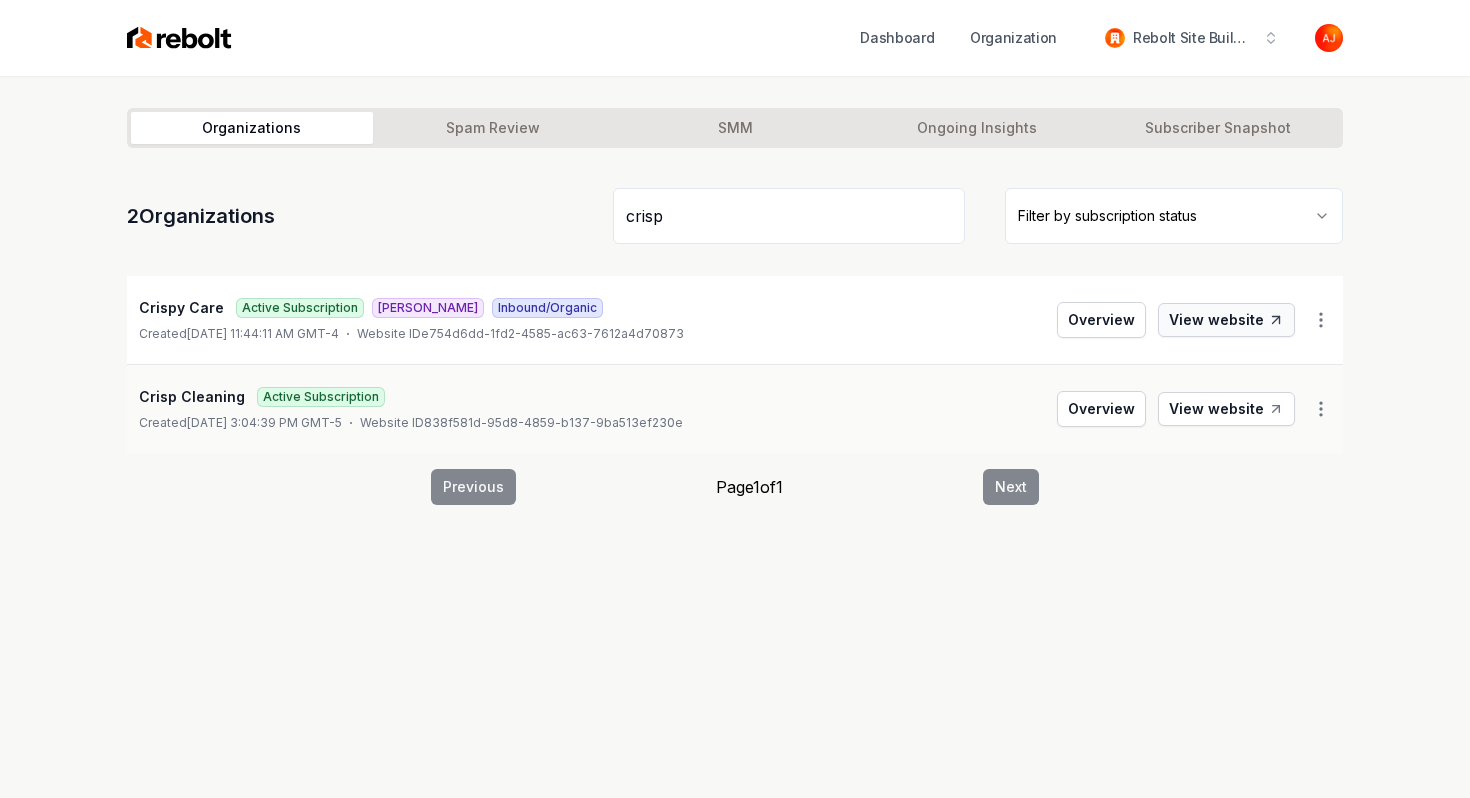 click on "View website" at bounding box center [1226, 320] 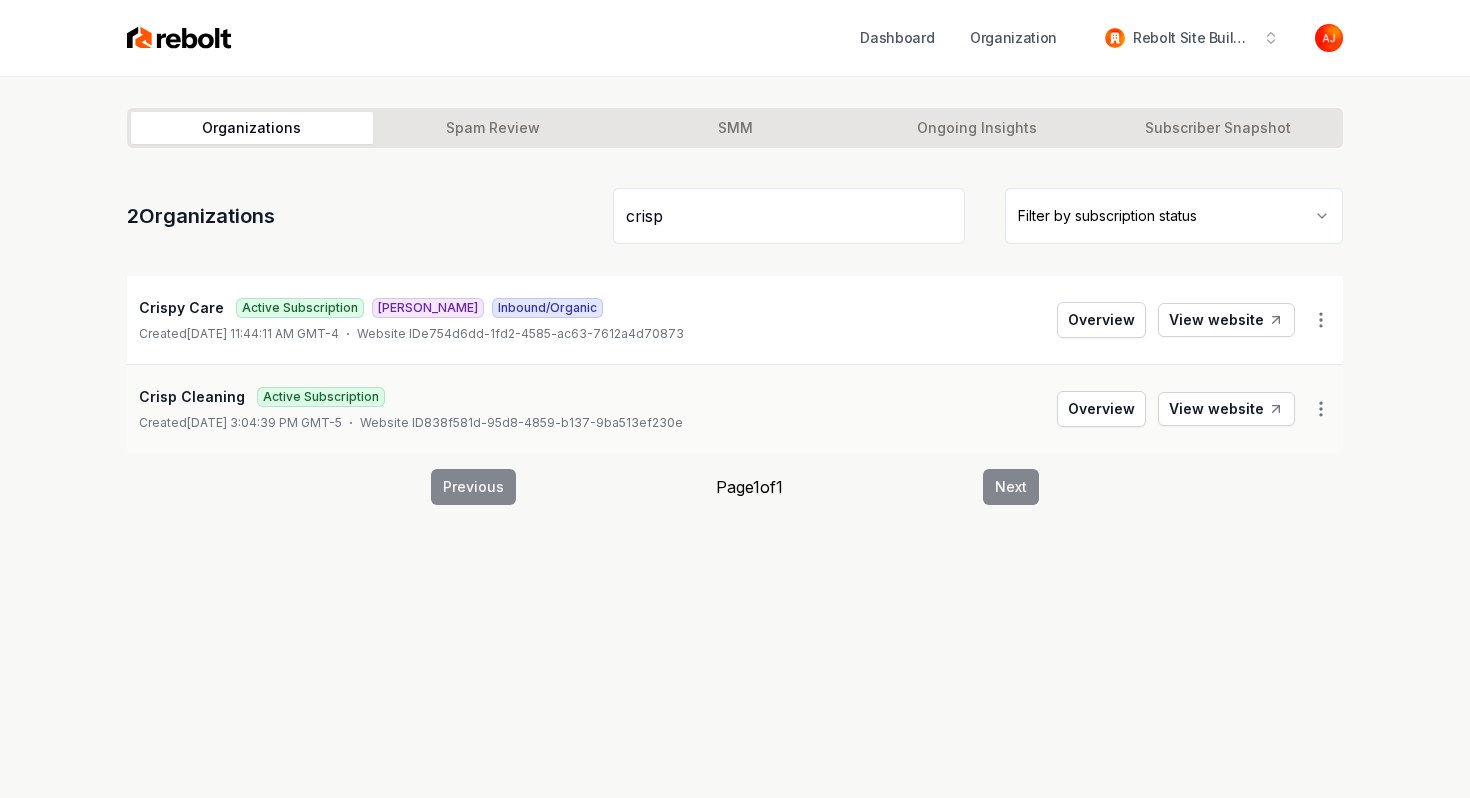 drag, startPoint x: 591, startPoint y: 218, endPoint x: 465, endPoint y: 205, distance: 126.66886 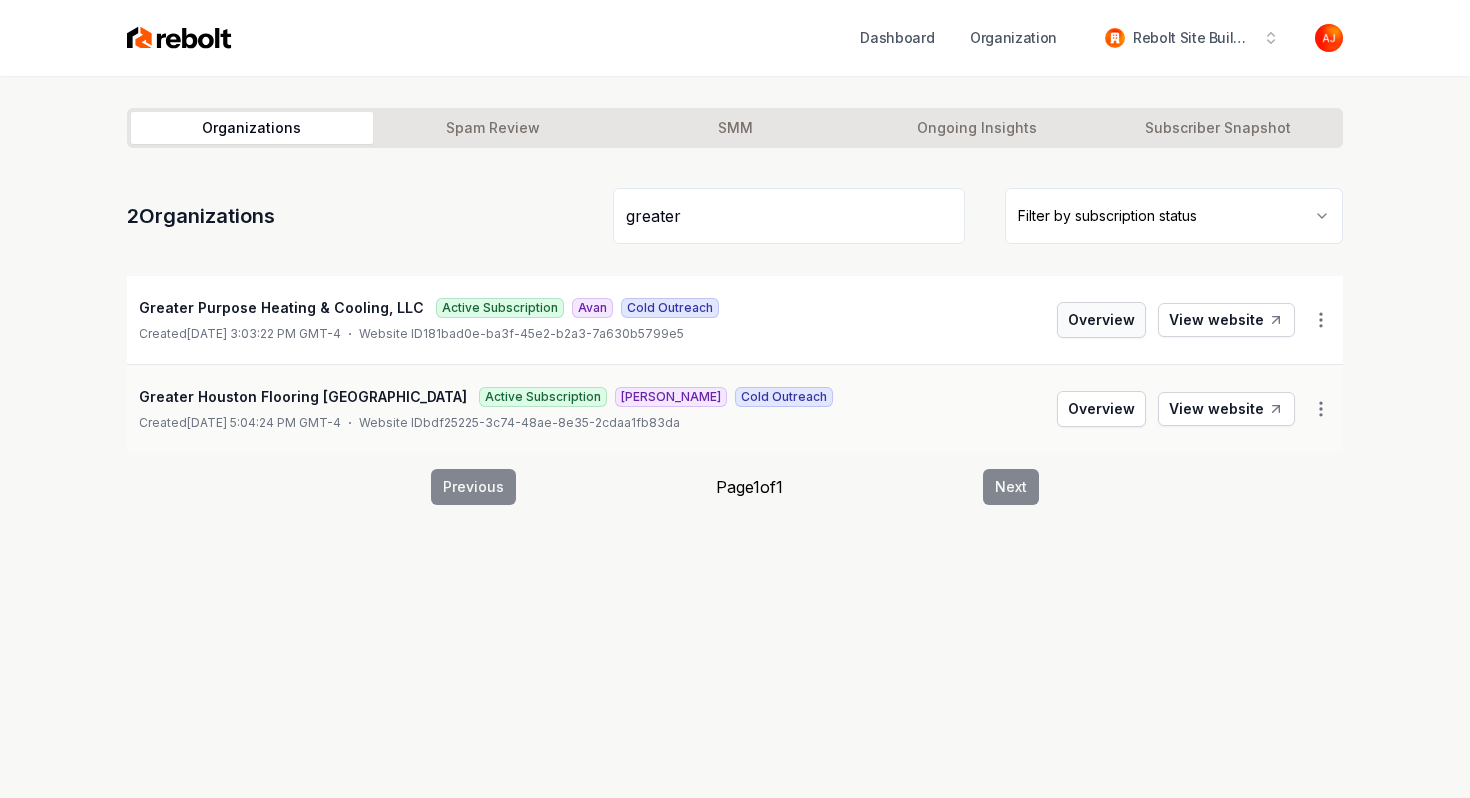type on "greater" 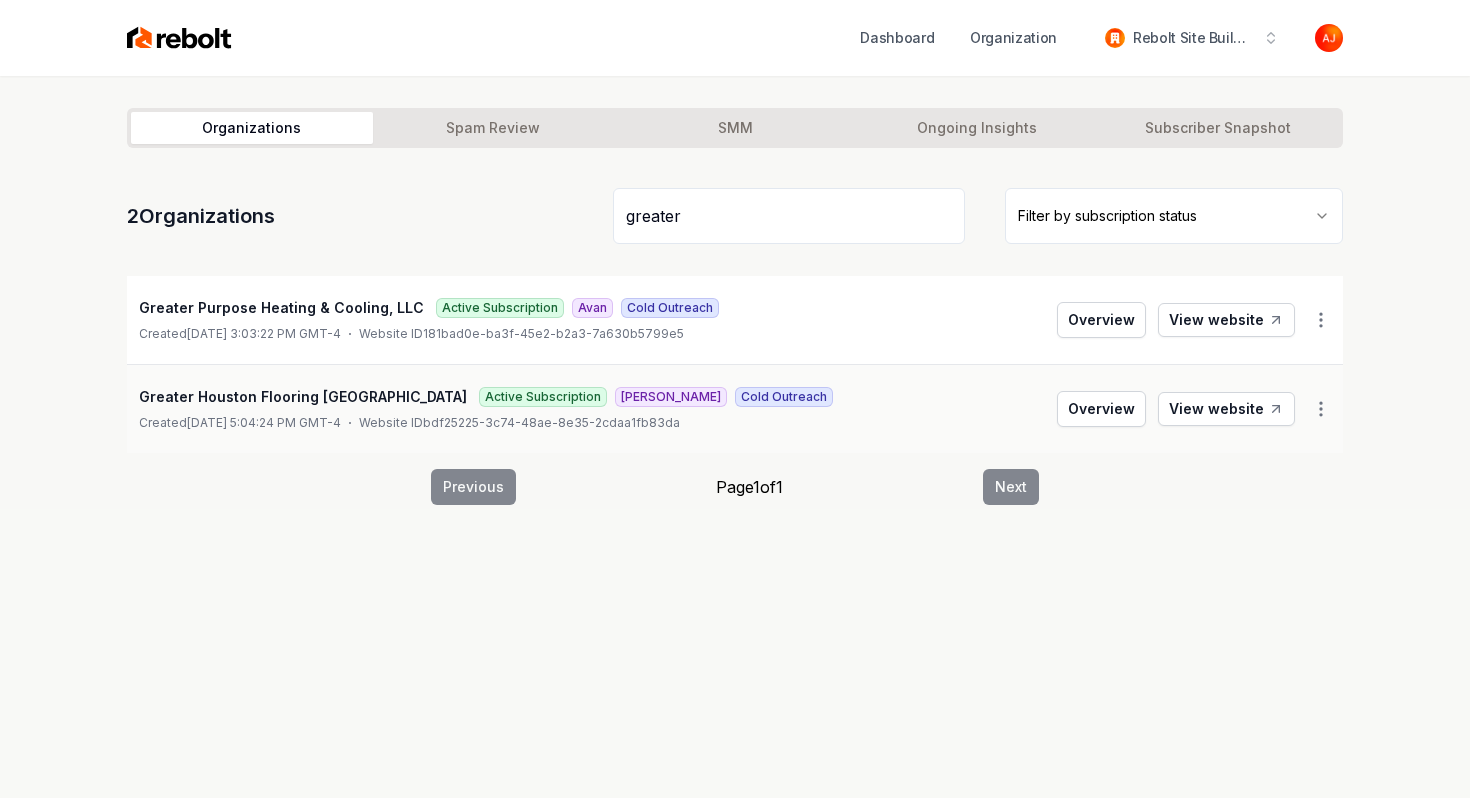 drag, startPoint x: 1113, startPoint y: 322, endPoint x: 908, endPoint y: 328, distance: 205.08778 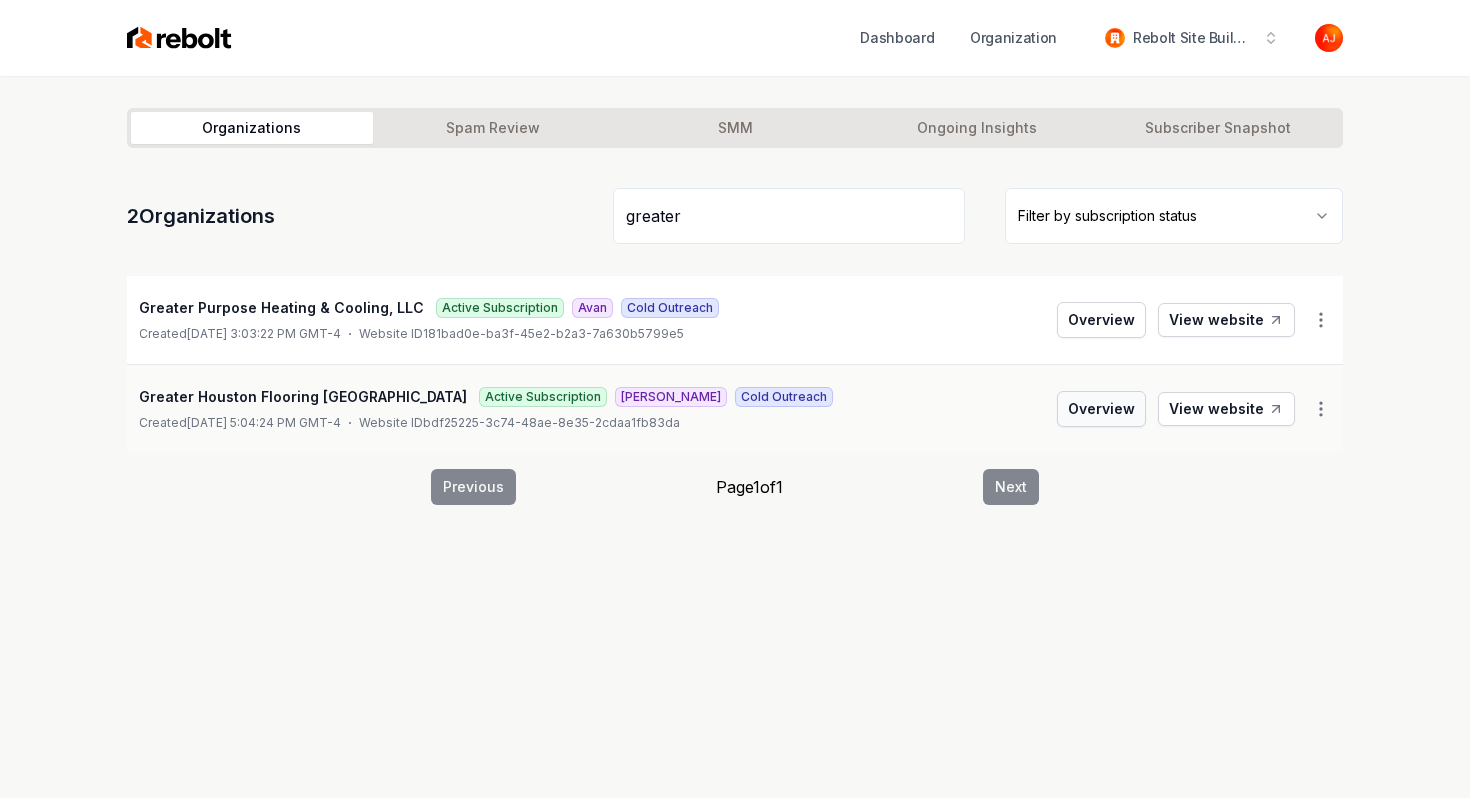click on "Overview" at bounding box center (1101, 409) 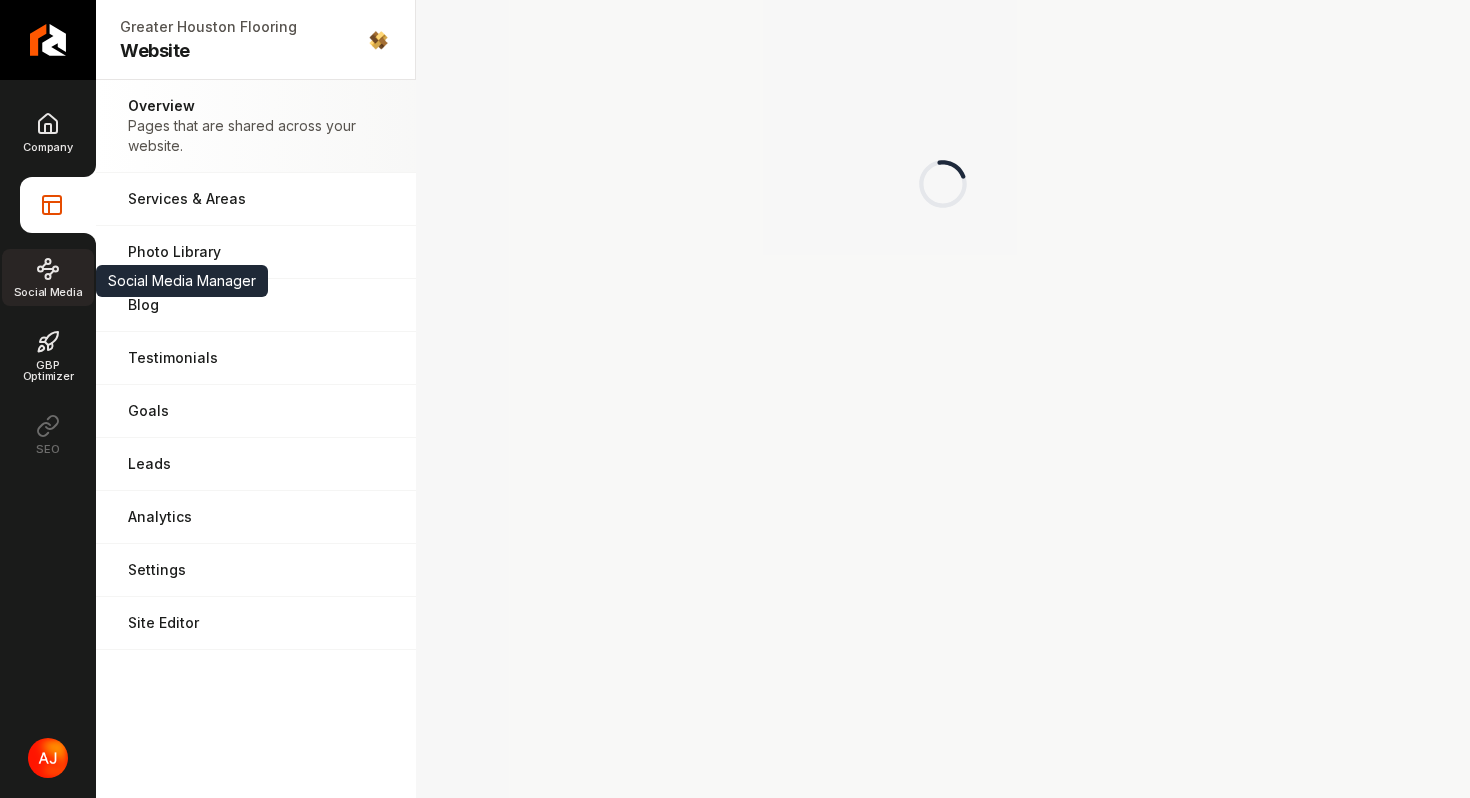 click on "Social Media" at bounding box center (48, 277) 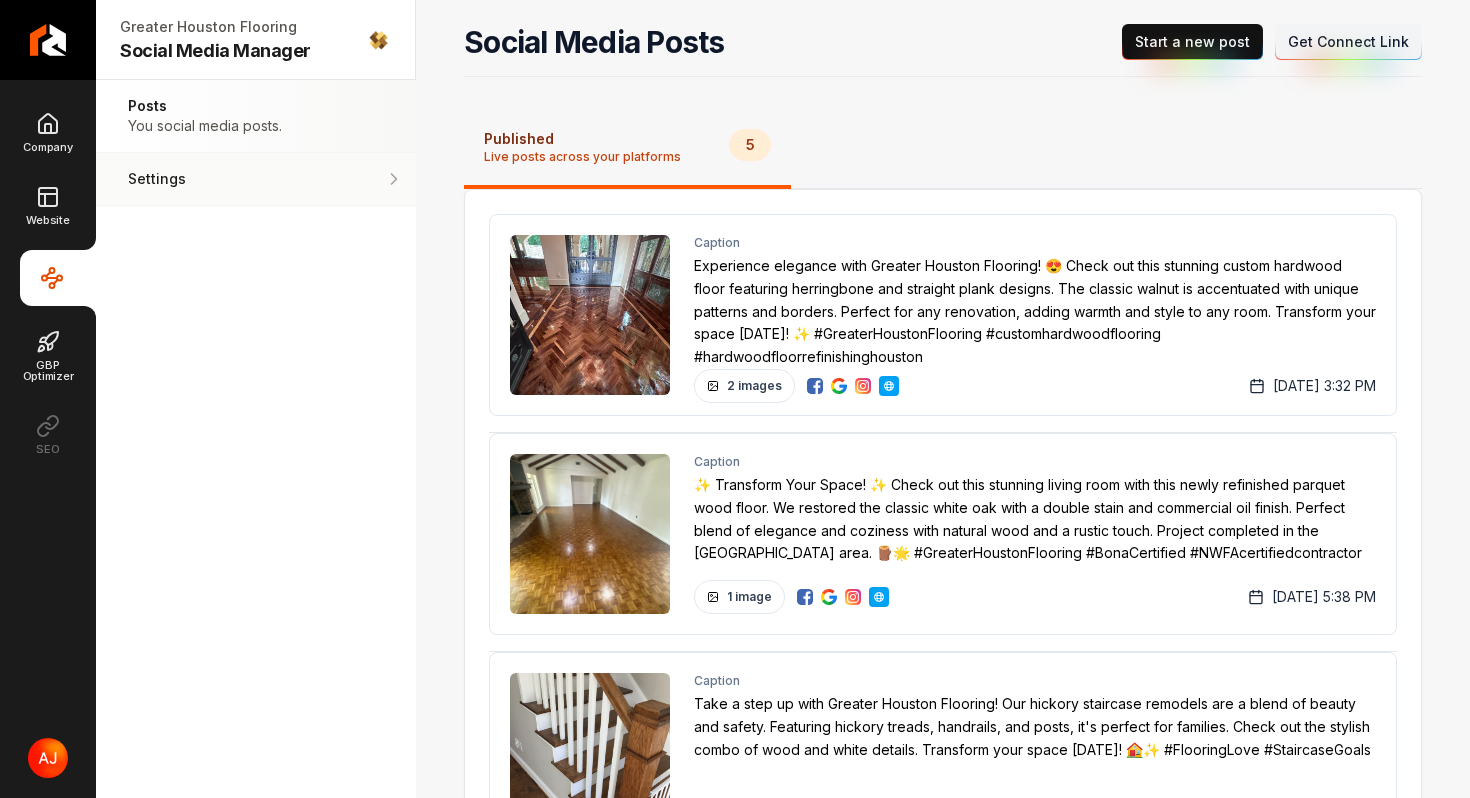 click on "Settings" at bounding box center [194, 179] 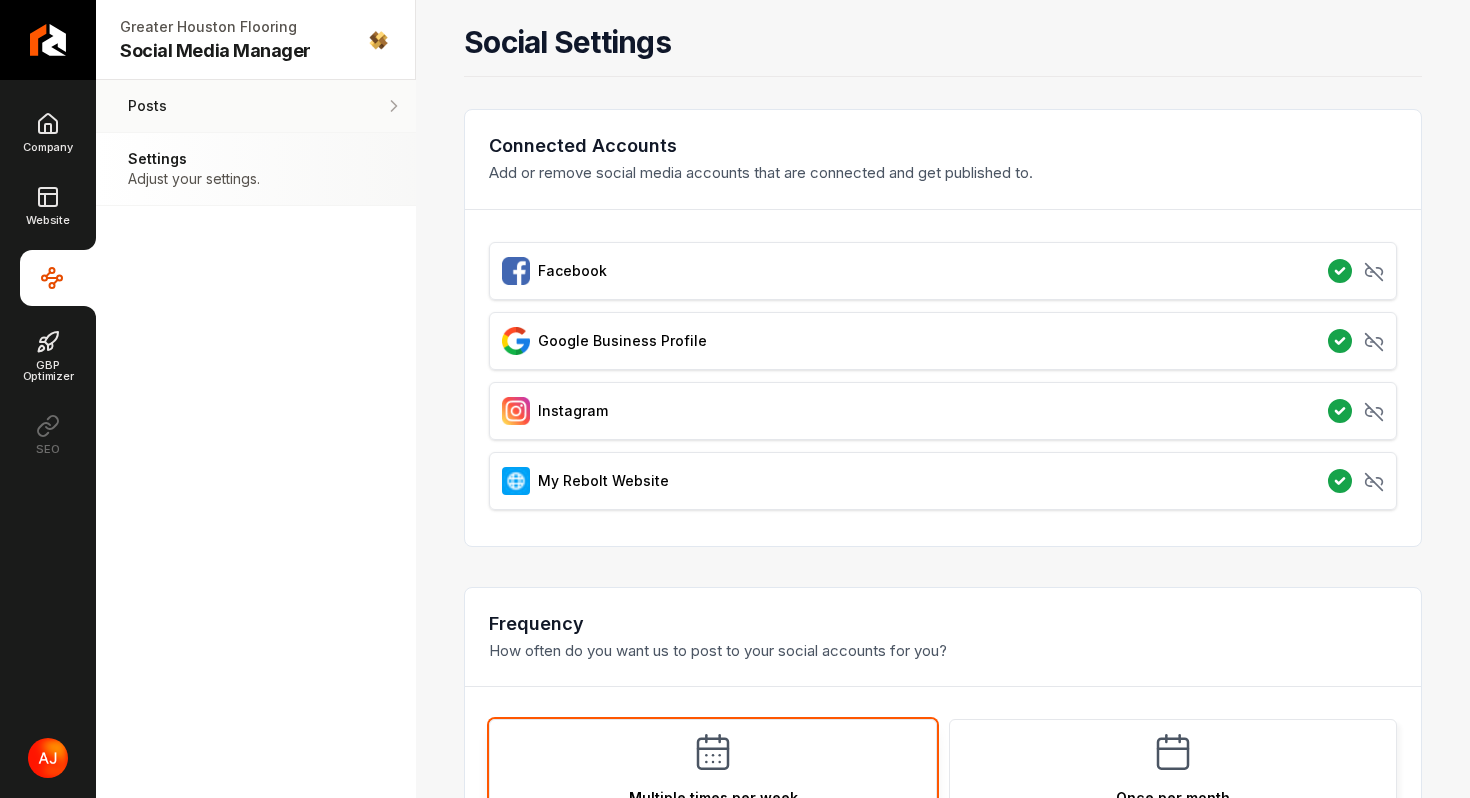 click on "Posts You social media posts." at bounding box center [256, 106] 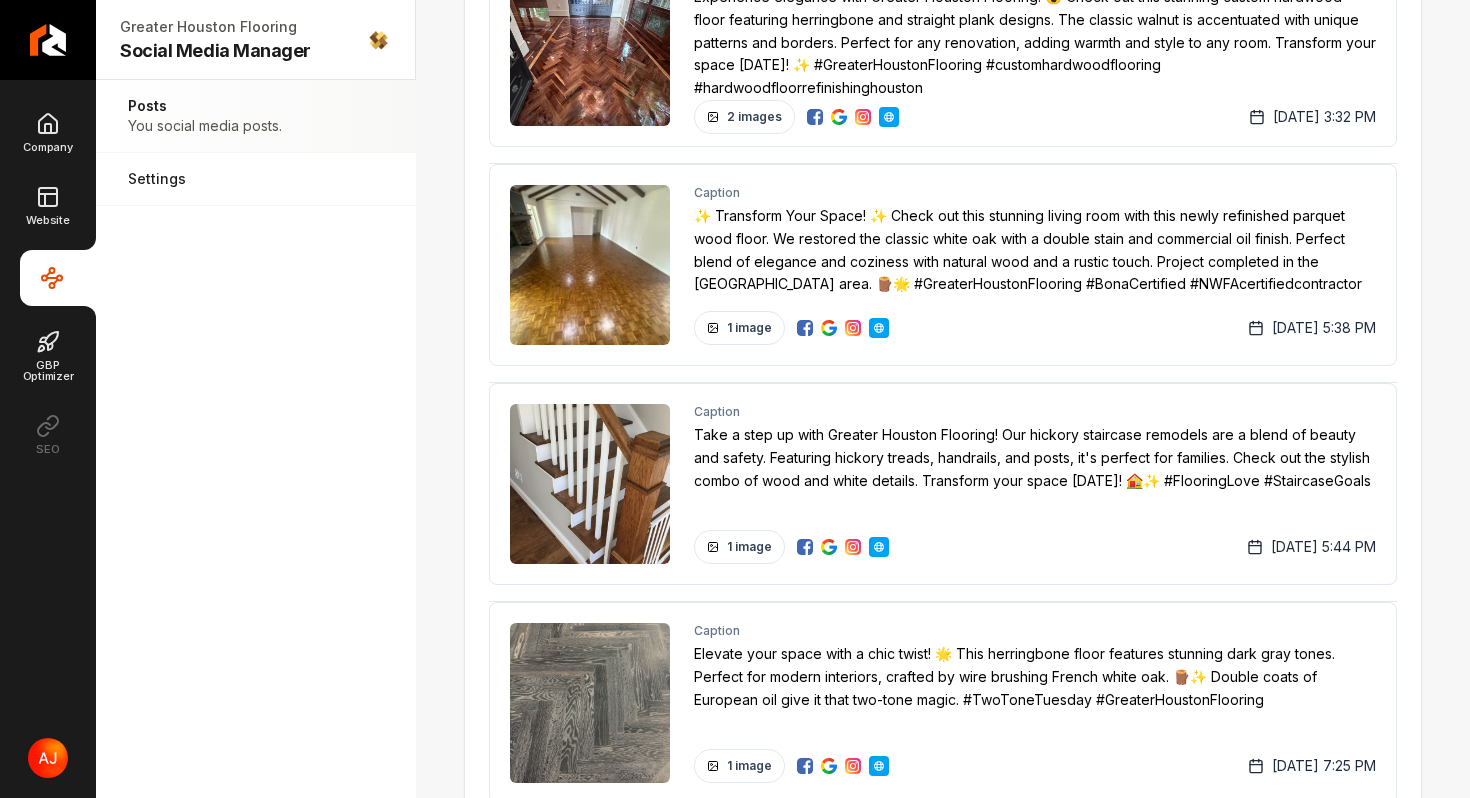 scroll, scrollTop: 207, scrollLeft: 0, axis: vertical 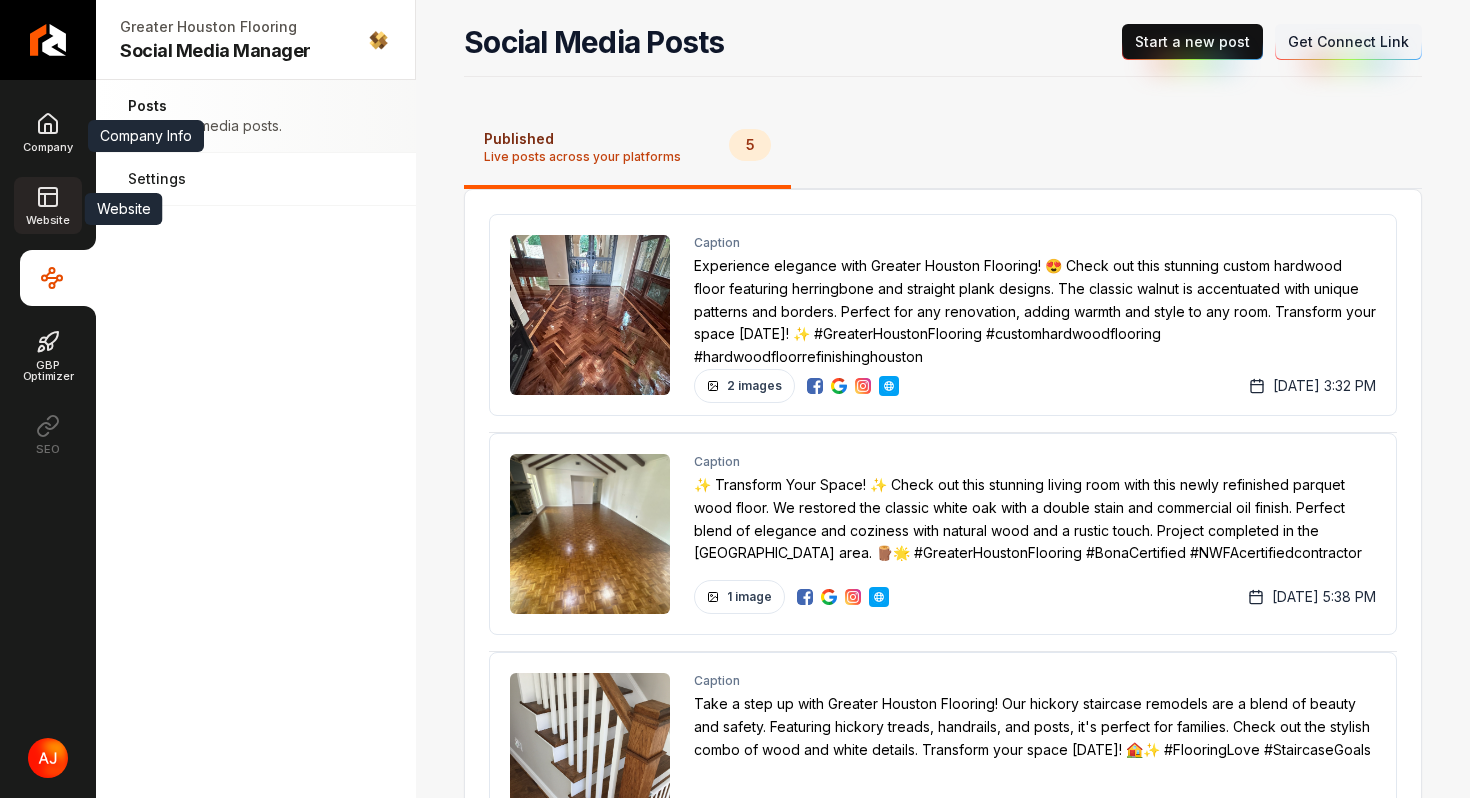 click on "Website" at bounding box center [47, 205] 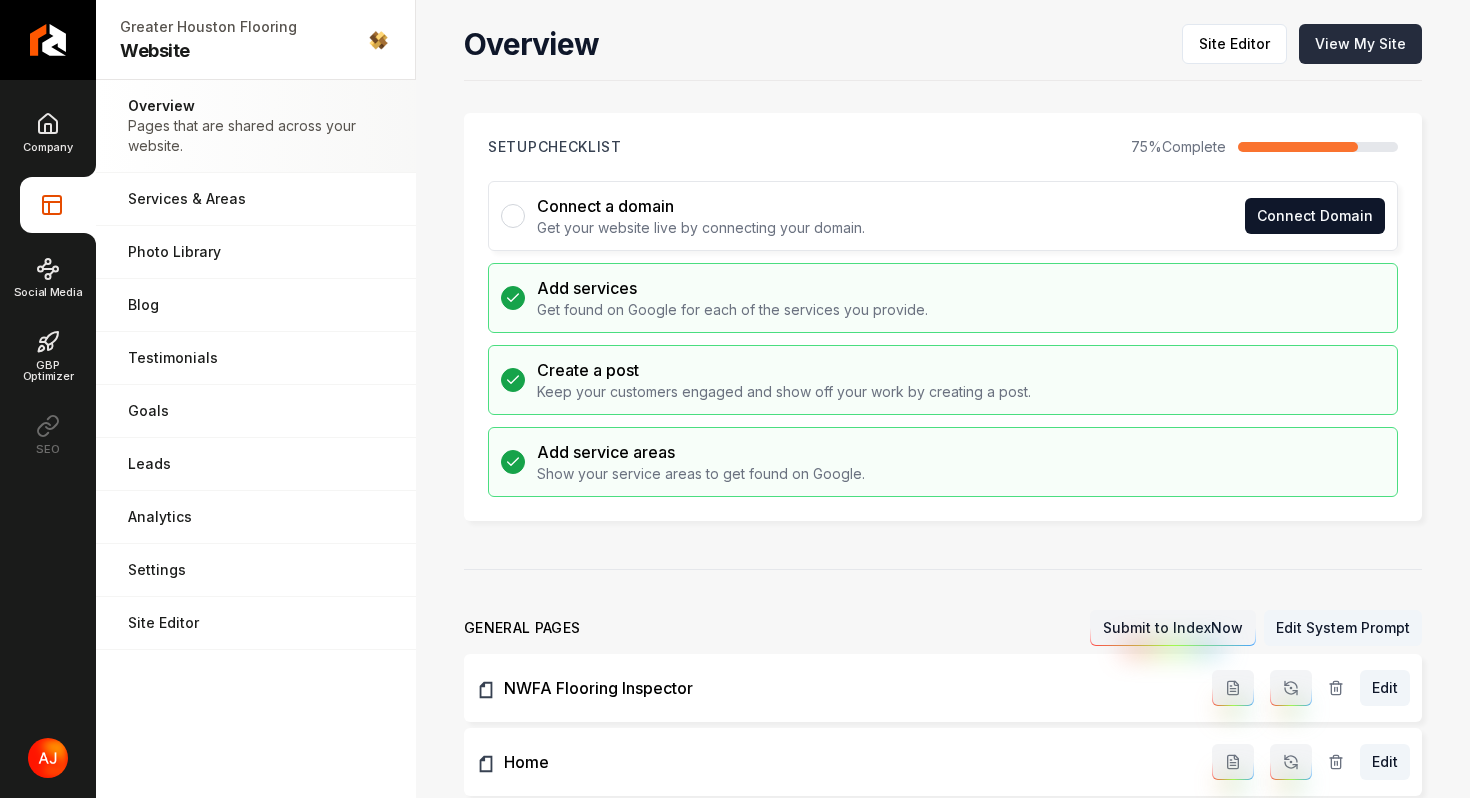 click on "View My Site" at bounding box center [1360, 44] 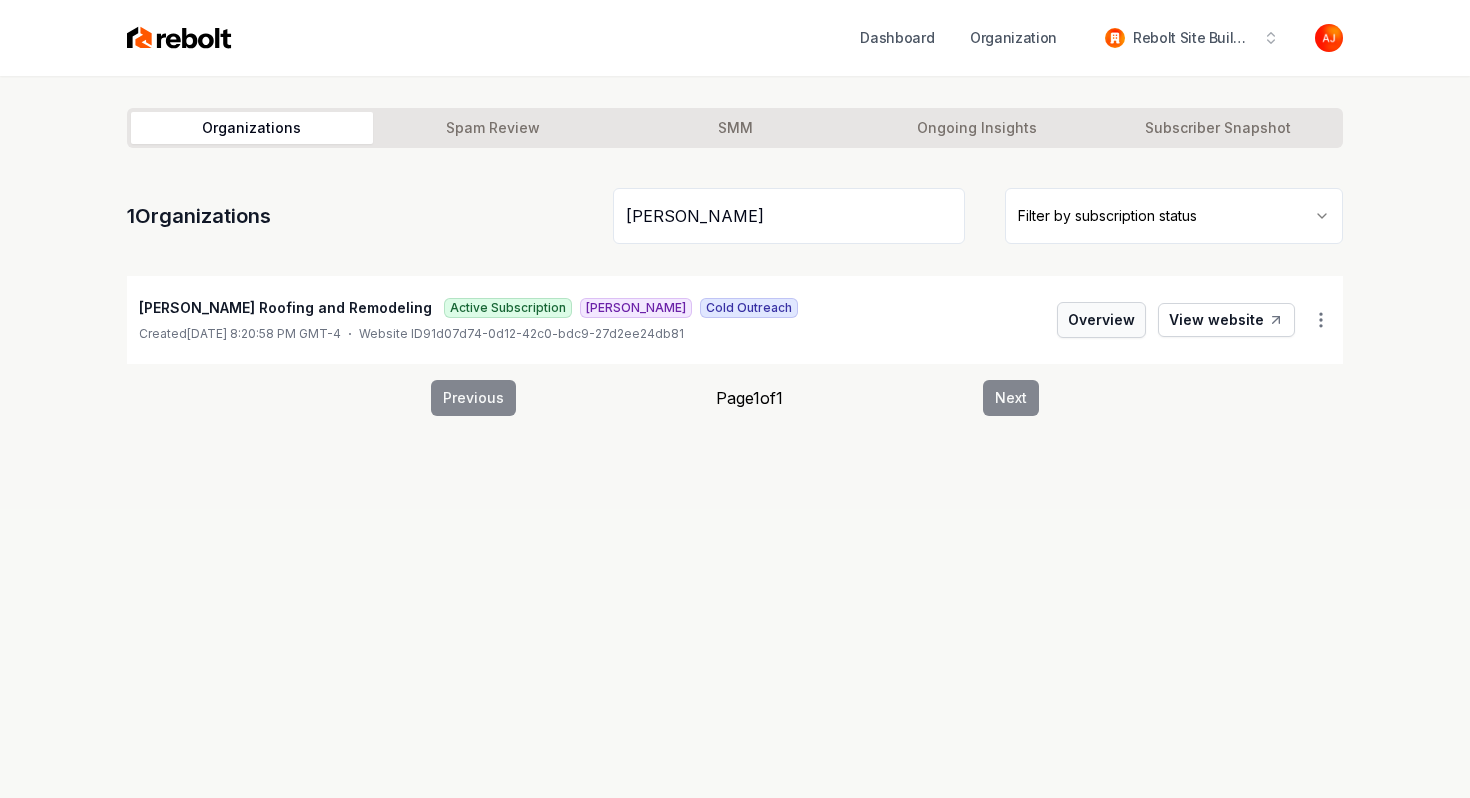 type on "salazar" 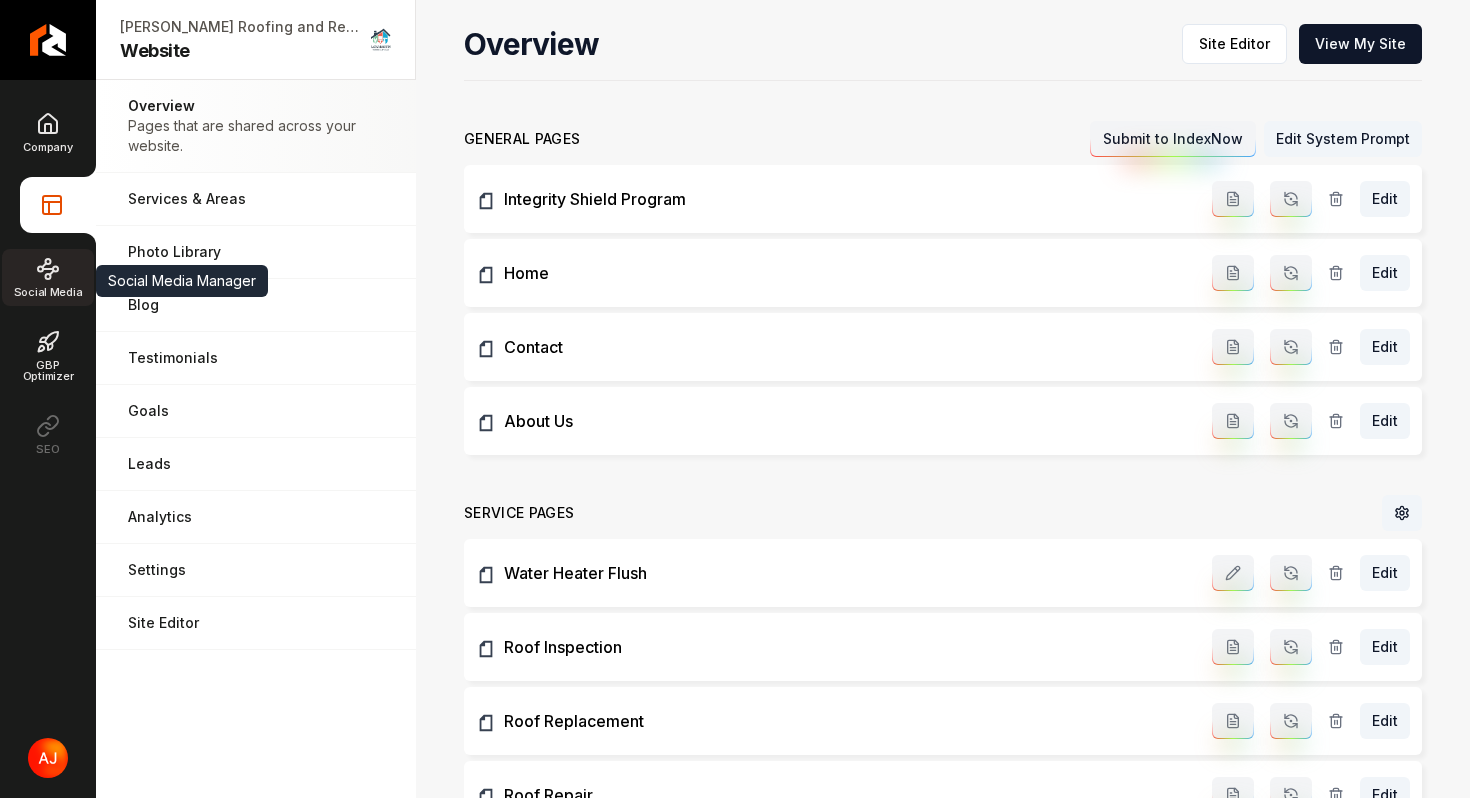click on "Social Media" at bounding box center [48, 292] 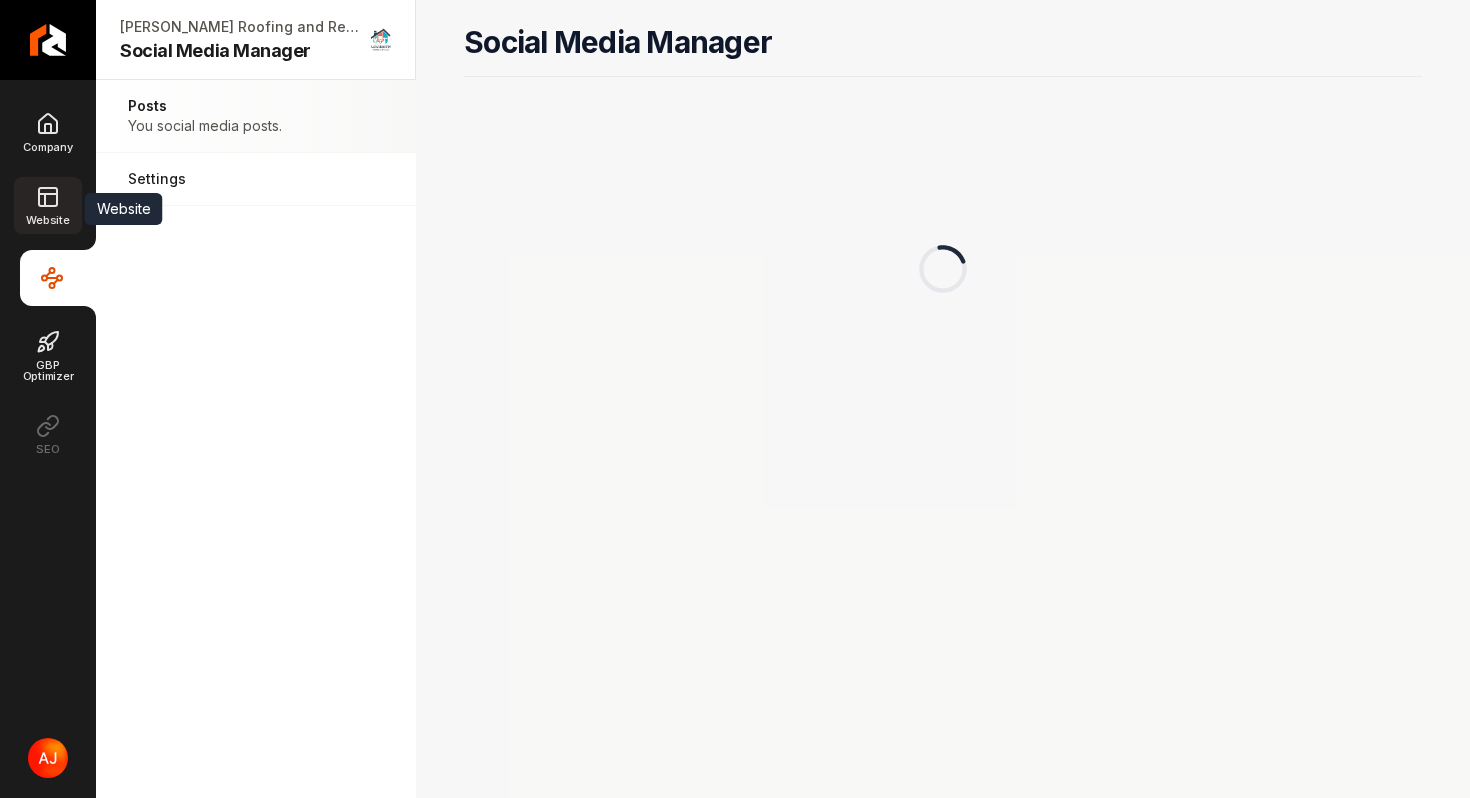click on "Website" at bounding box center [47, 220] 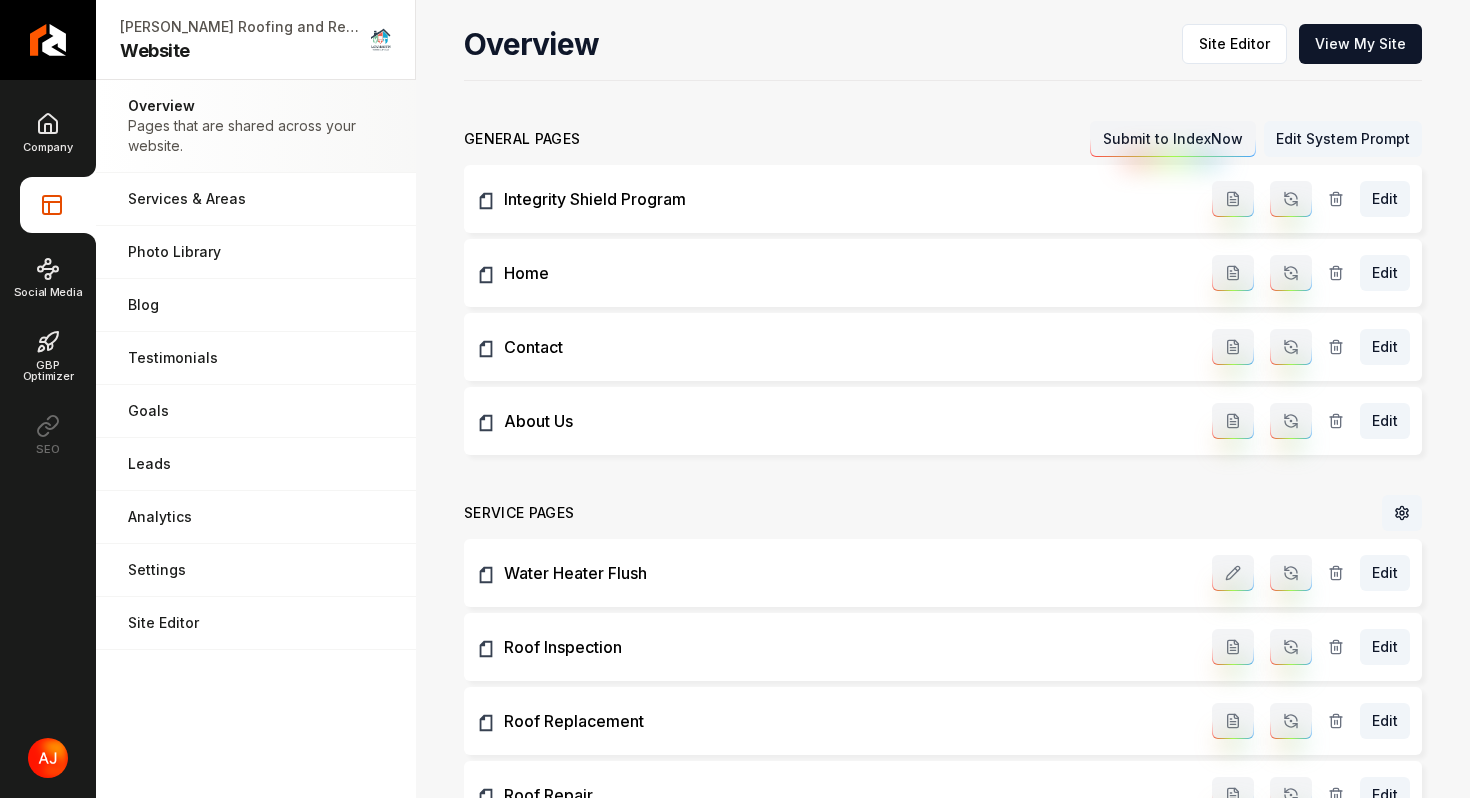 click on "Overview Site Editor View My Site" at bounding box center (943, 52) 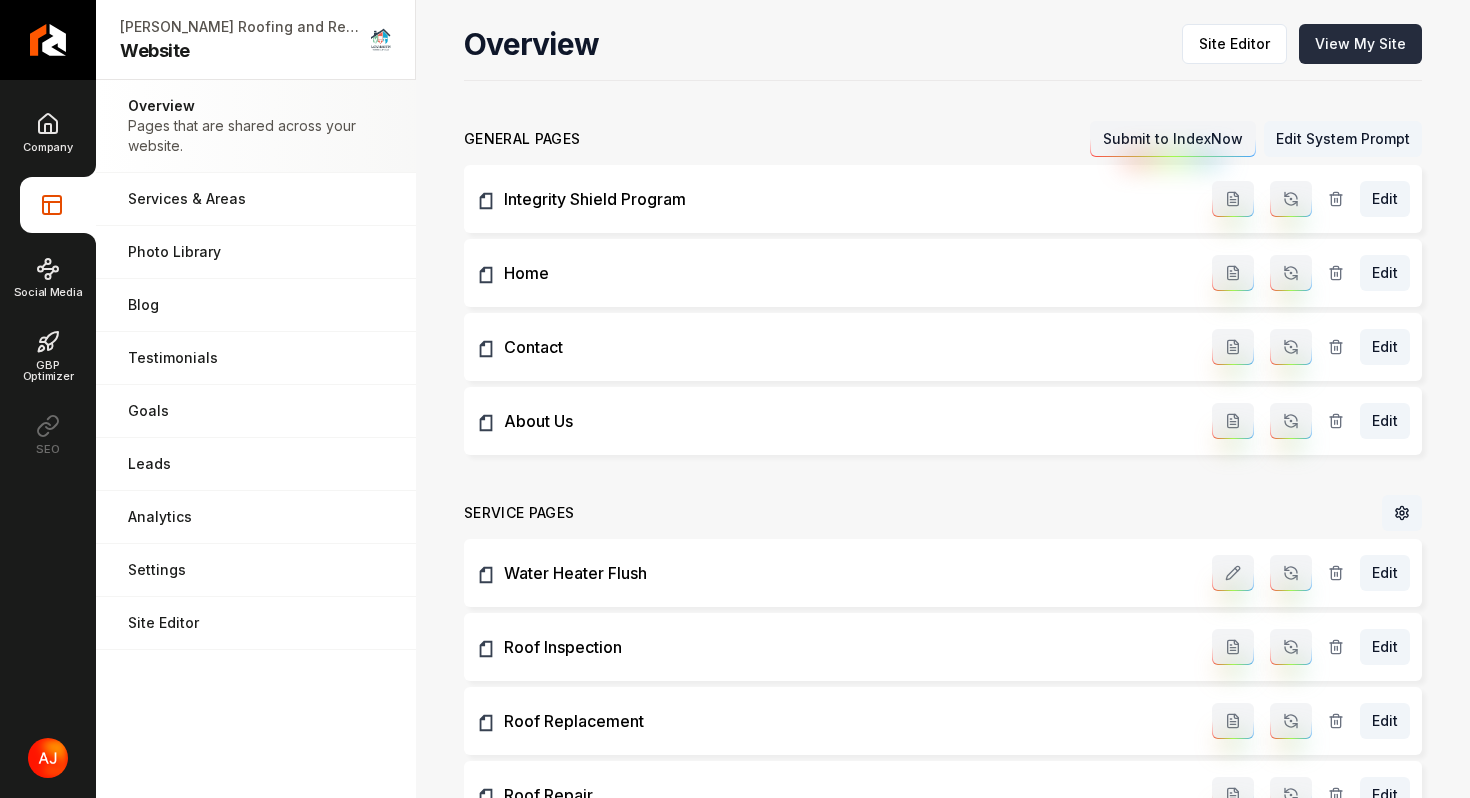 click on "View My Site" at bounding box center [1360, 44] 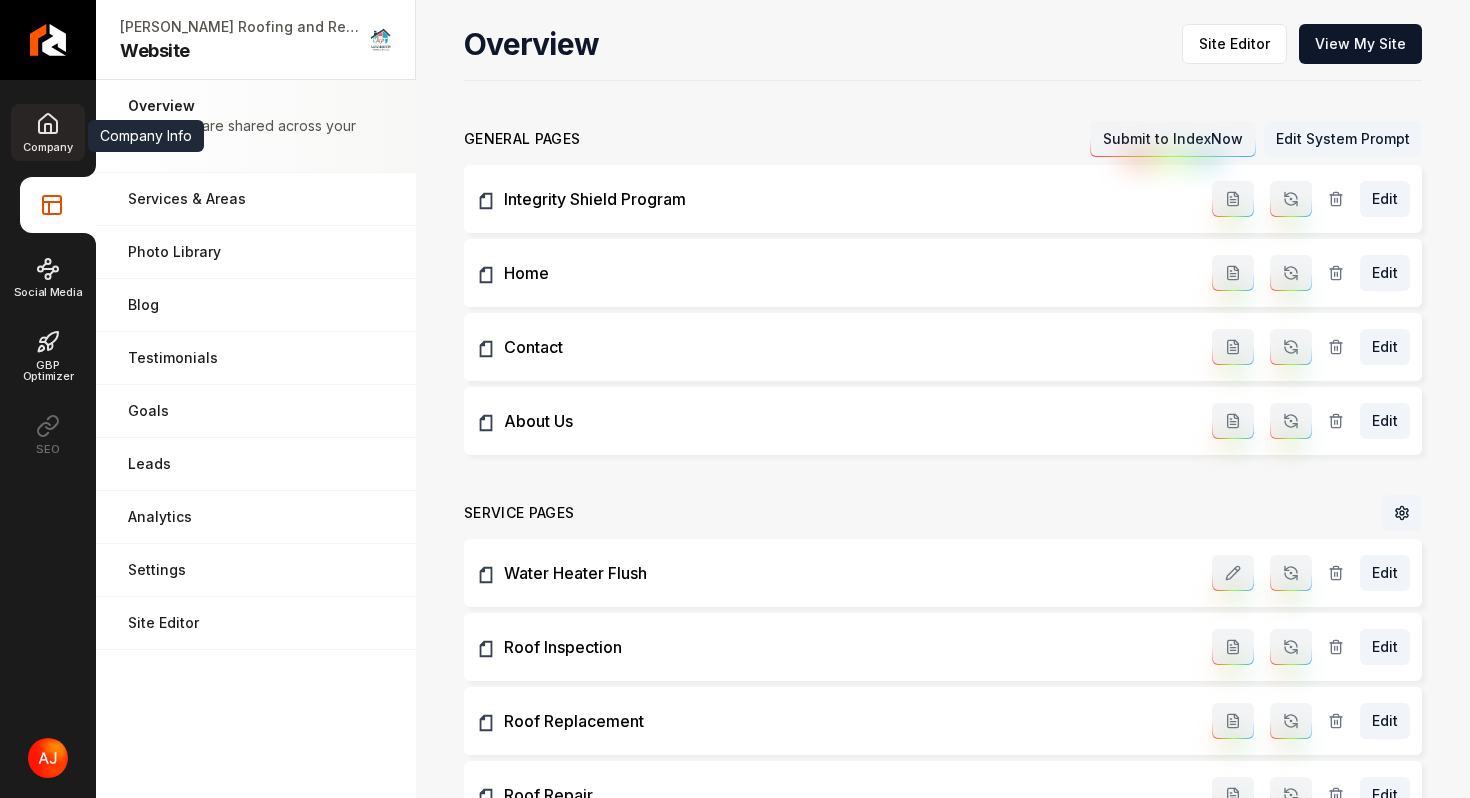 click 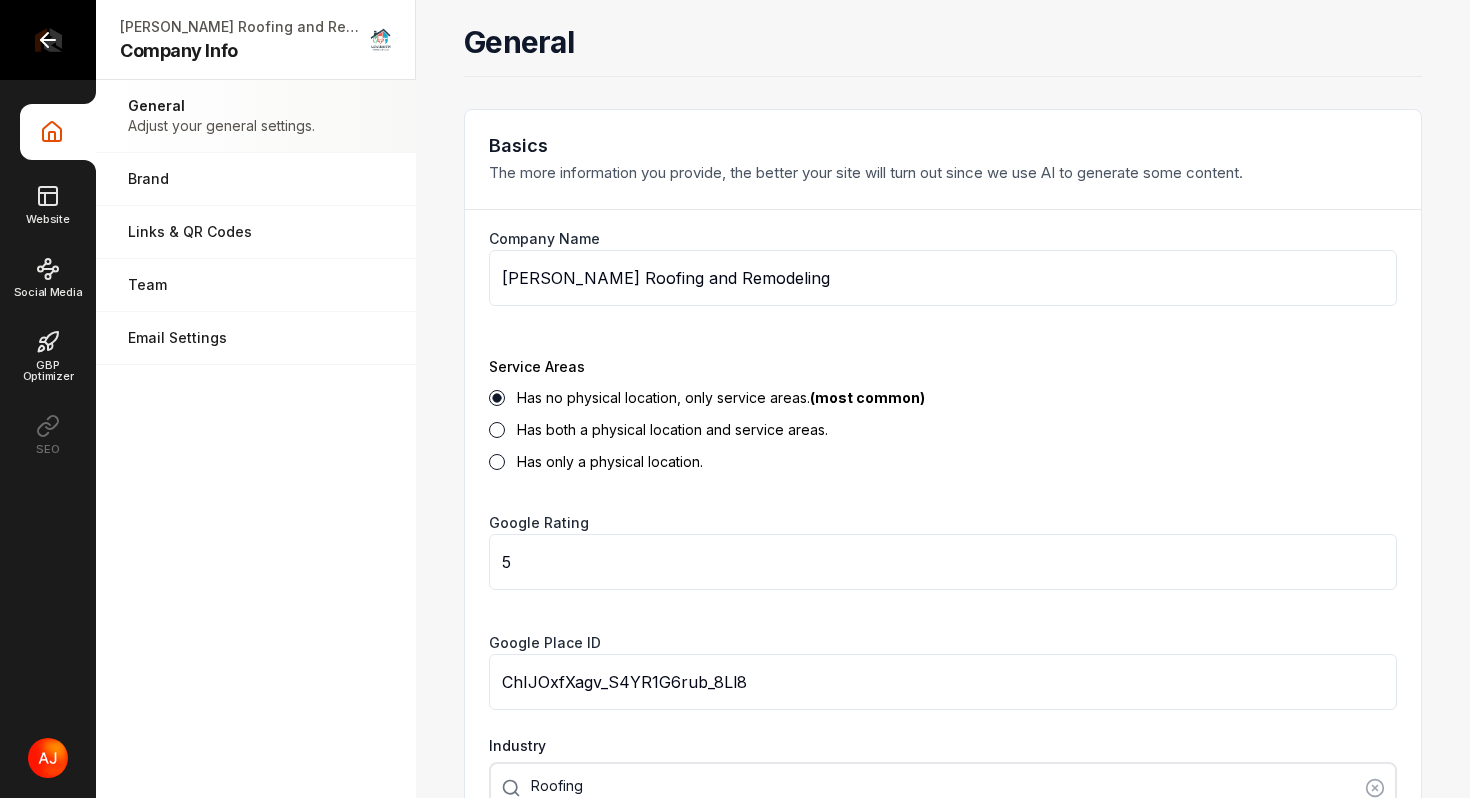 click 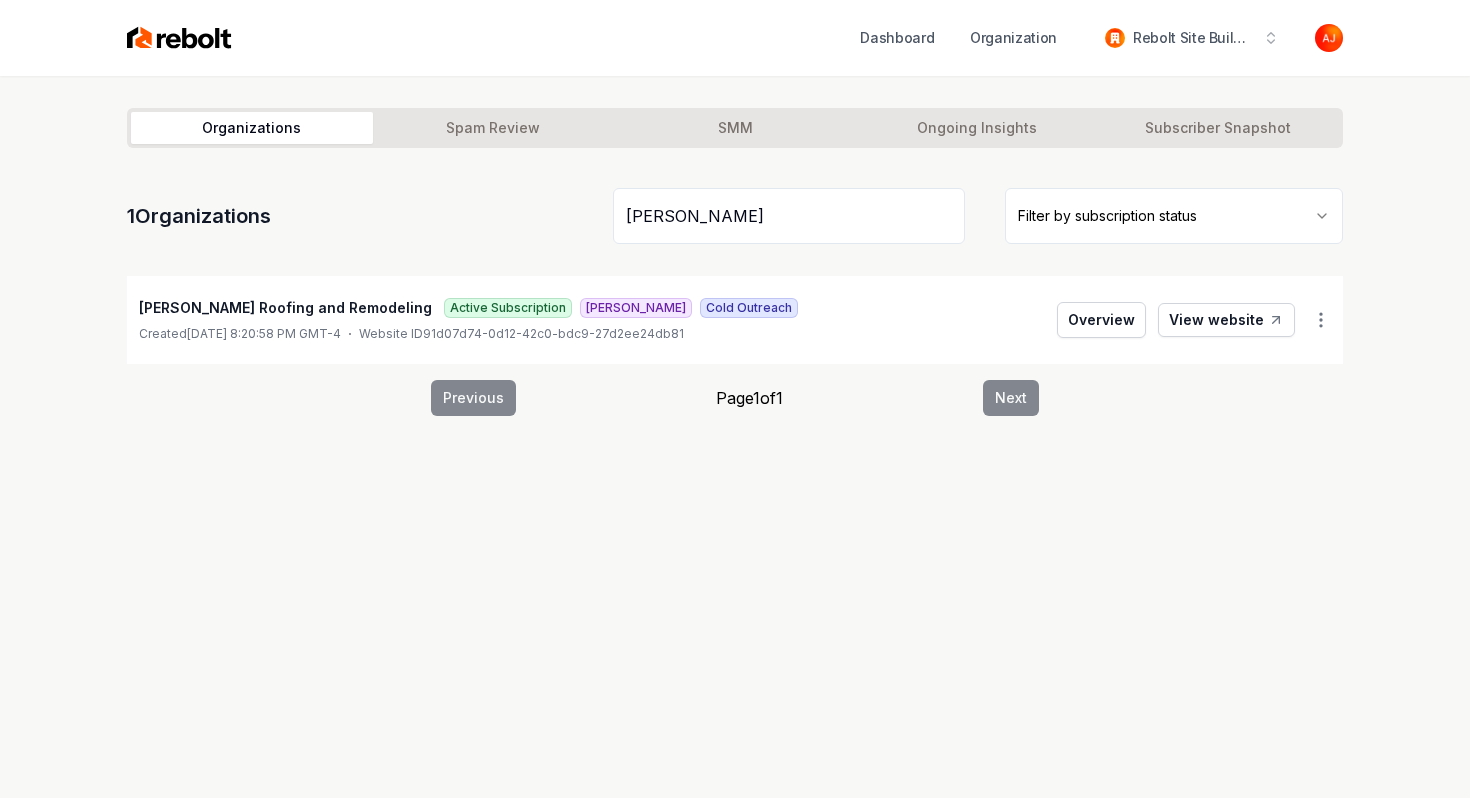 type on "salazar" 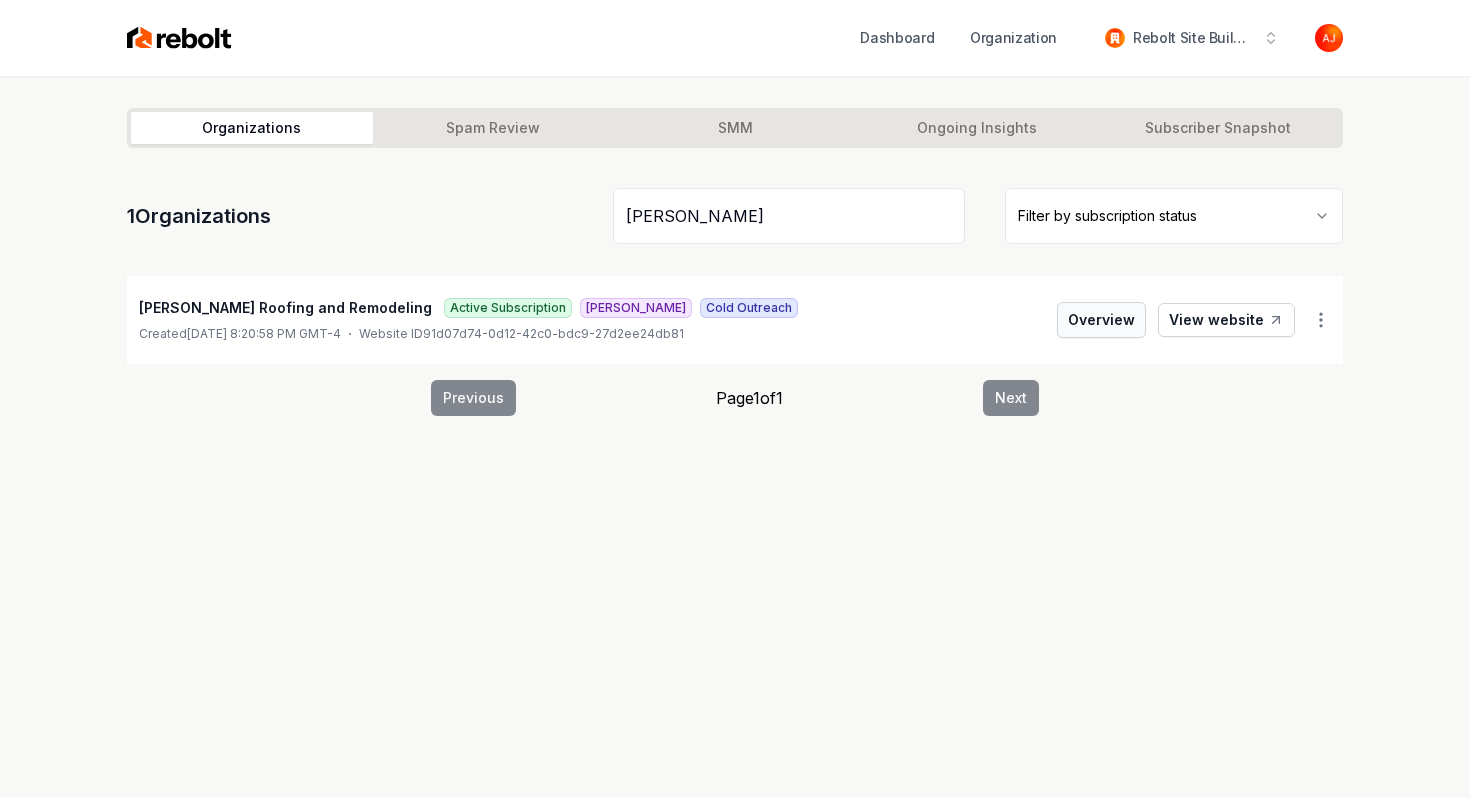 click on "Overview" at bounding box center [1101, 320] 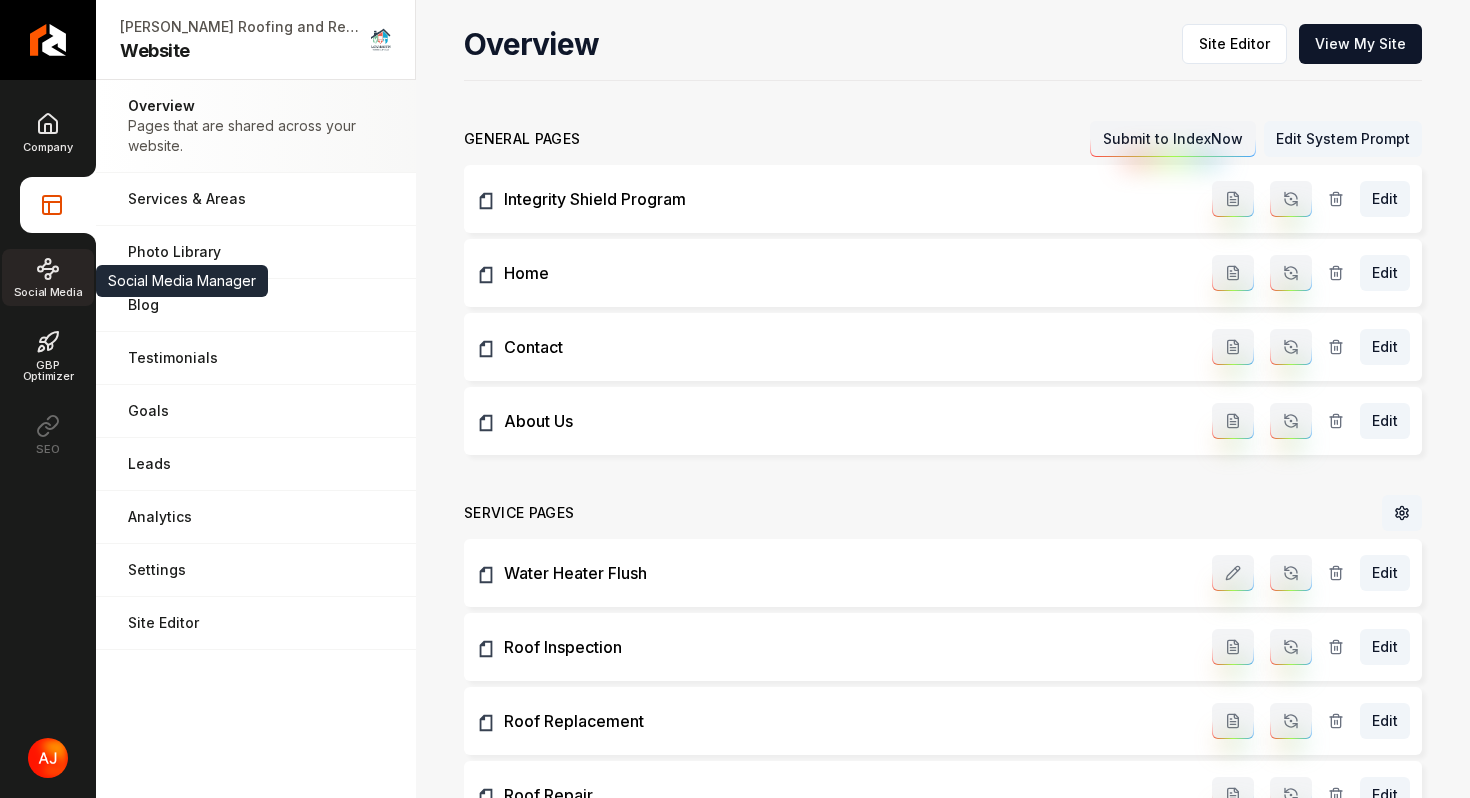 click on "Social Media" at bounding box center (48, 277) 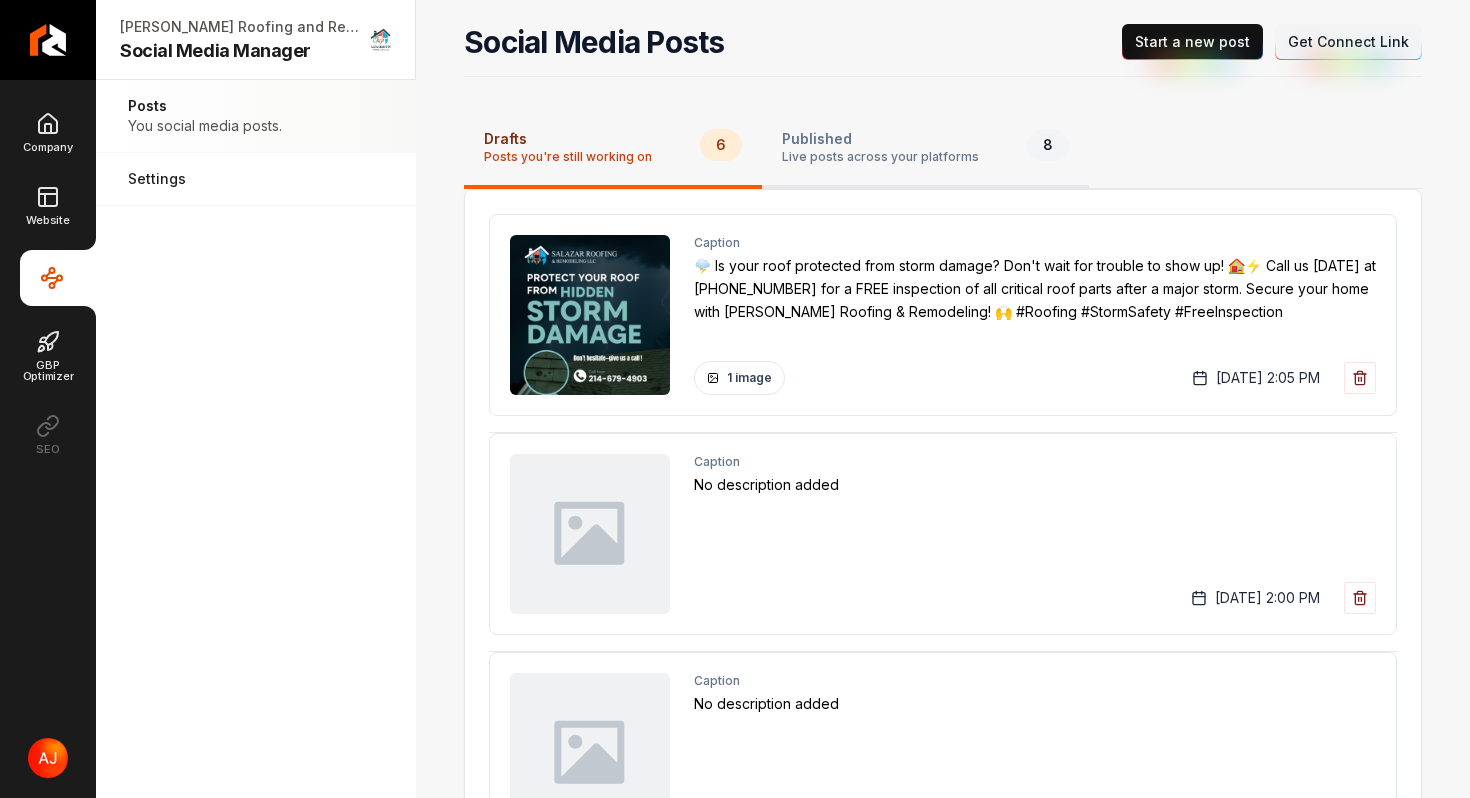click on "Published" at bounding box center (880, 139) 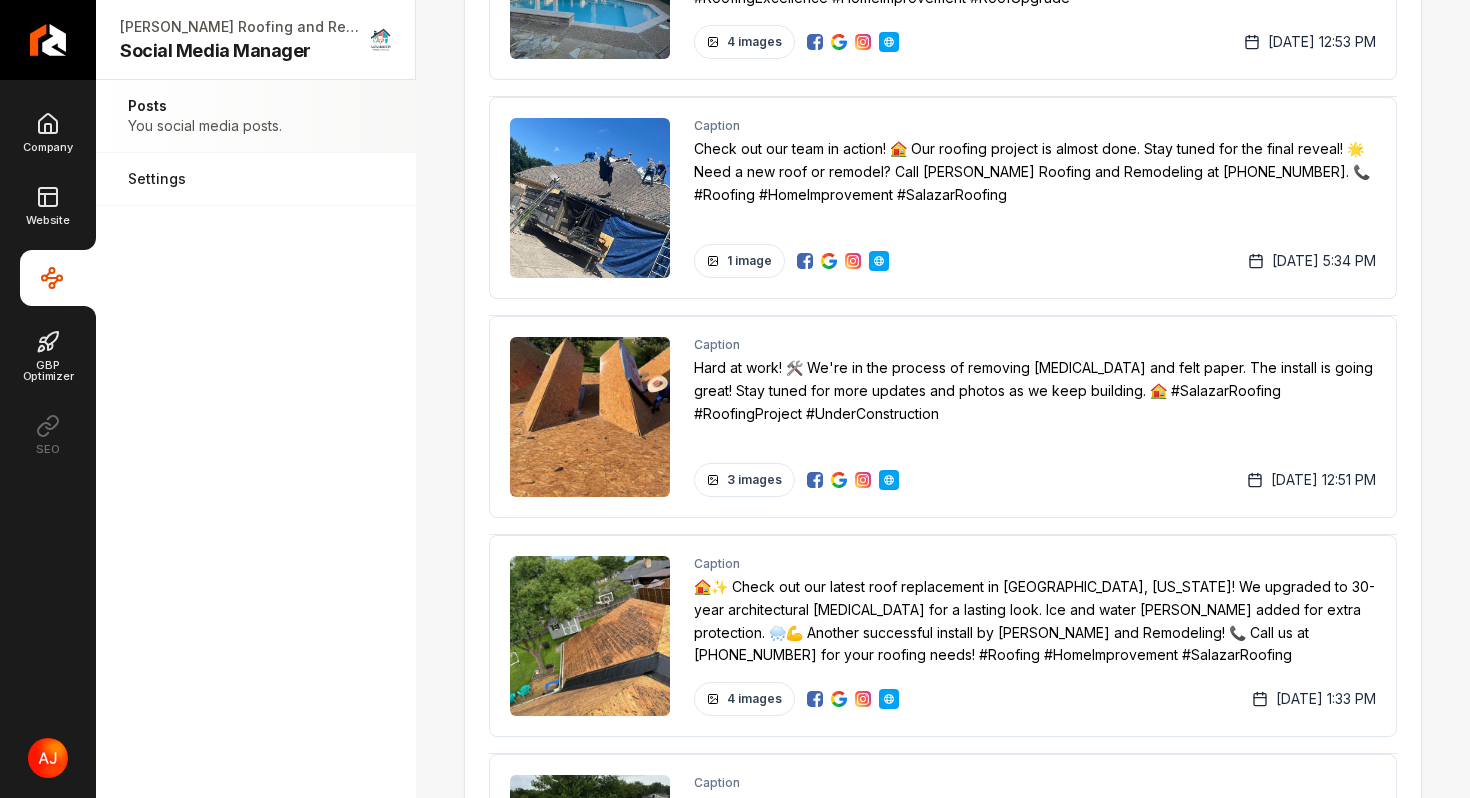 scroll, scrollTop: 996, scrollLeft: 0, axis: vertical 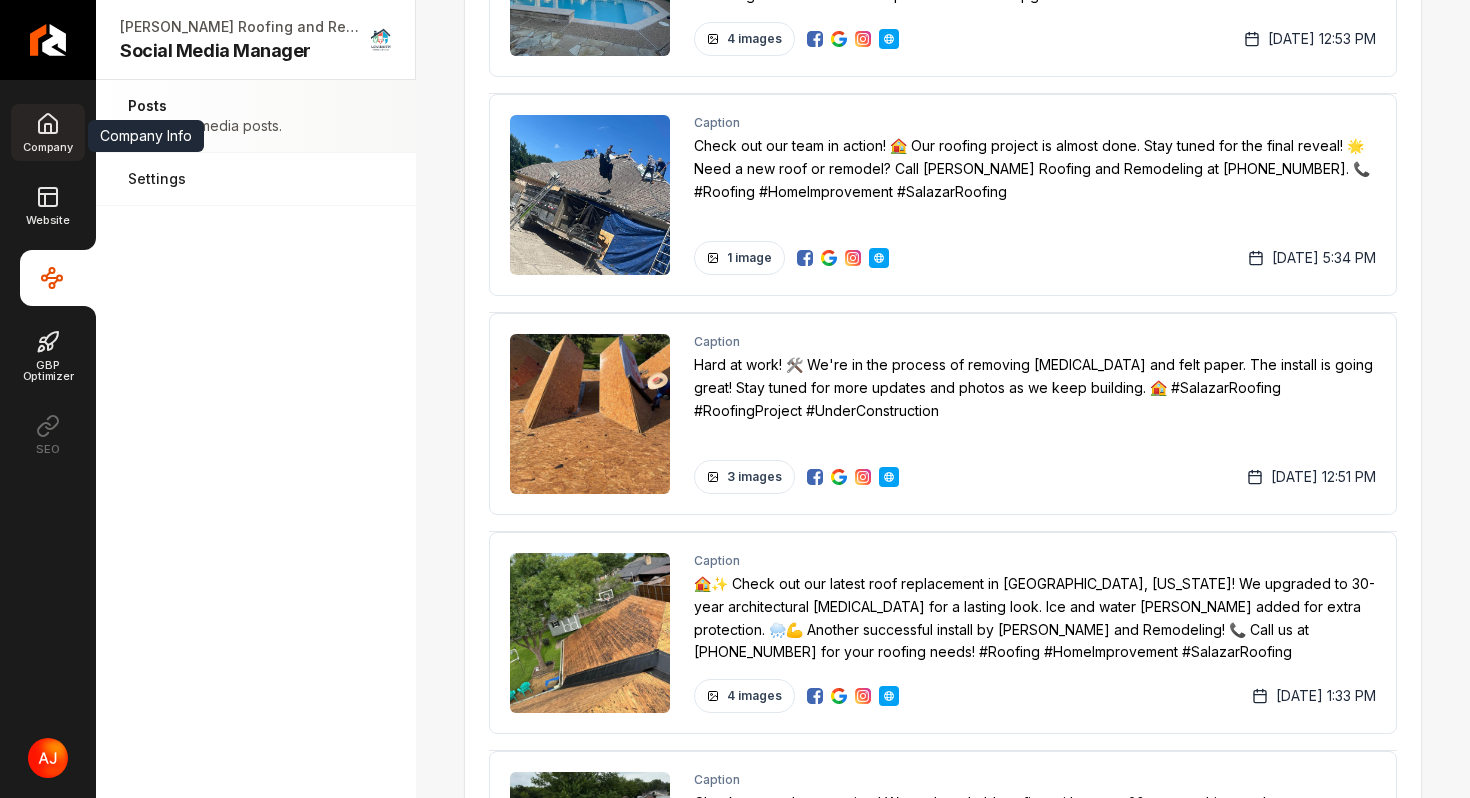 type 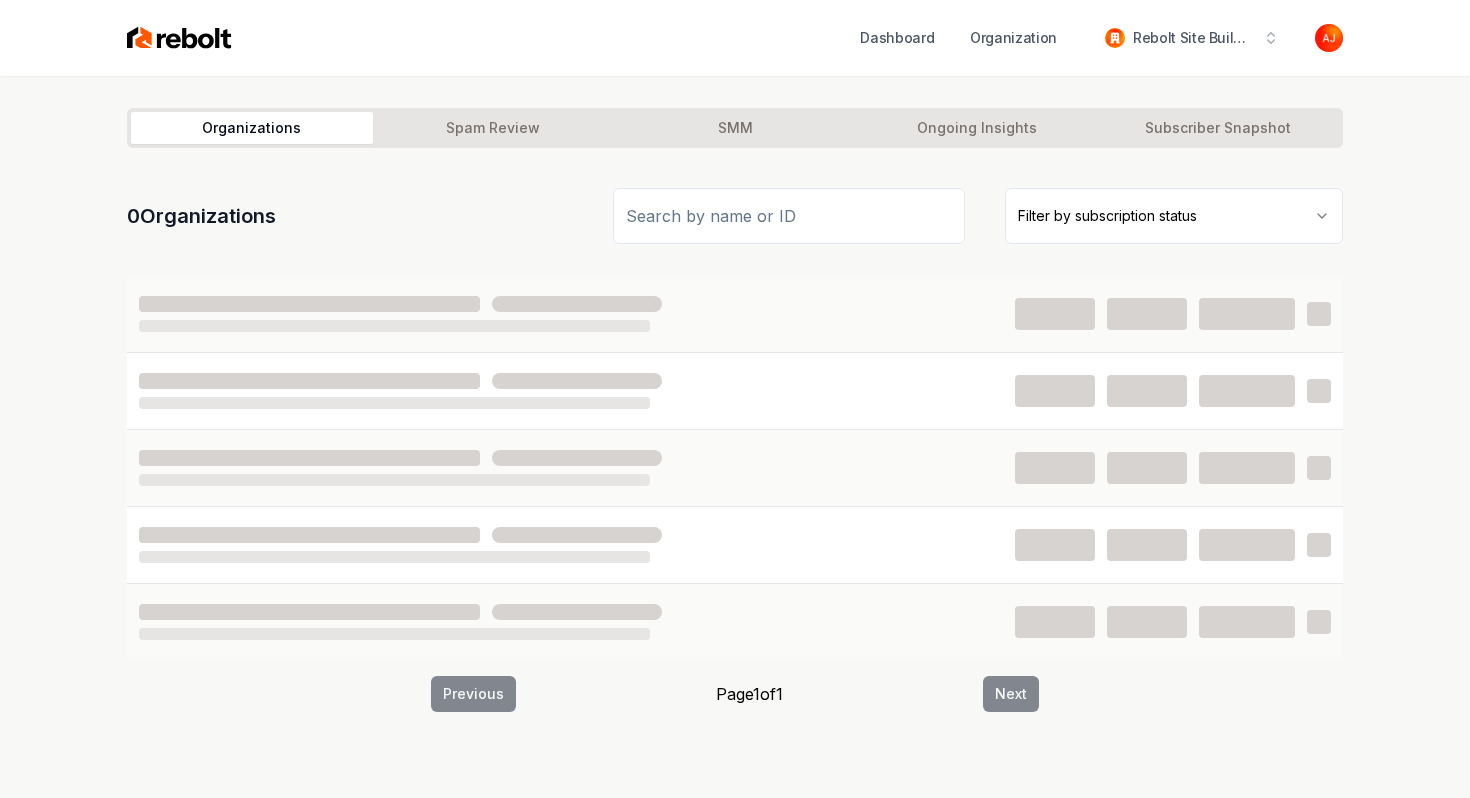 type on "s" 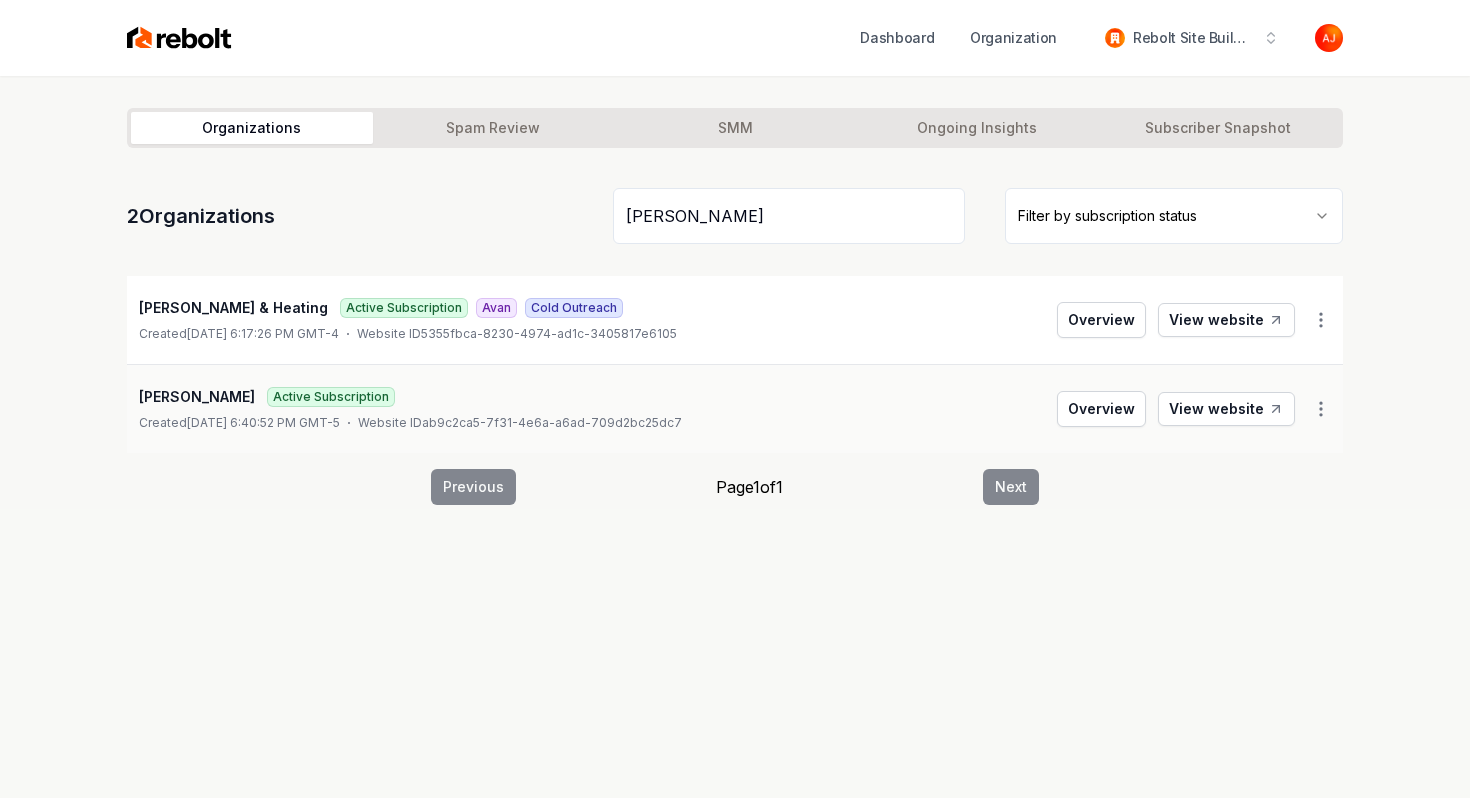 type on "estrada" 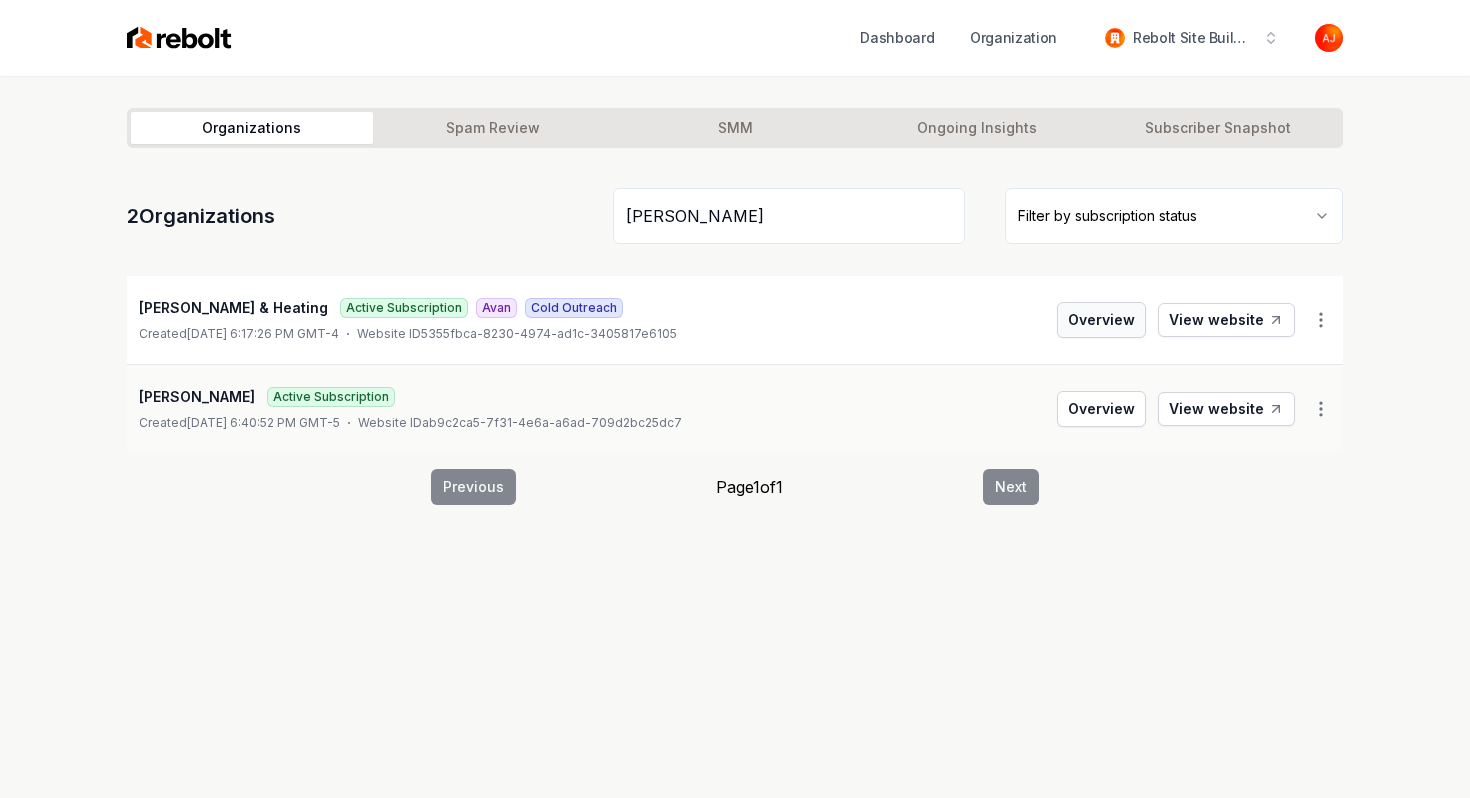 click on "Overview" at bounding box center (1101, 320) 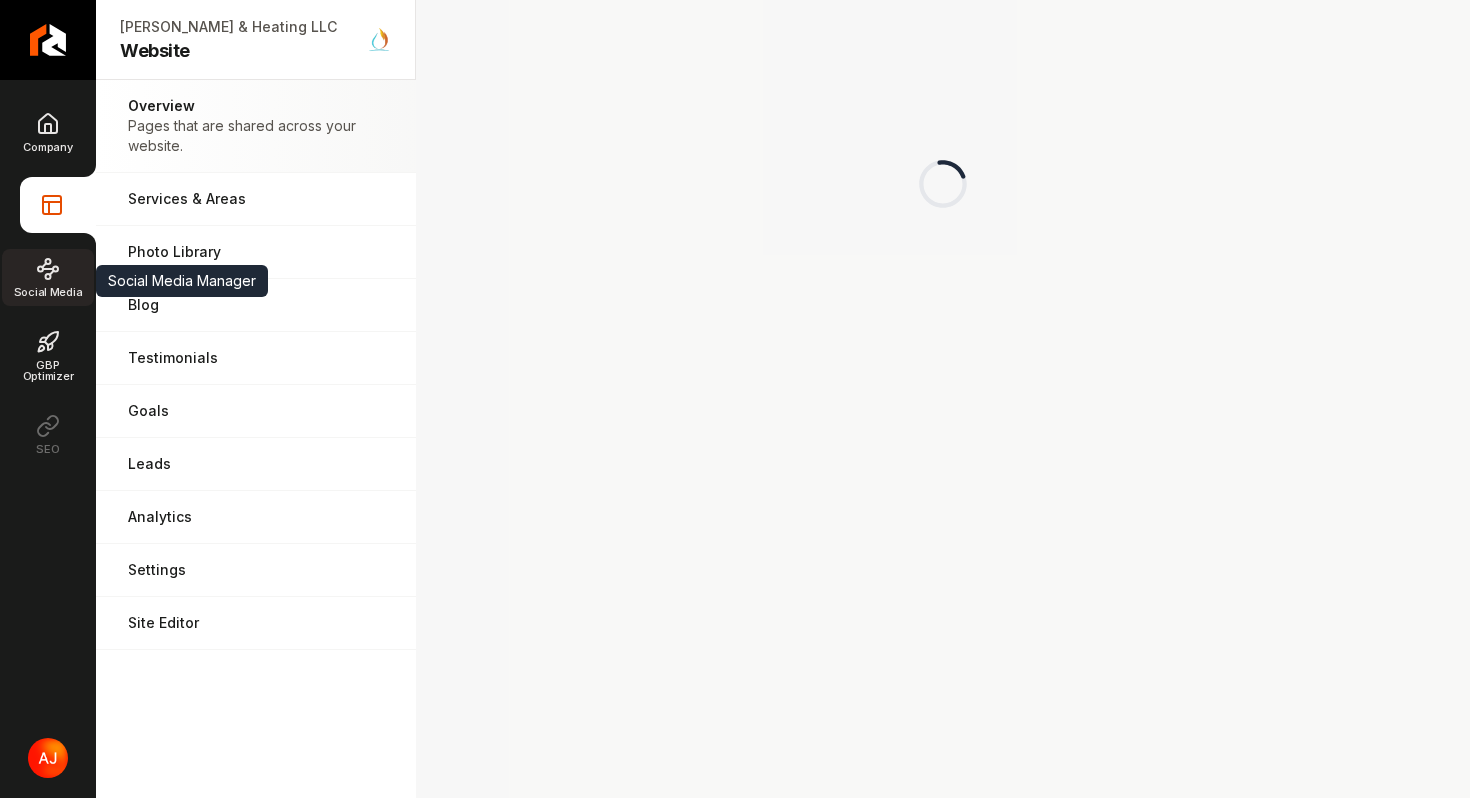 click on "Social Media" at bounding box center [48, 277] 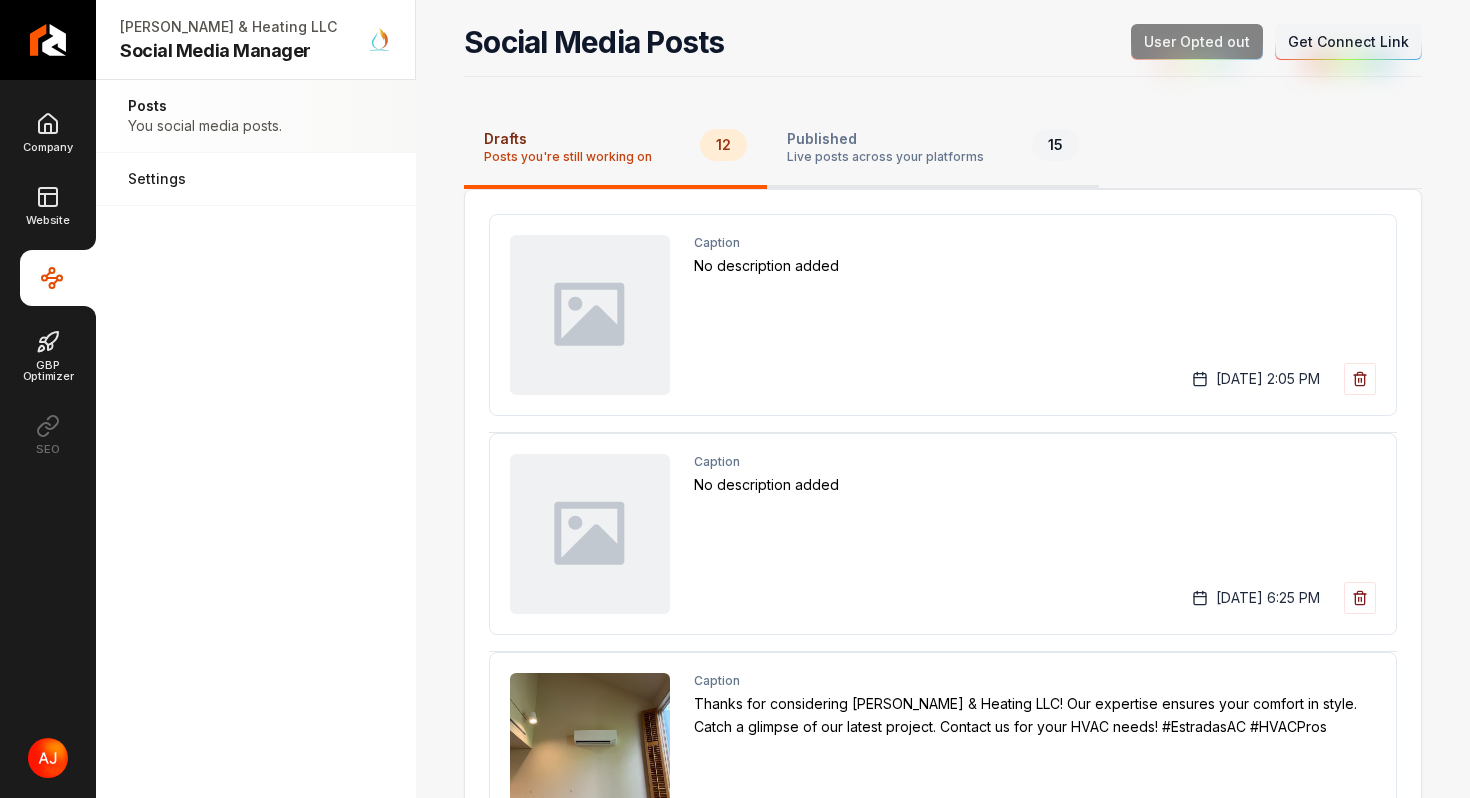 click on "Live posts across your platforms" at bounding box center (885, 157) 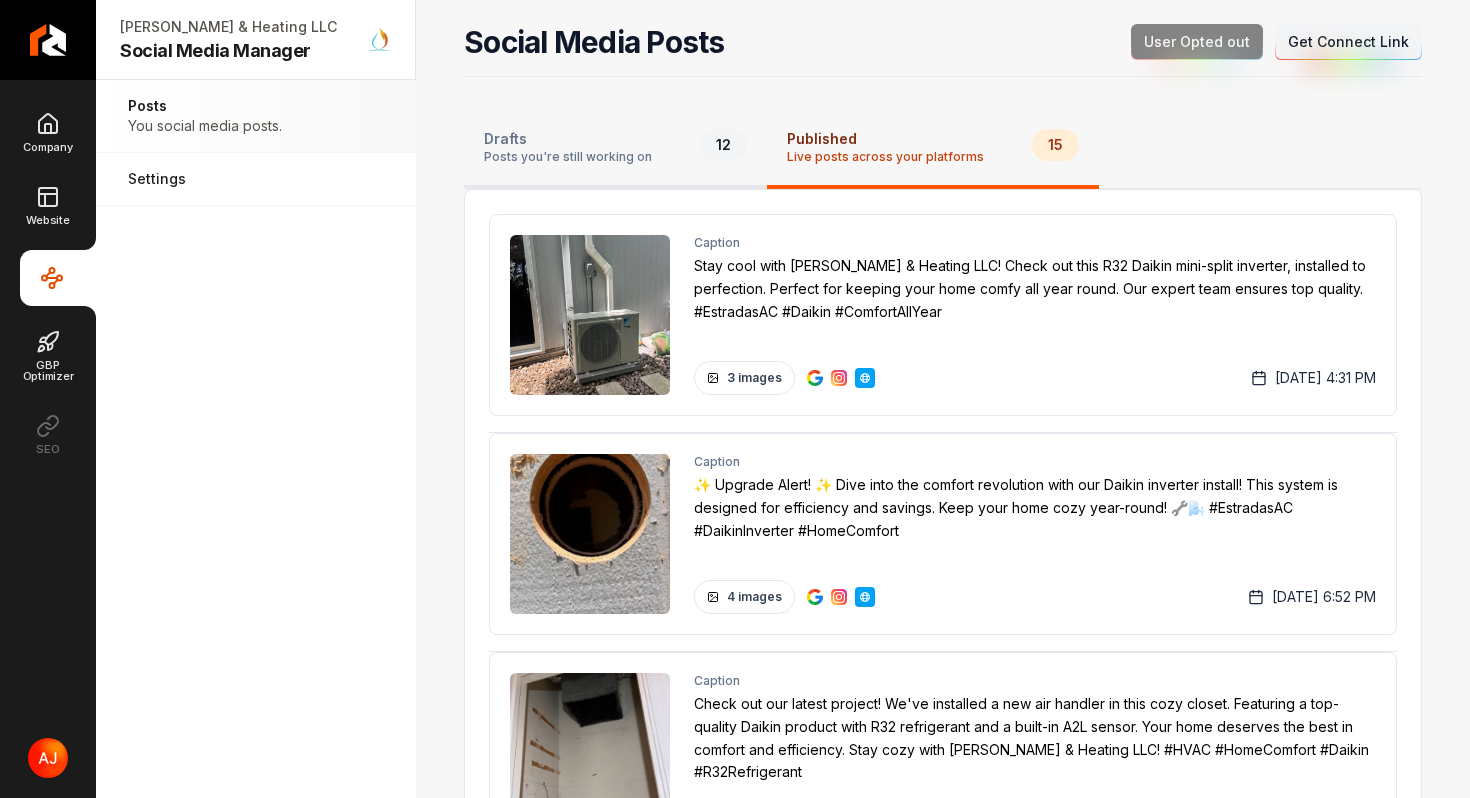 click on "Posts you're still working on" at bounding box center [568, 157] 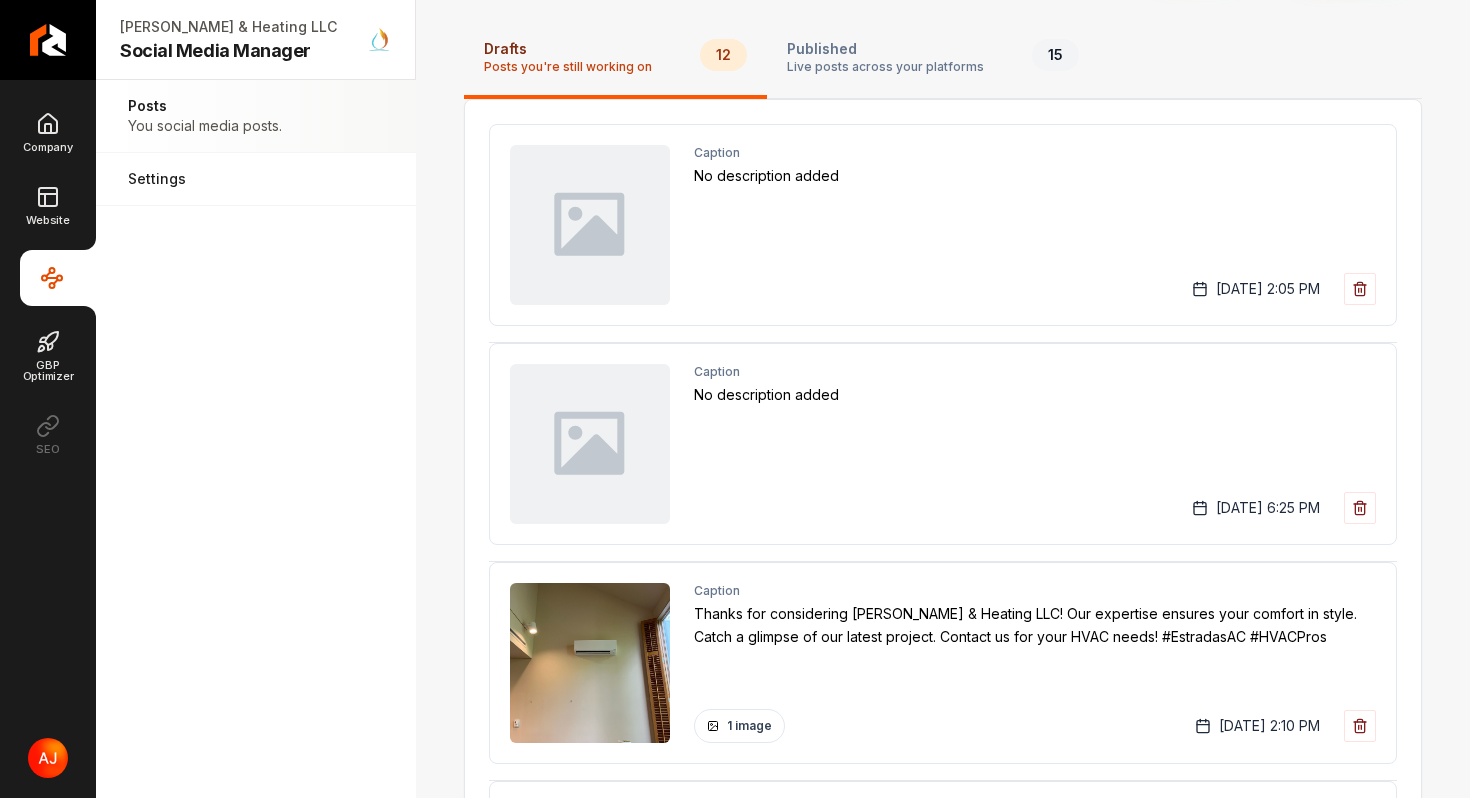 scroll, scrollTop: 0, scrollLeft: 0, axis: both 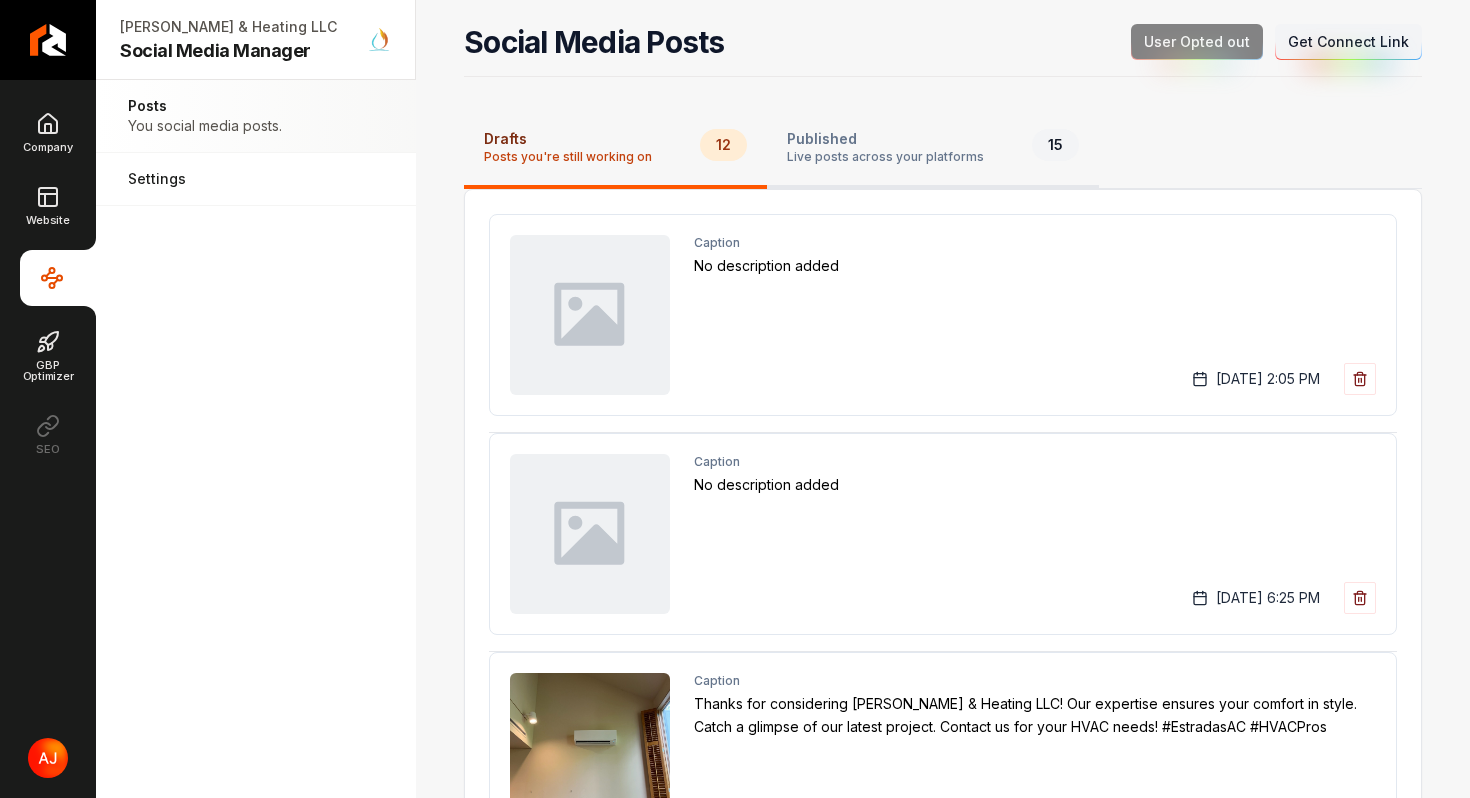 click on "Live posts across your platforms" at bounding box center [885, 157] 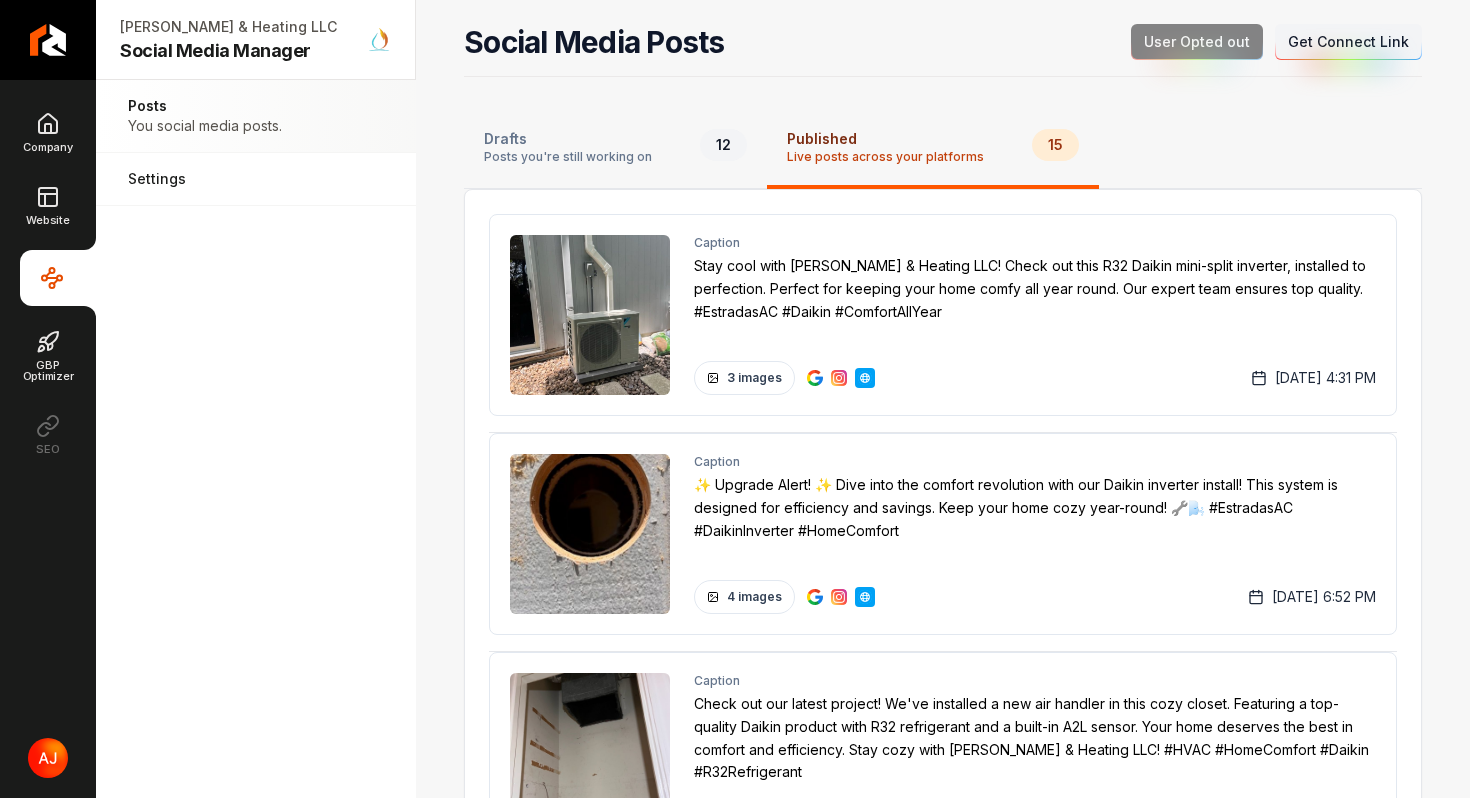type 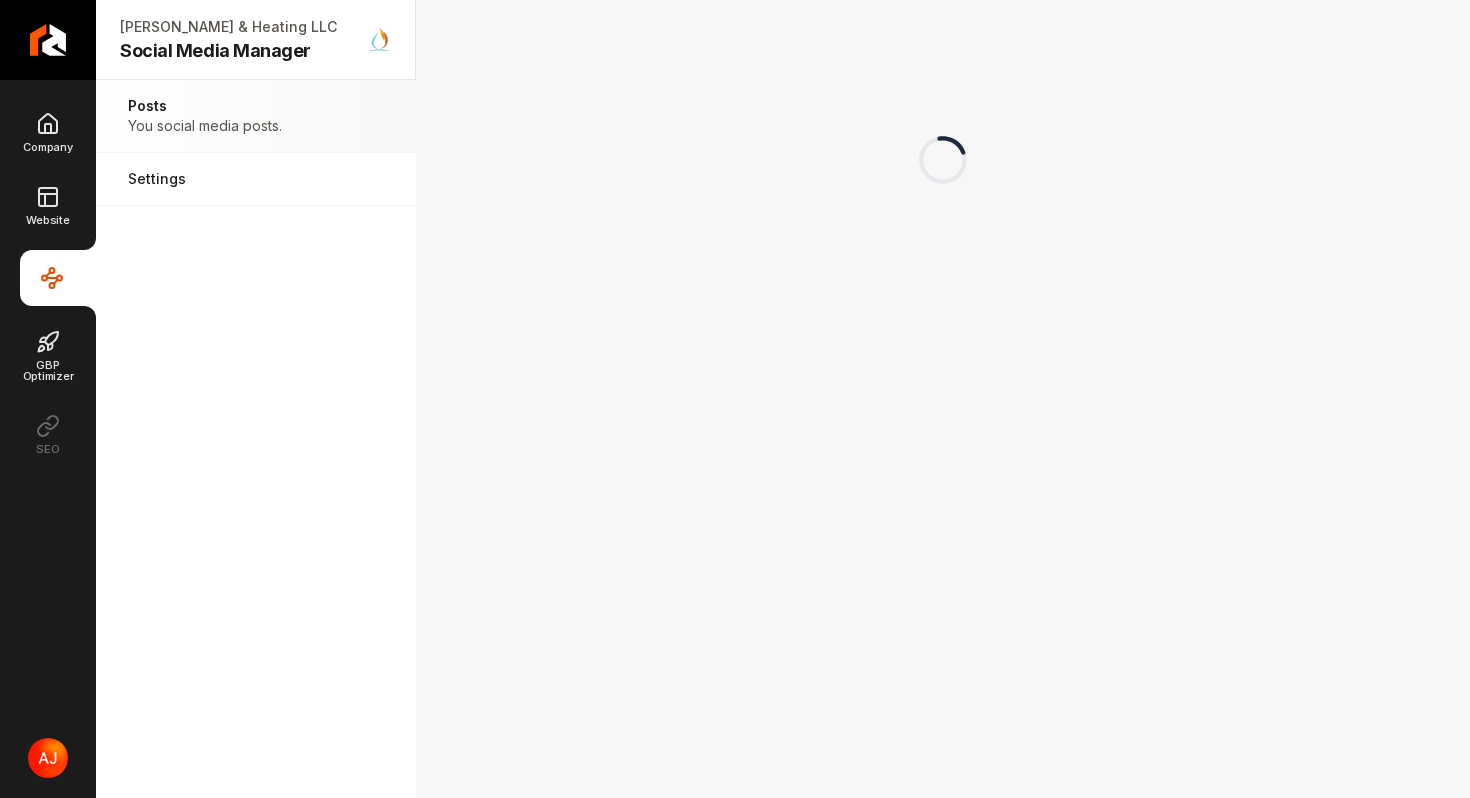 scroll, scrollTop: 0, scrollLeft: 0, axis: both 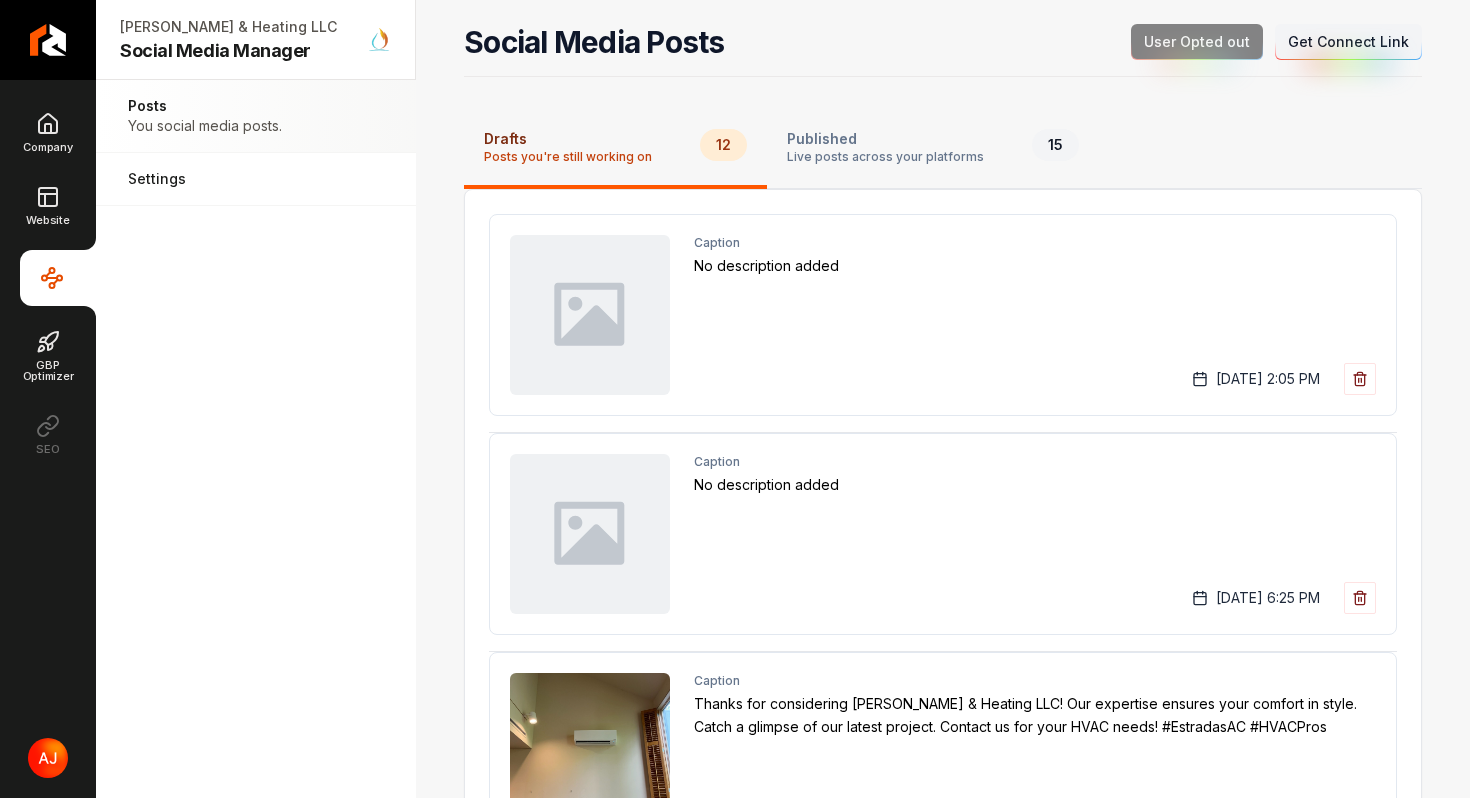click on "Caption No description added [DATE] 2:05 PM" at bounding box center [1035, 315] 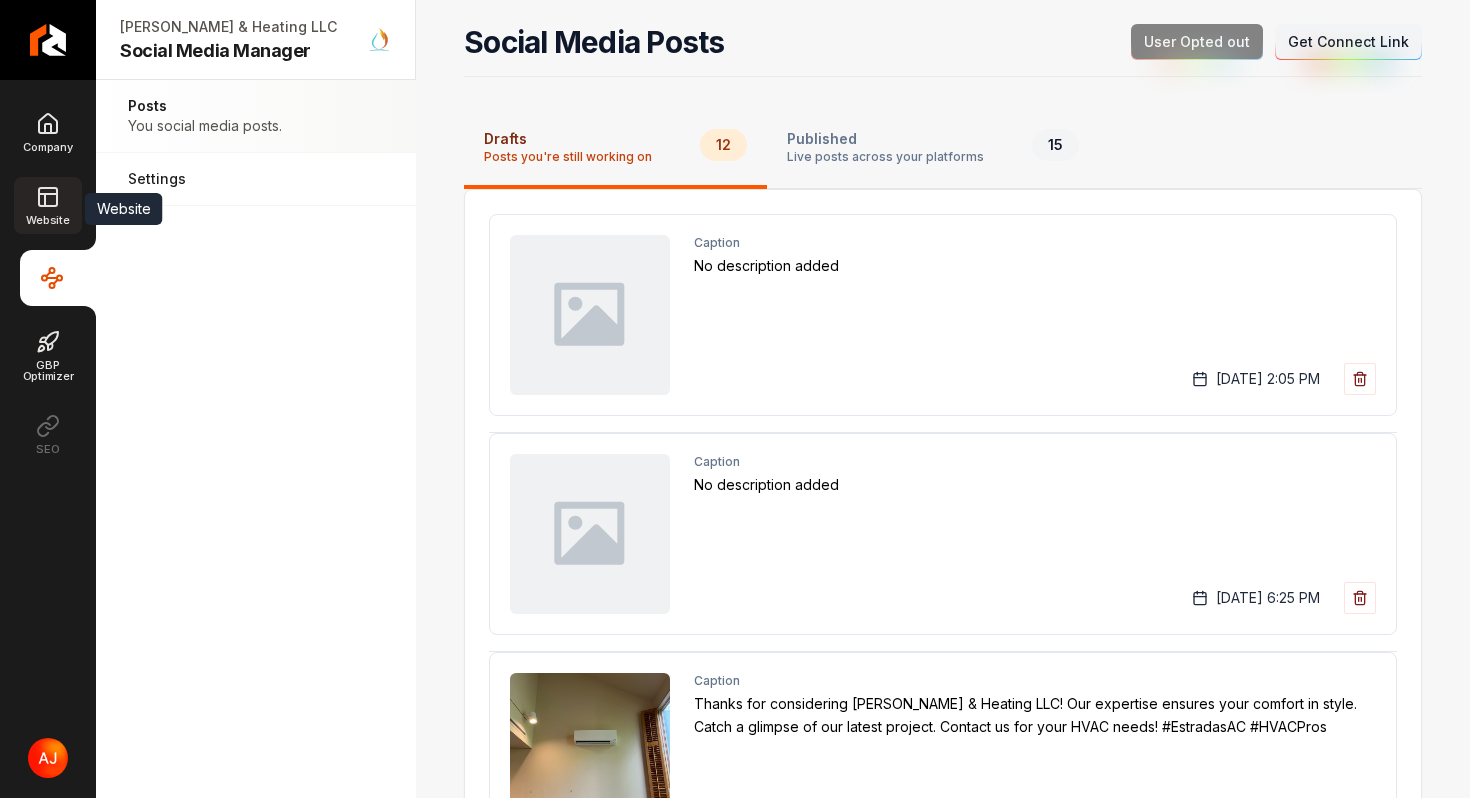 click on "Website" at bounding box center (47, 205) 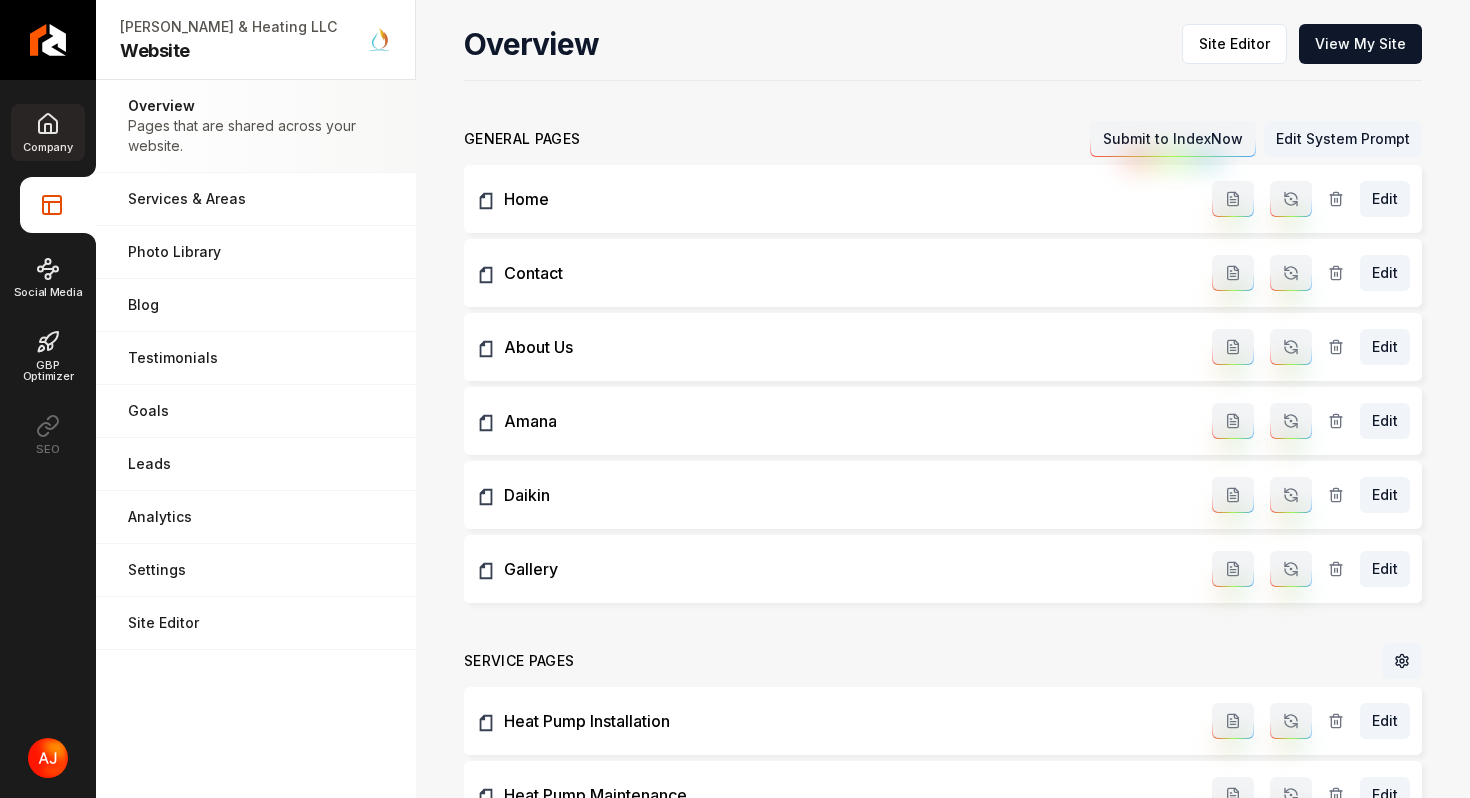click 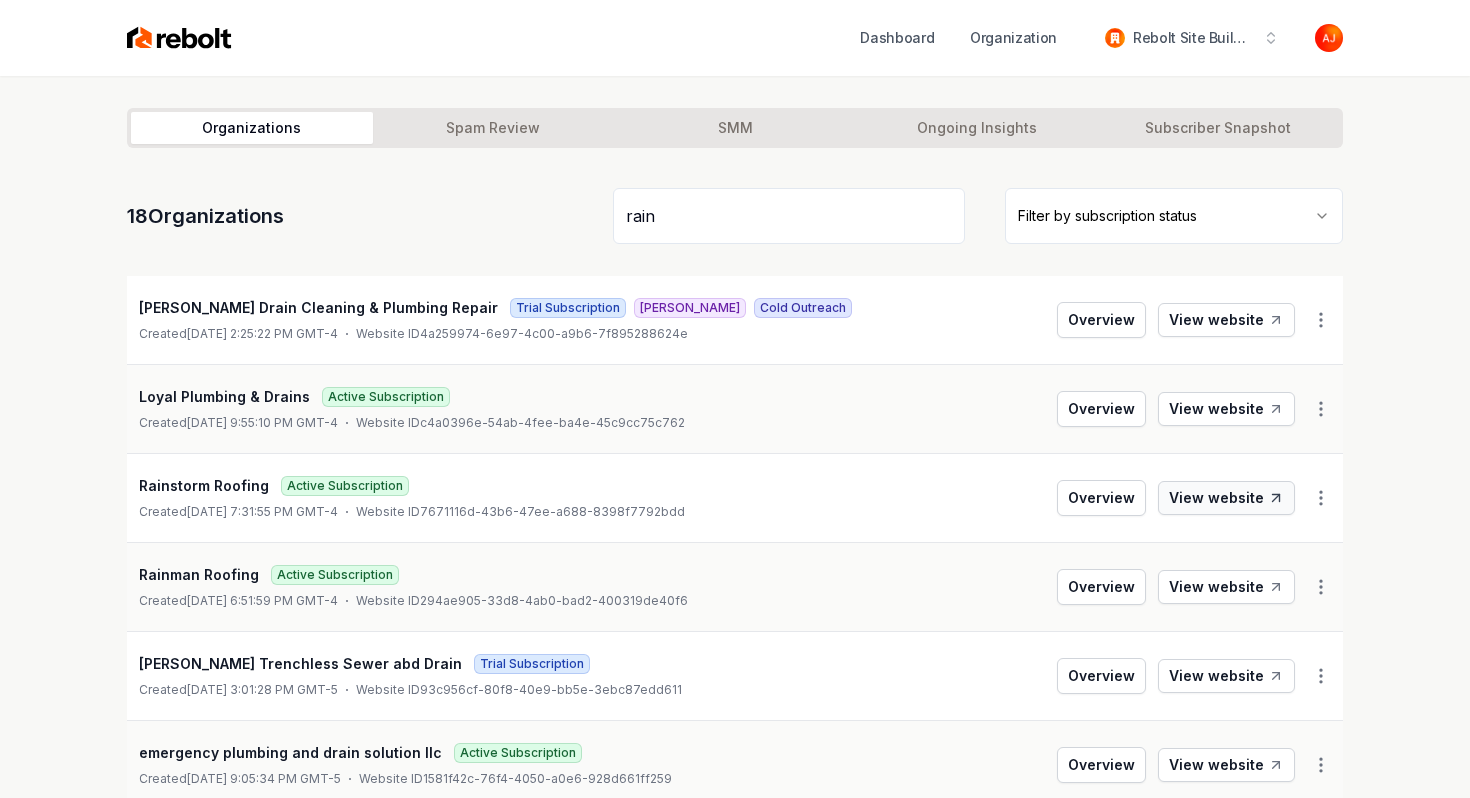 click on "View website" at bounding box center (1226, 498) 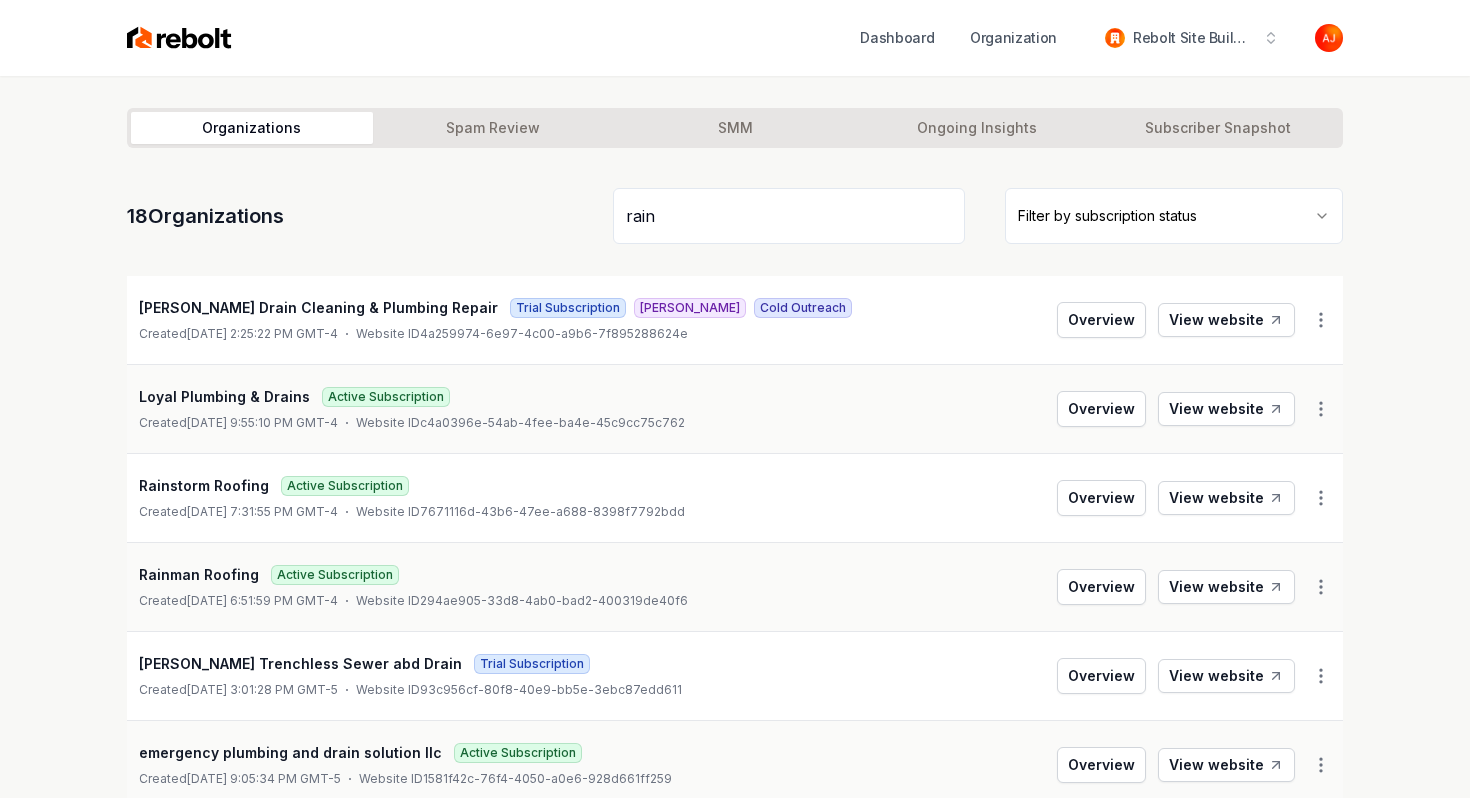 drag, startPoint x: 687, startPoint y: 208, endPoint x: 535, endPoint y: 208, distance: 152 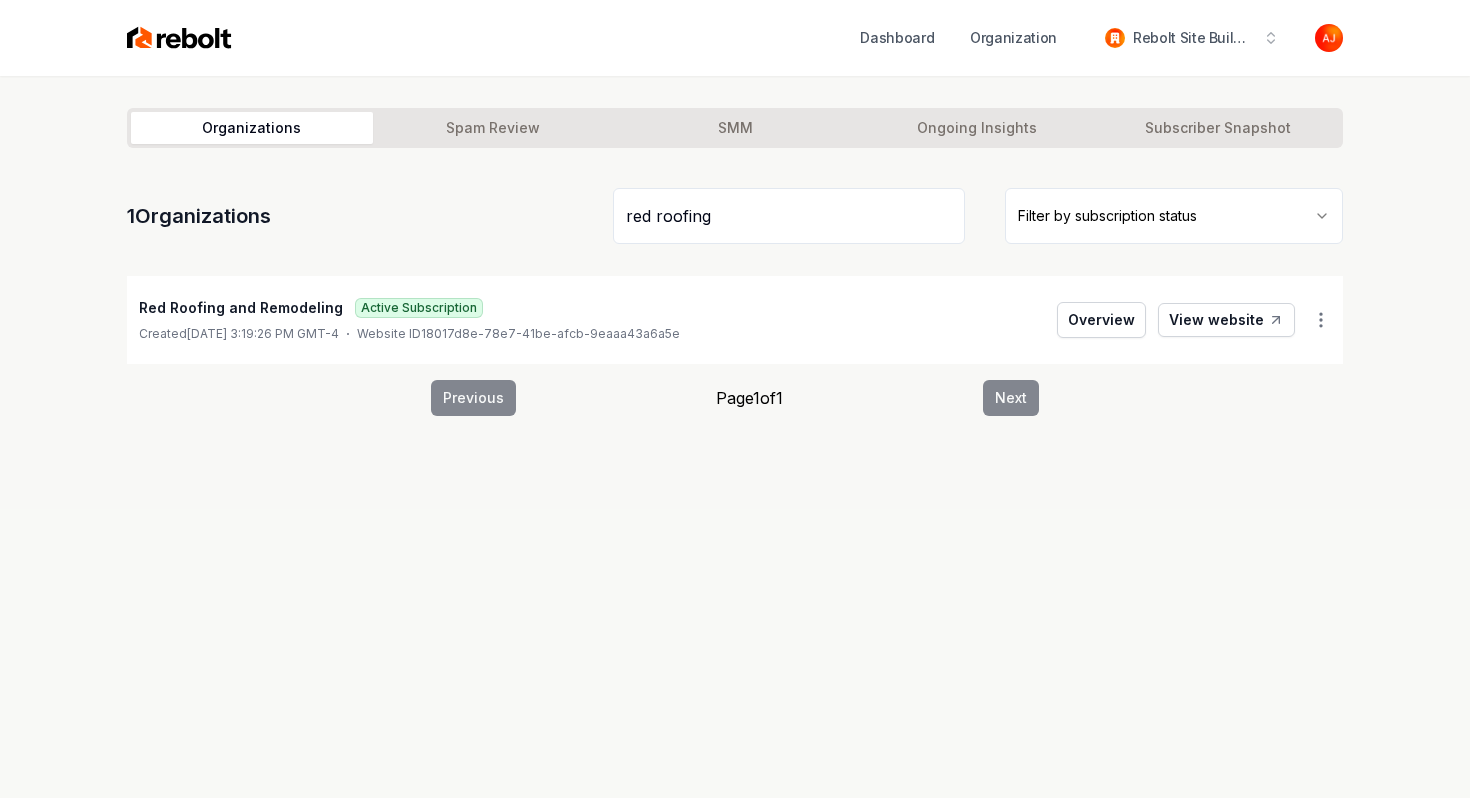 click on "View website" at bounding box center [1226, 320] 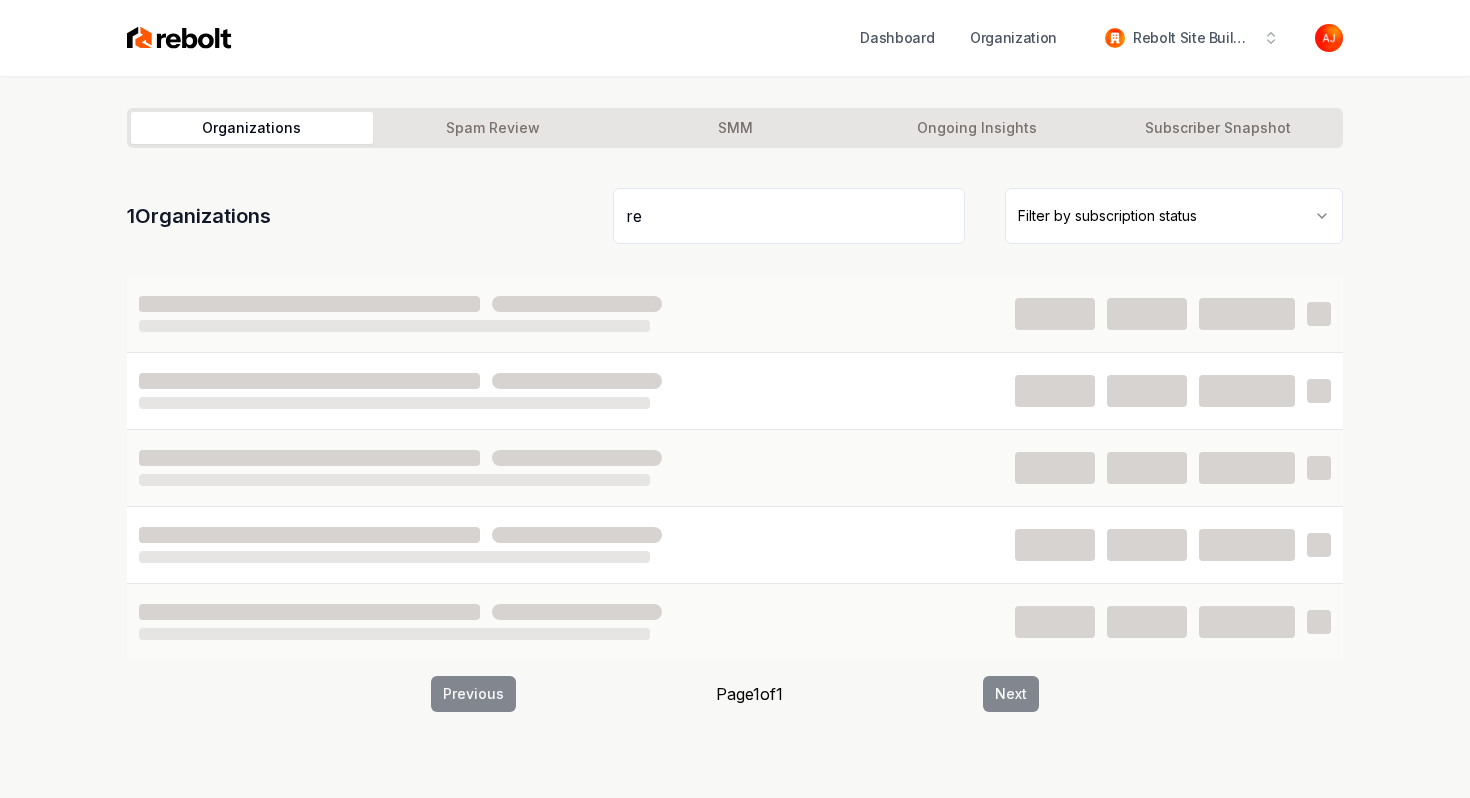 type on "r" 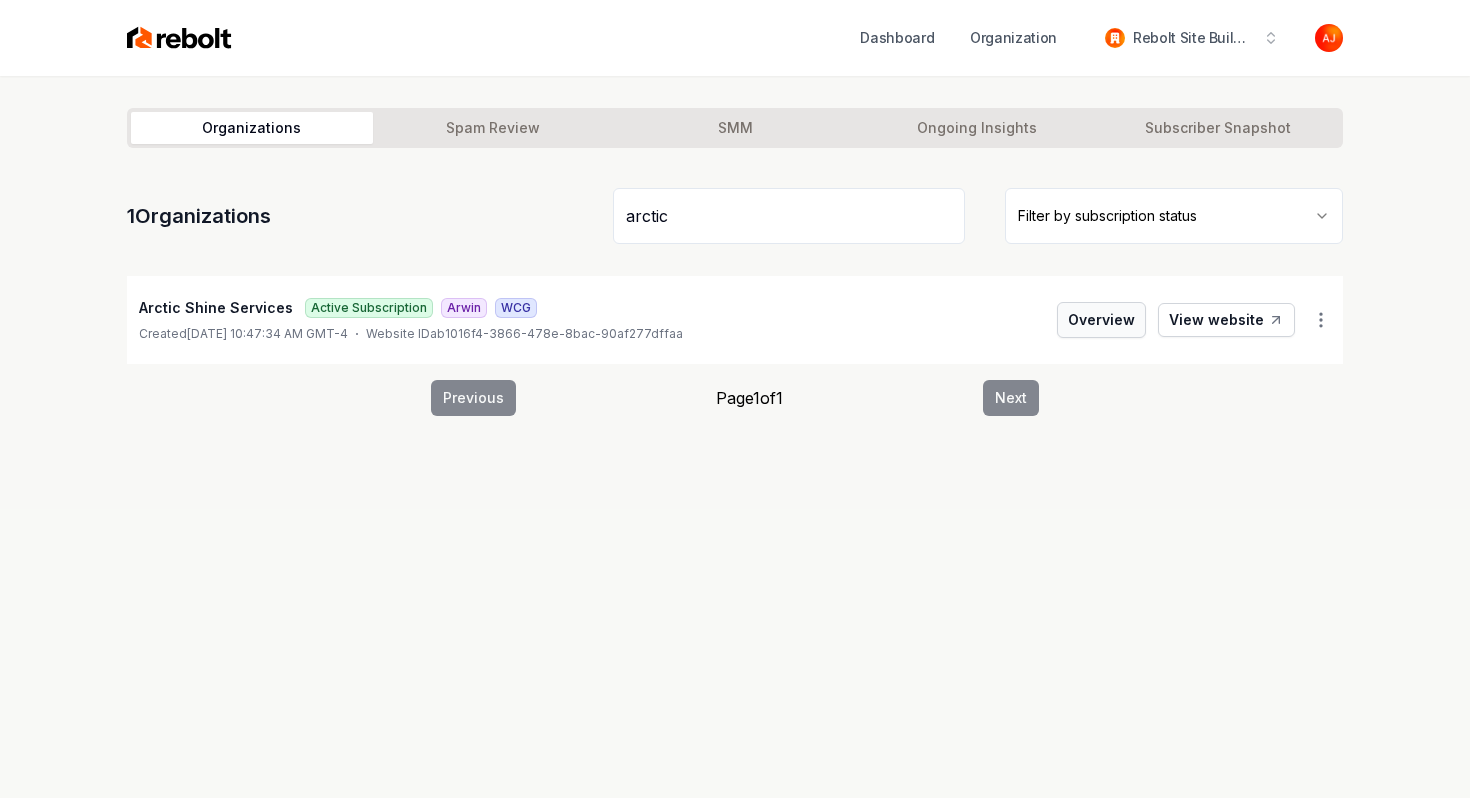 type on "arctic" 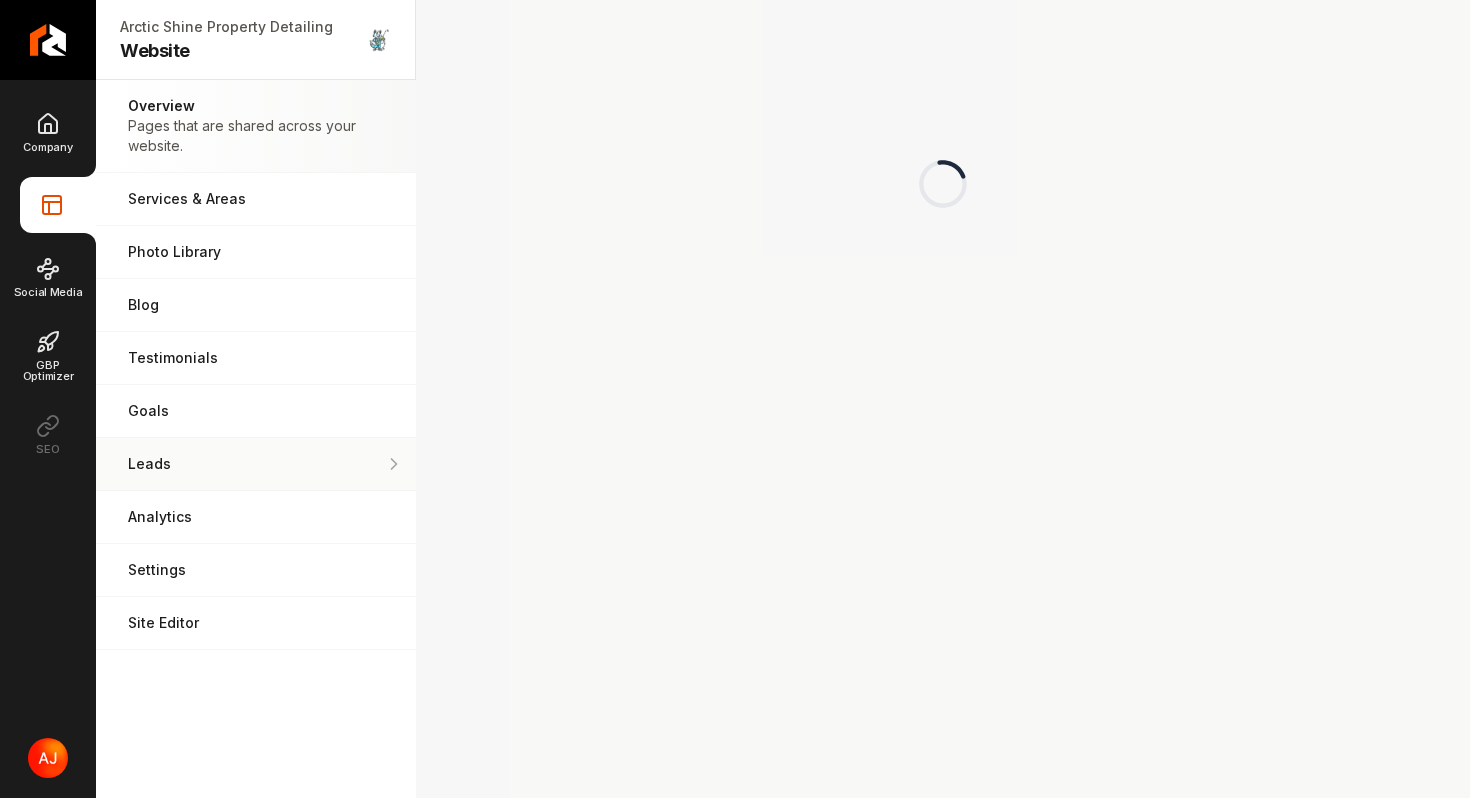 click on "Leads All of the leads that have come in through your website." at bounding box center [256, 464] 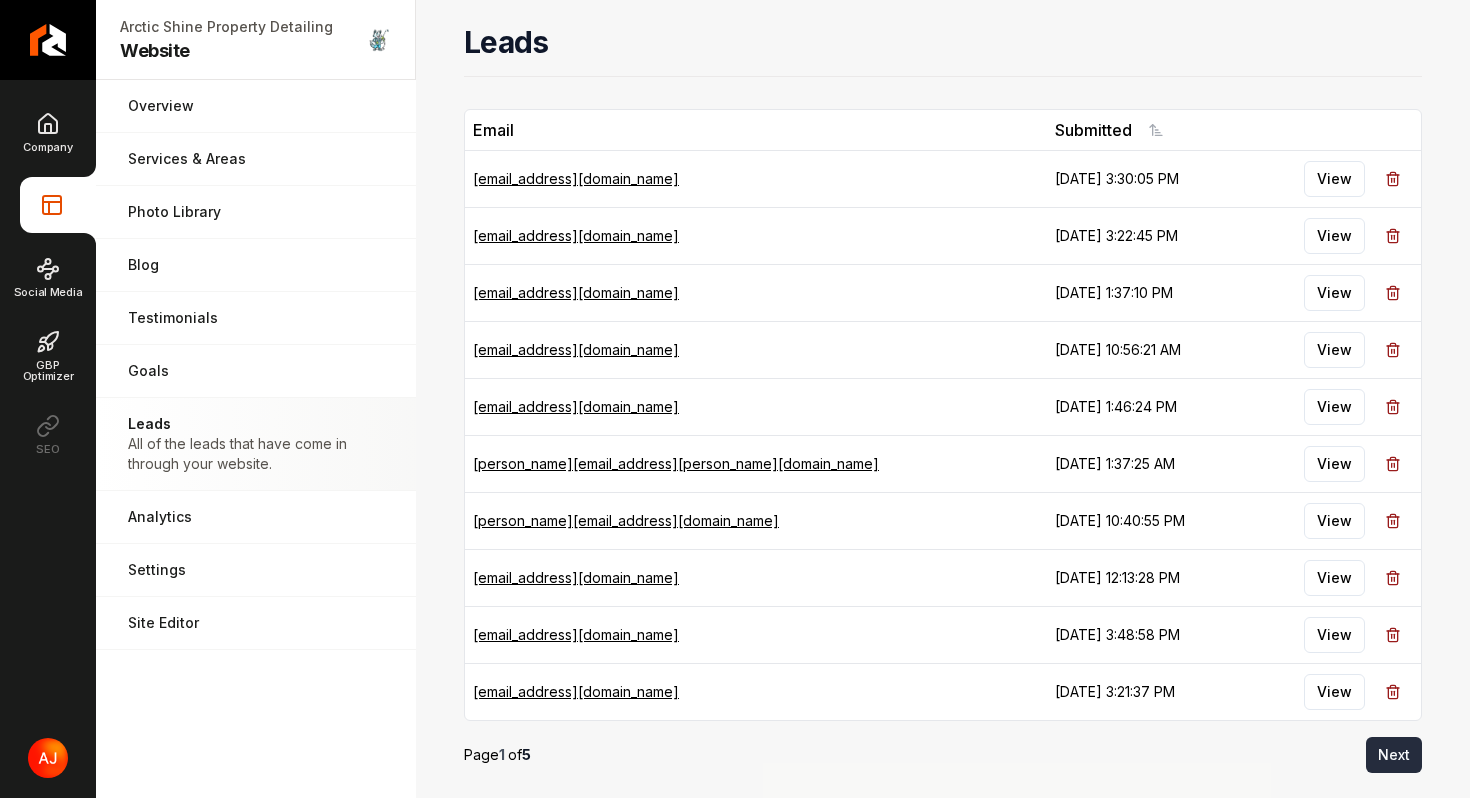 click on "Next" at bounding box center [1394, 755] 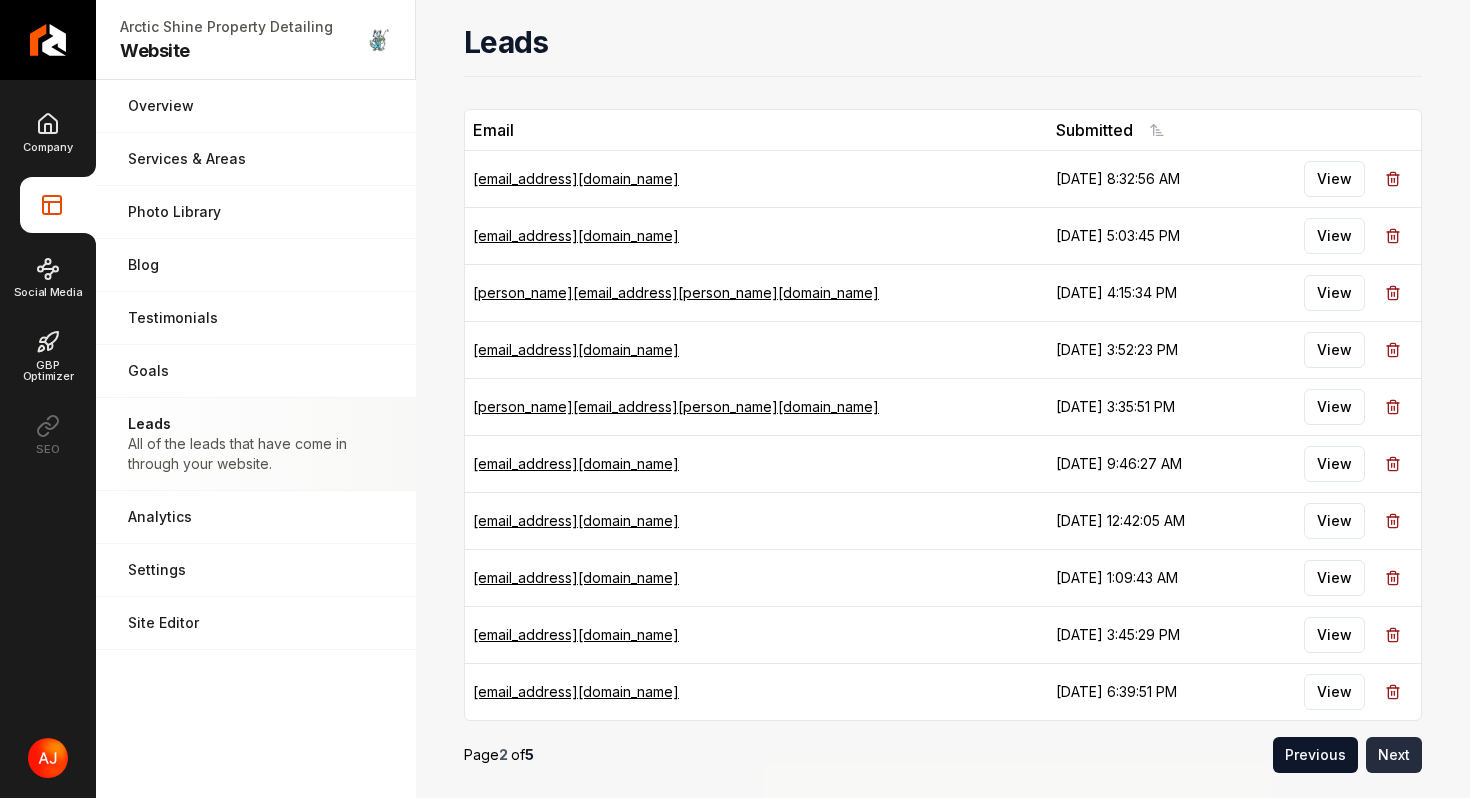 click on "Next" at bounding box center (1394, 755) 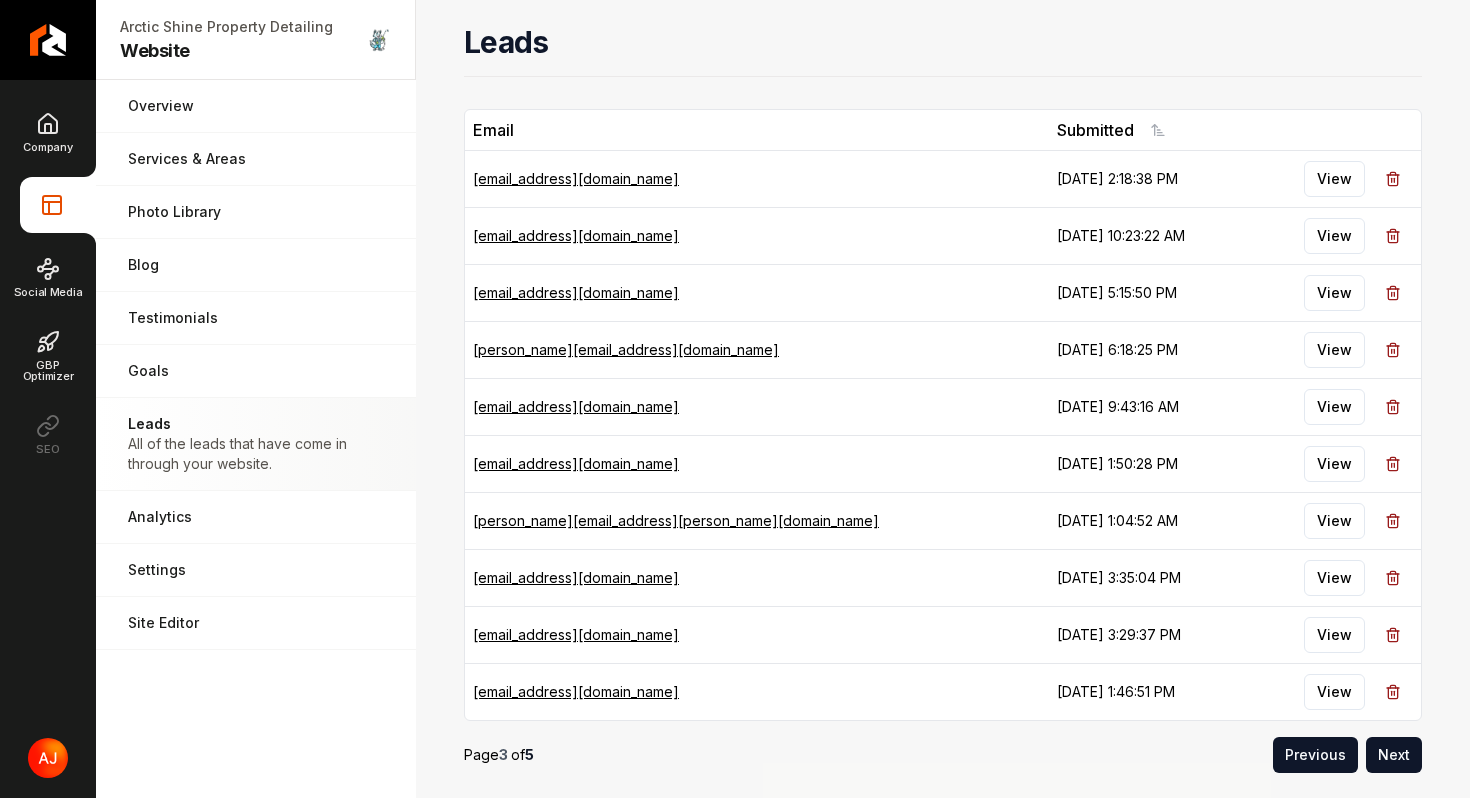 click on "Next" at bounding box center [1394, 755] 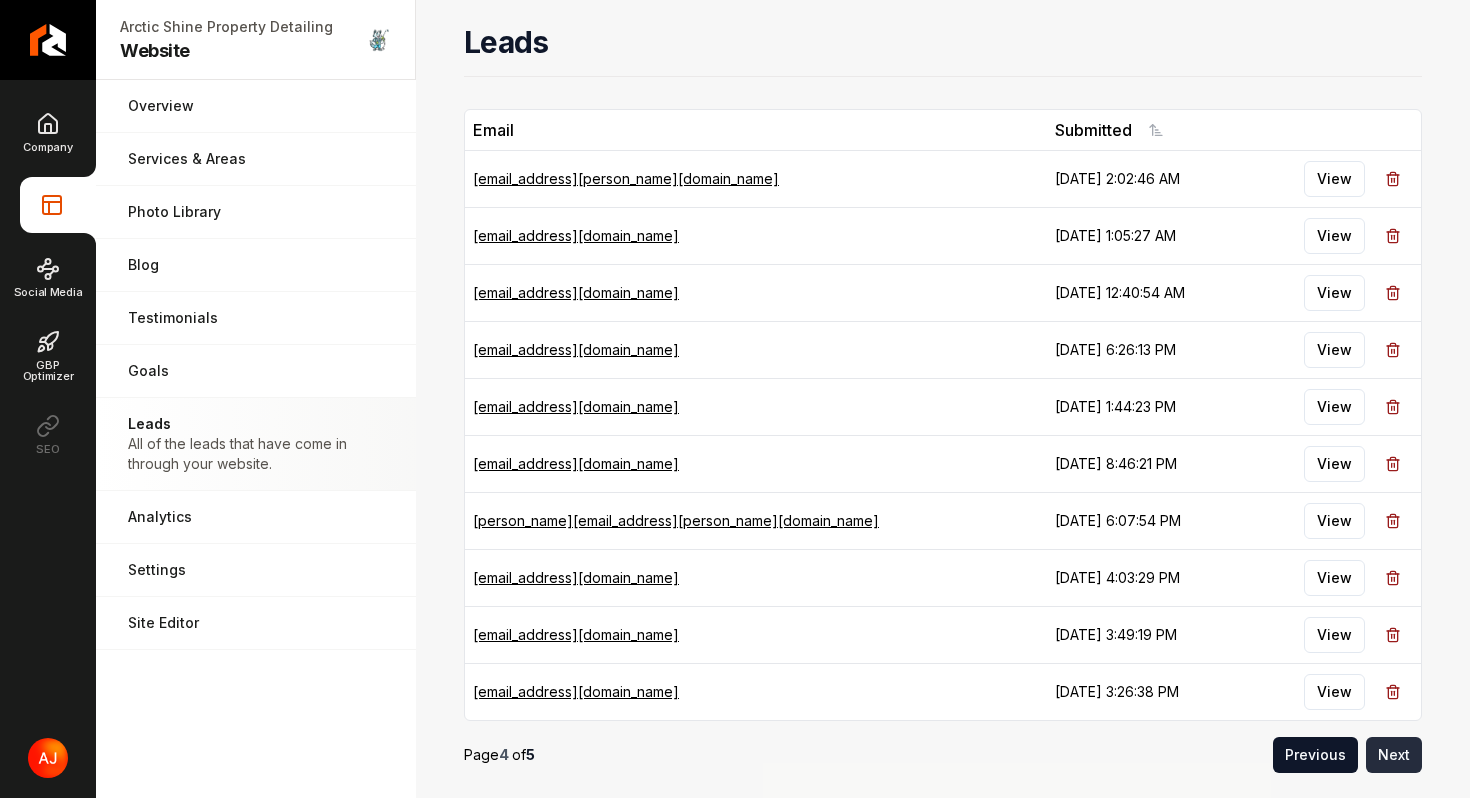 click on "Next" at bounding box center [1394, 755] 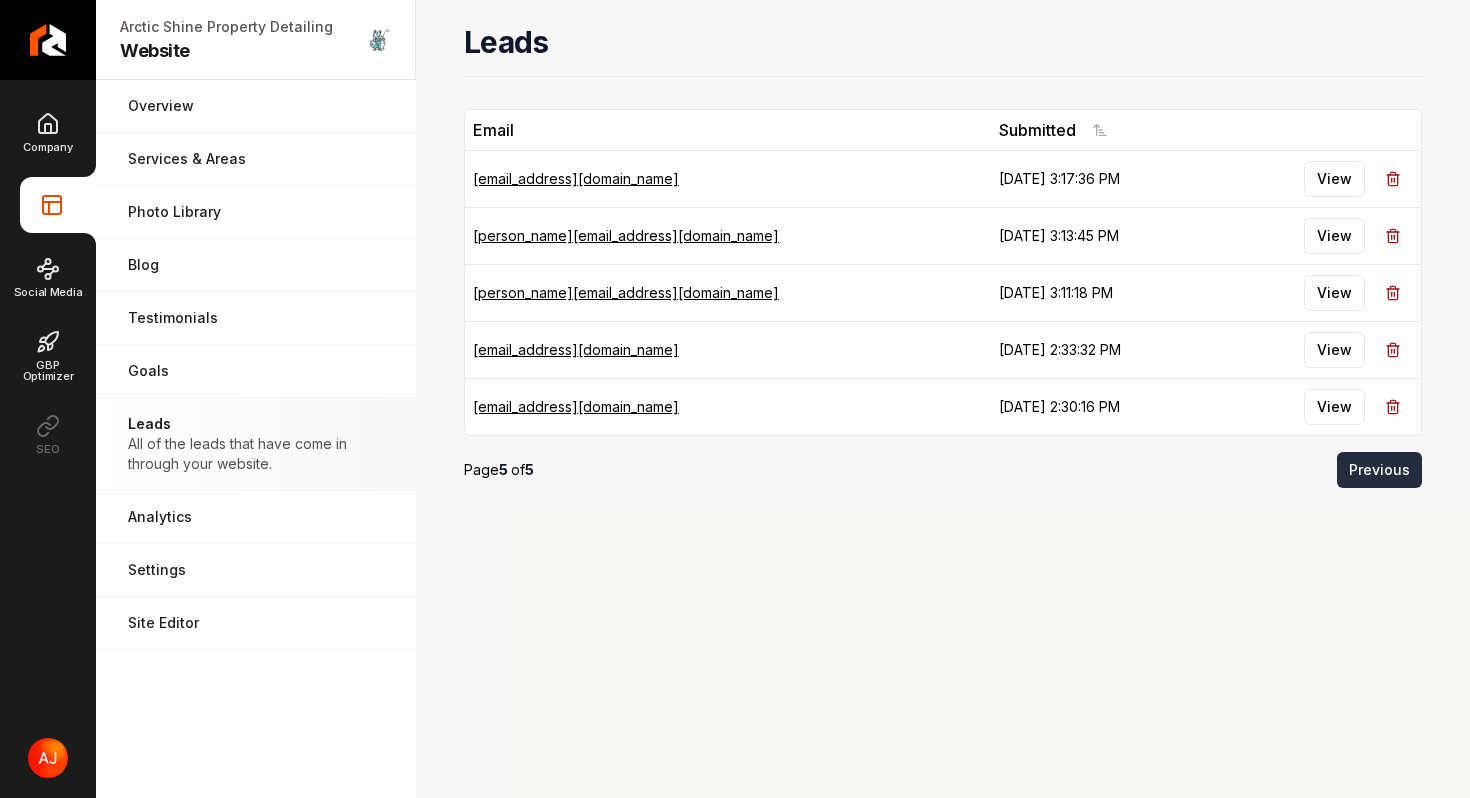click on "Previous" at bounding box center [1379, 470] 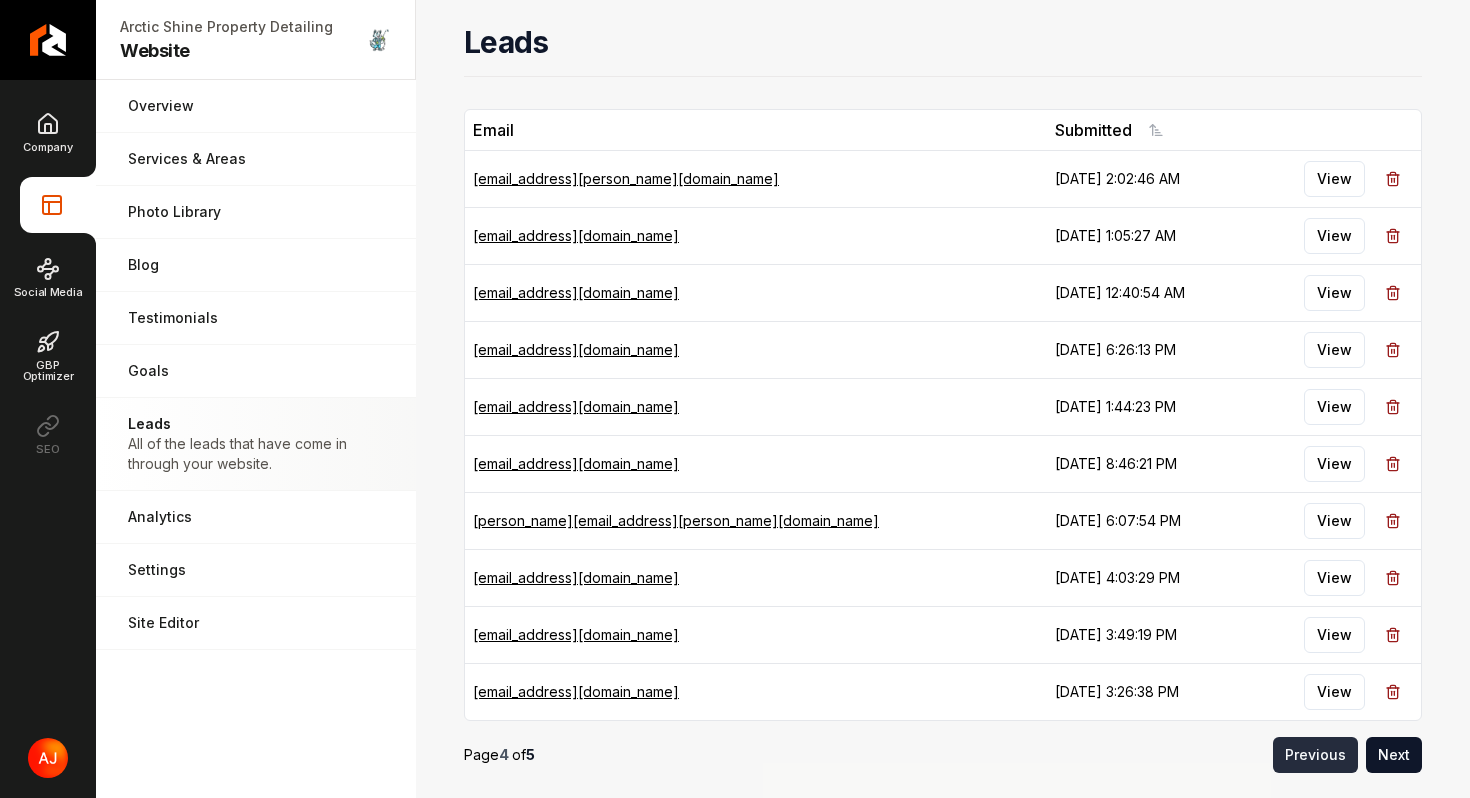 click on "Previous" at bounding box center [1315, 755] 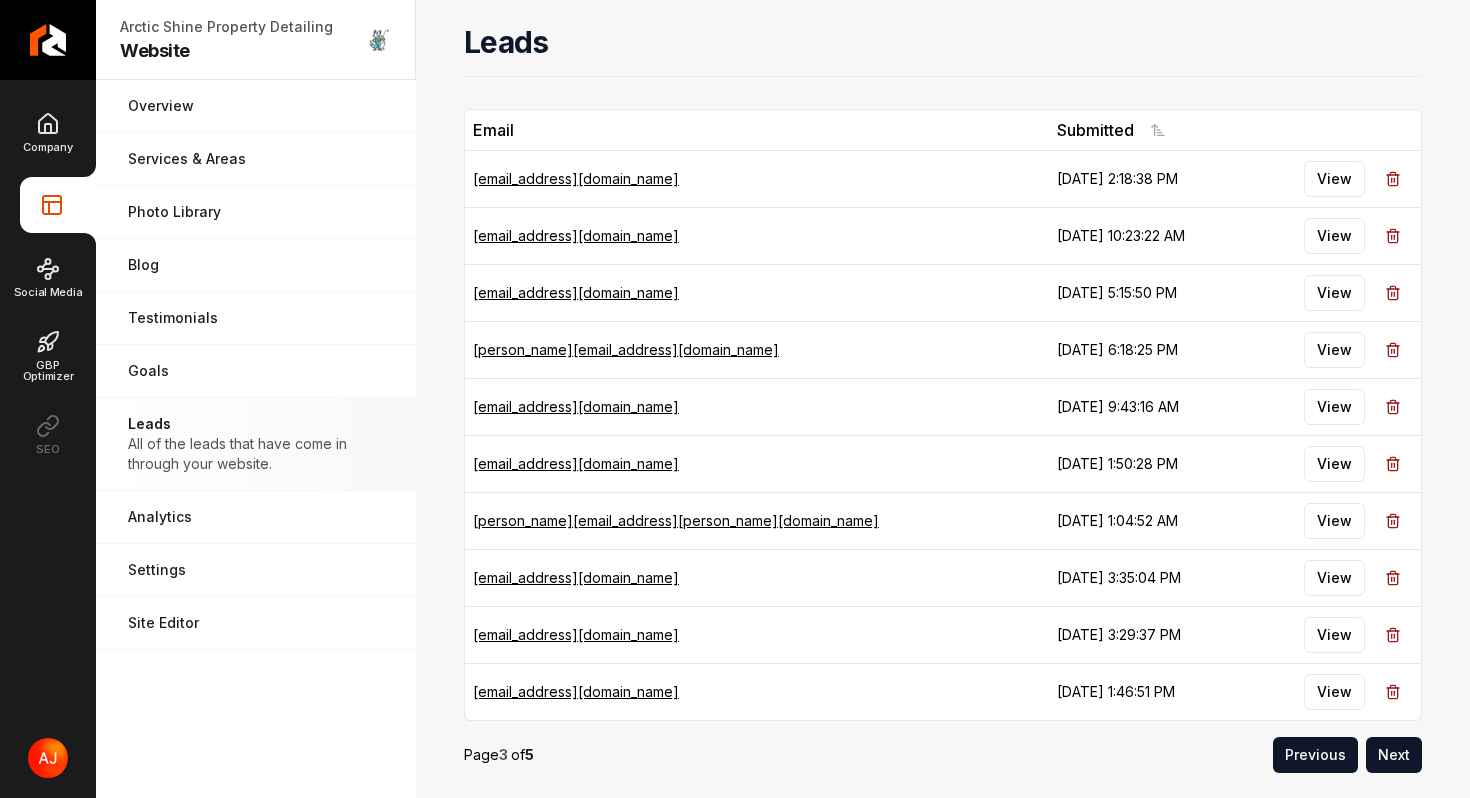 click on "Previous" at bounding box center (1315, 755) 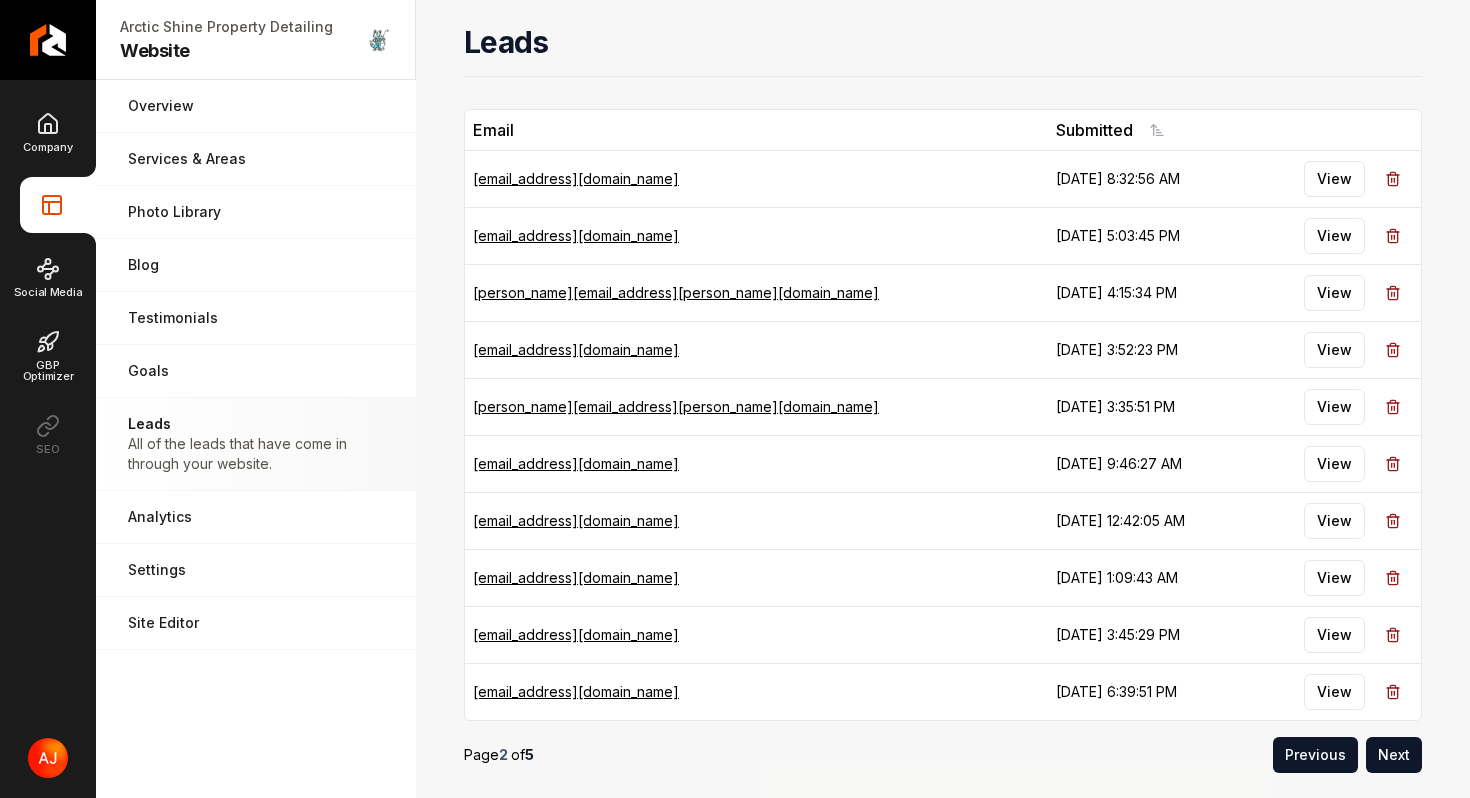 click on "Previous" at bounding box center (1315, 755) 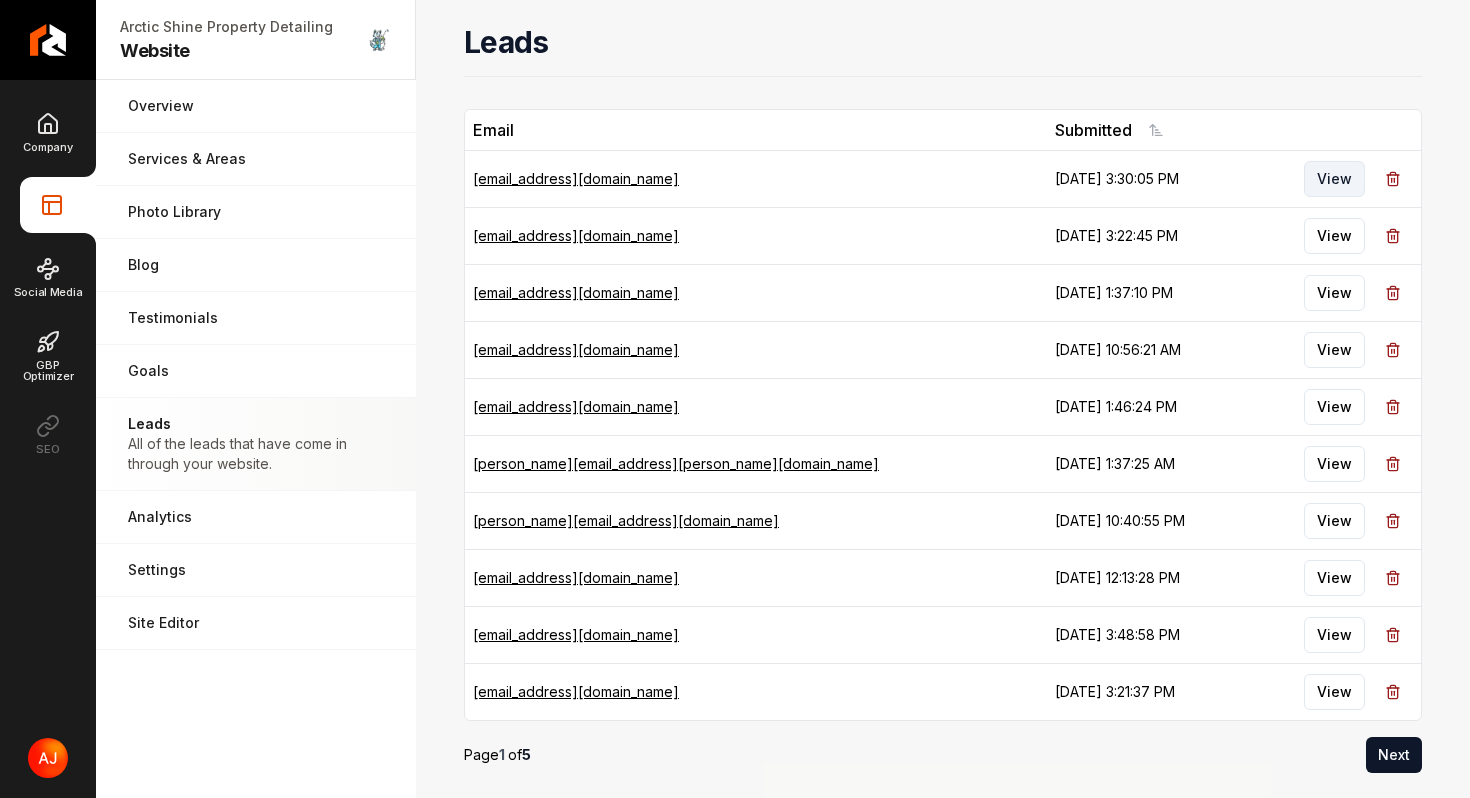 click on "View" at bounding box center (1334, 179) 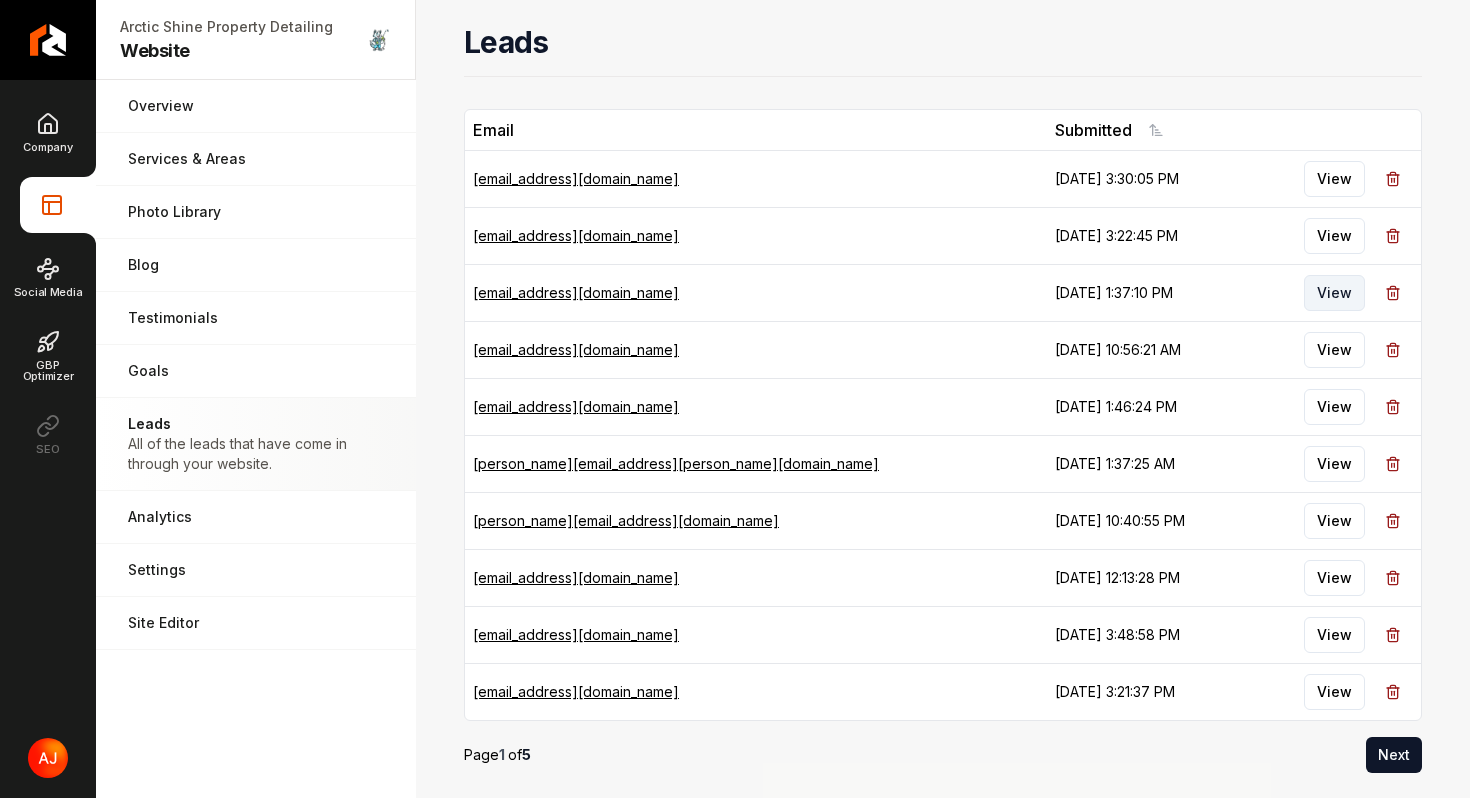 click on "View" at bounding box center (1334, 293) 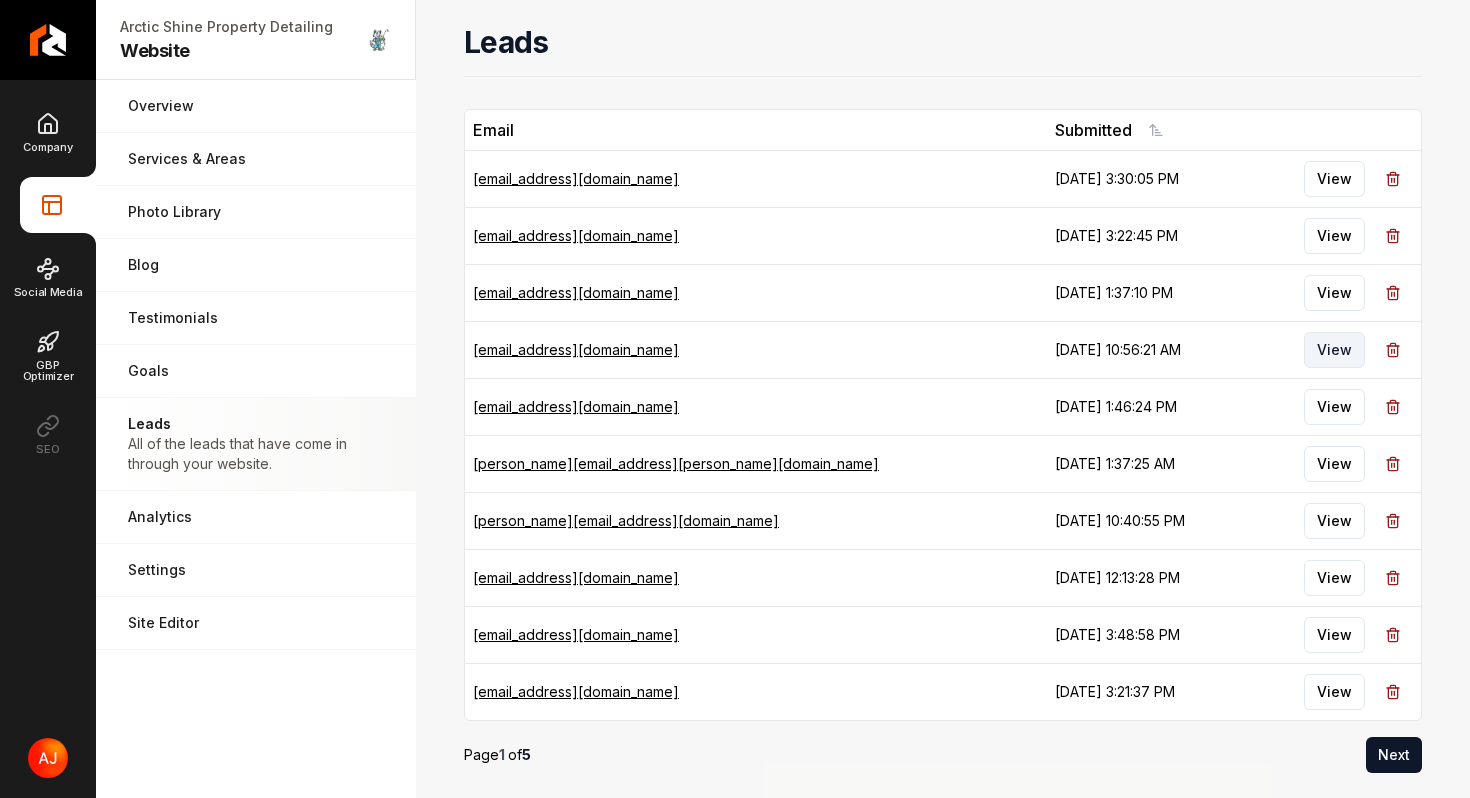 click on "View" at bounding box center (1334, 350) 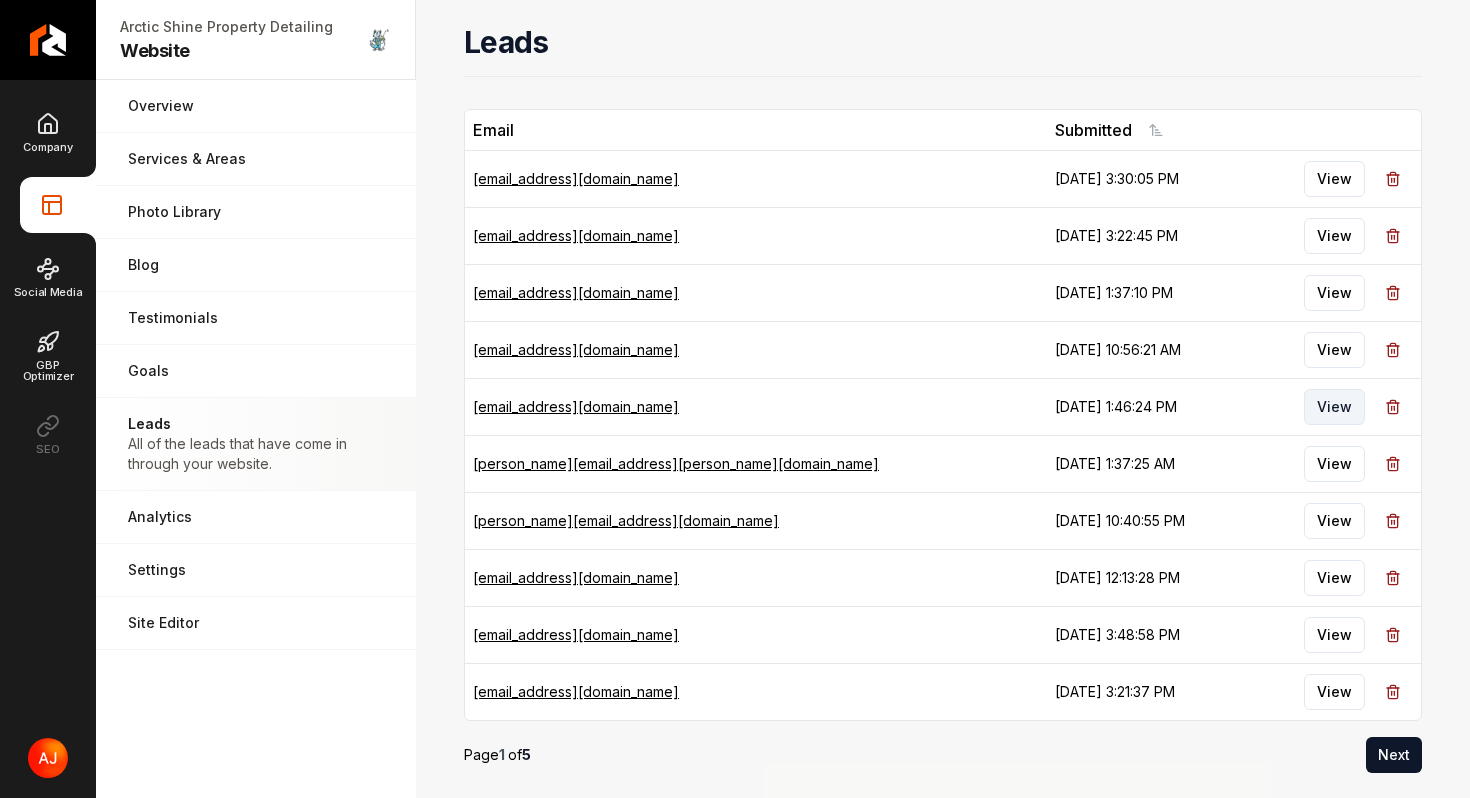 click on "View" at bounding box center (1334, 407) 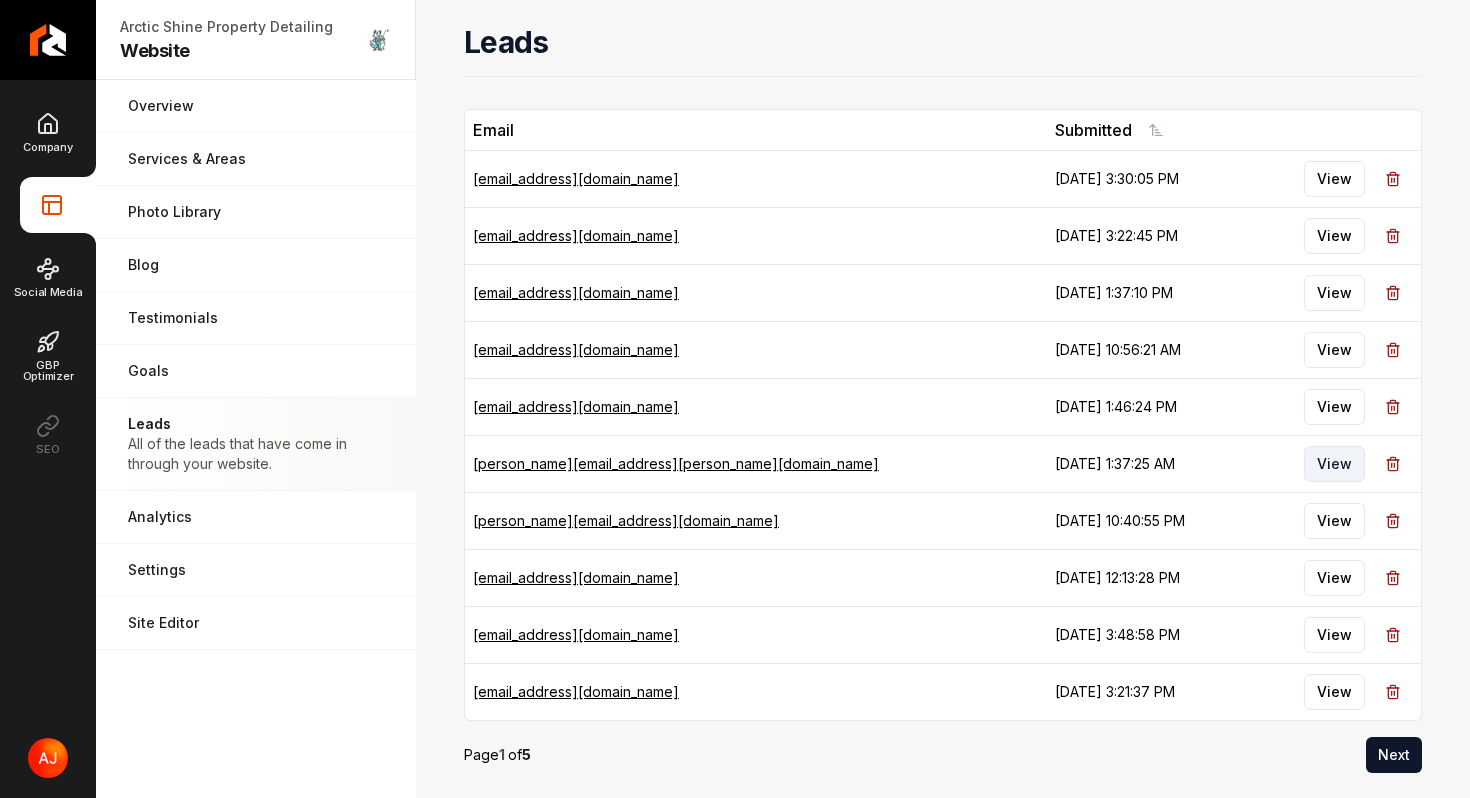 click on "View" at bounding box center [1334, 464] 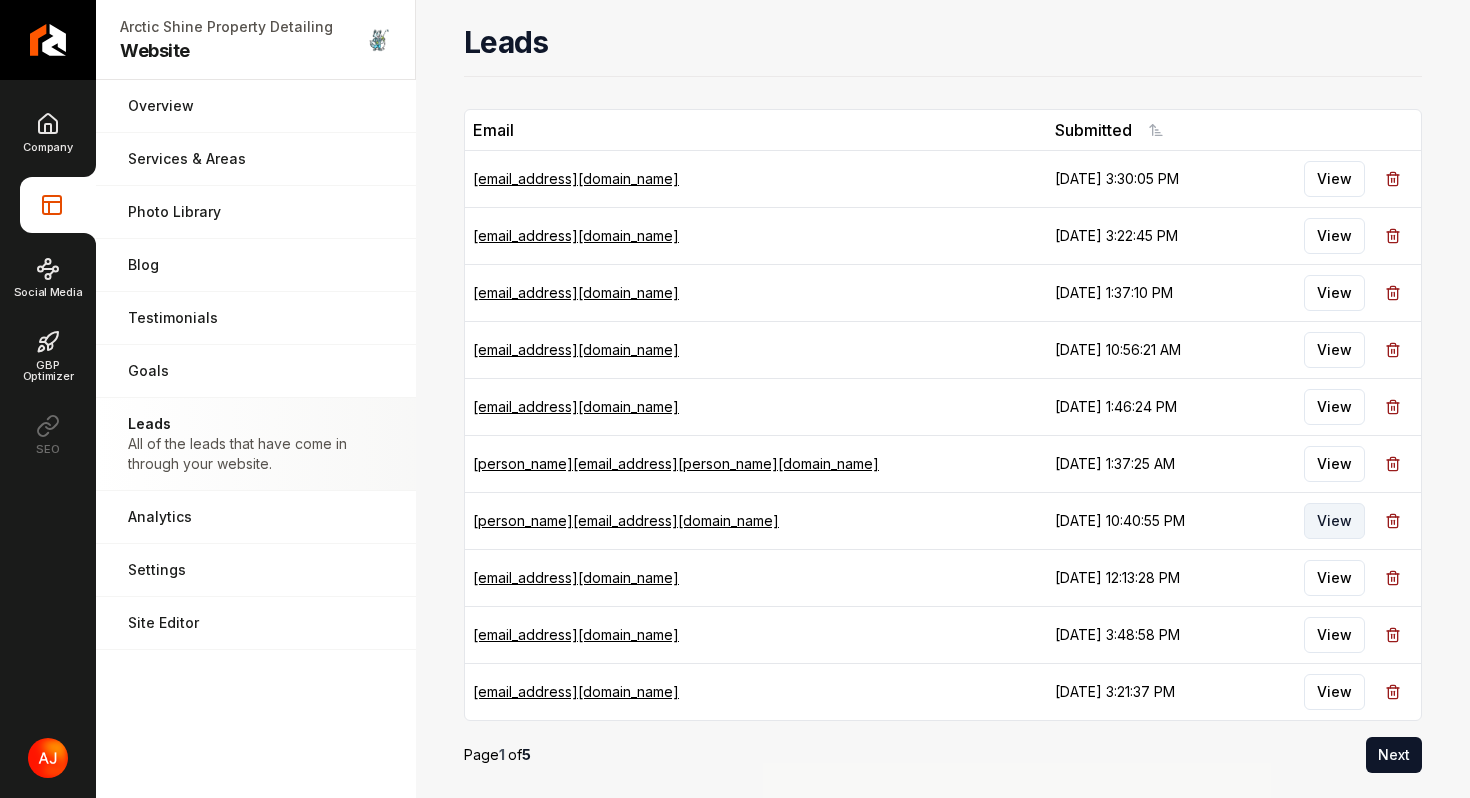 click on "View" at bounding box center (1334, 521) 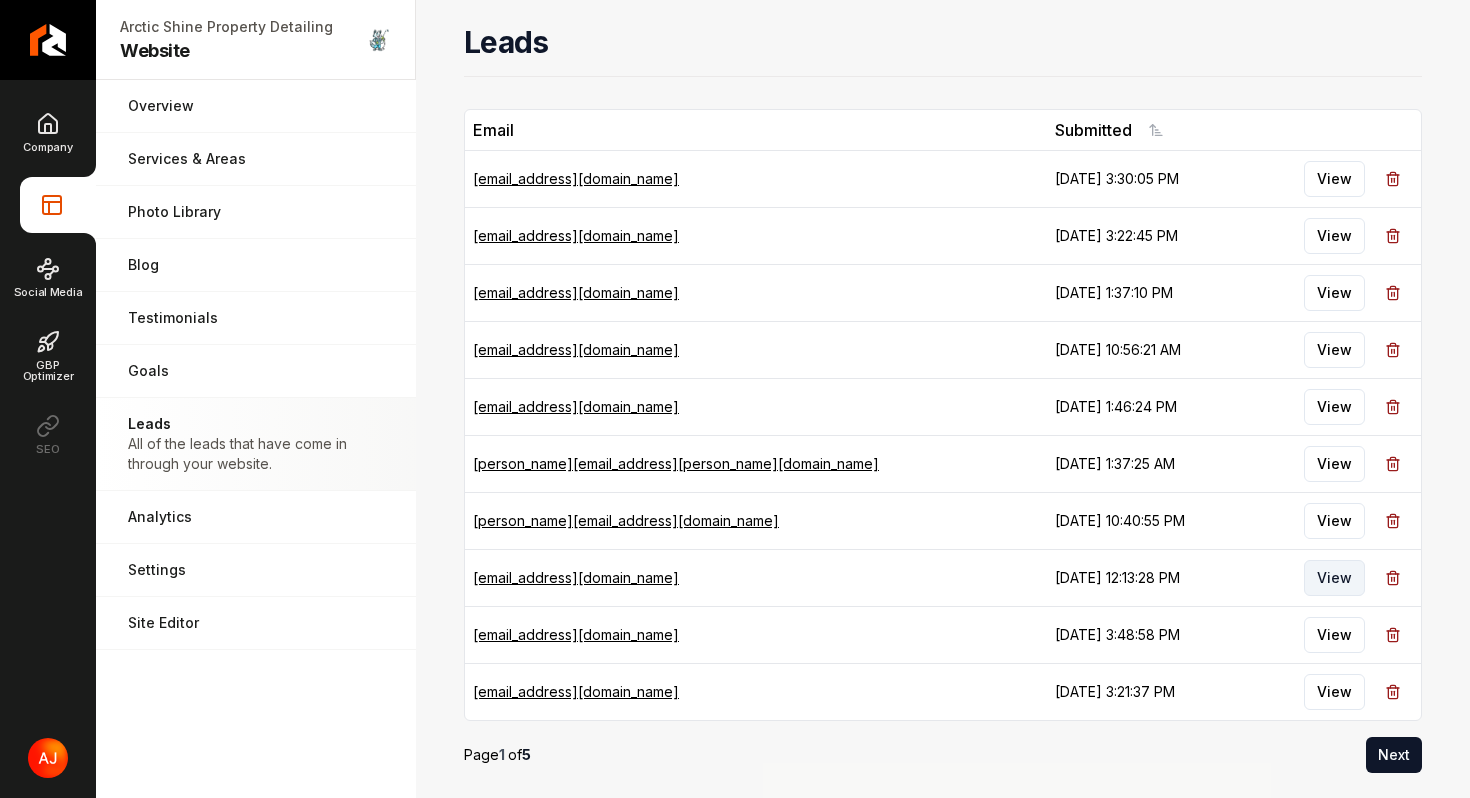 click on "View" at bounding box center [1334, 578] 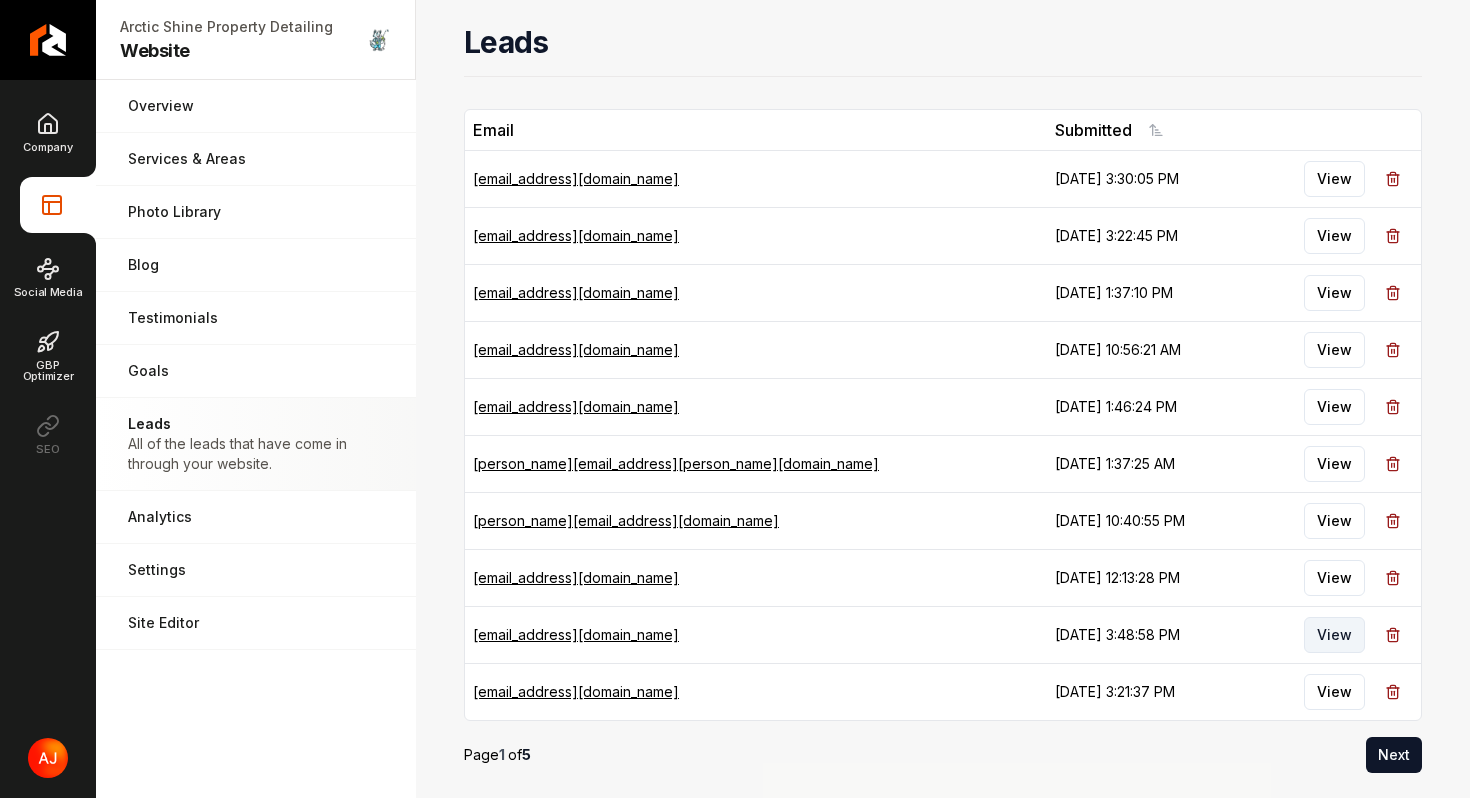 click on "View" at bounding box center (1334, 635) 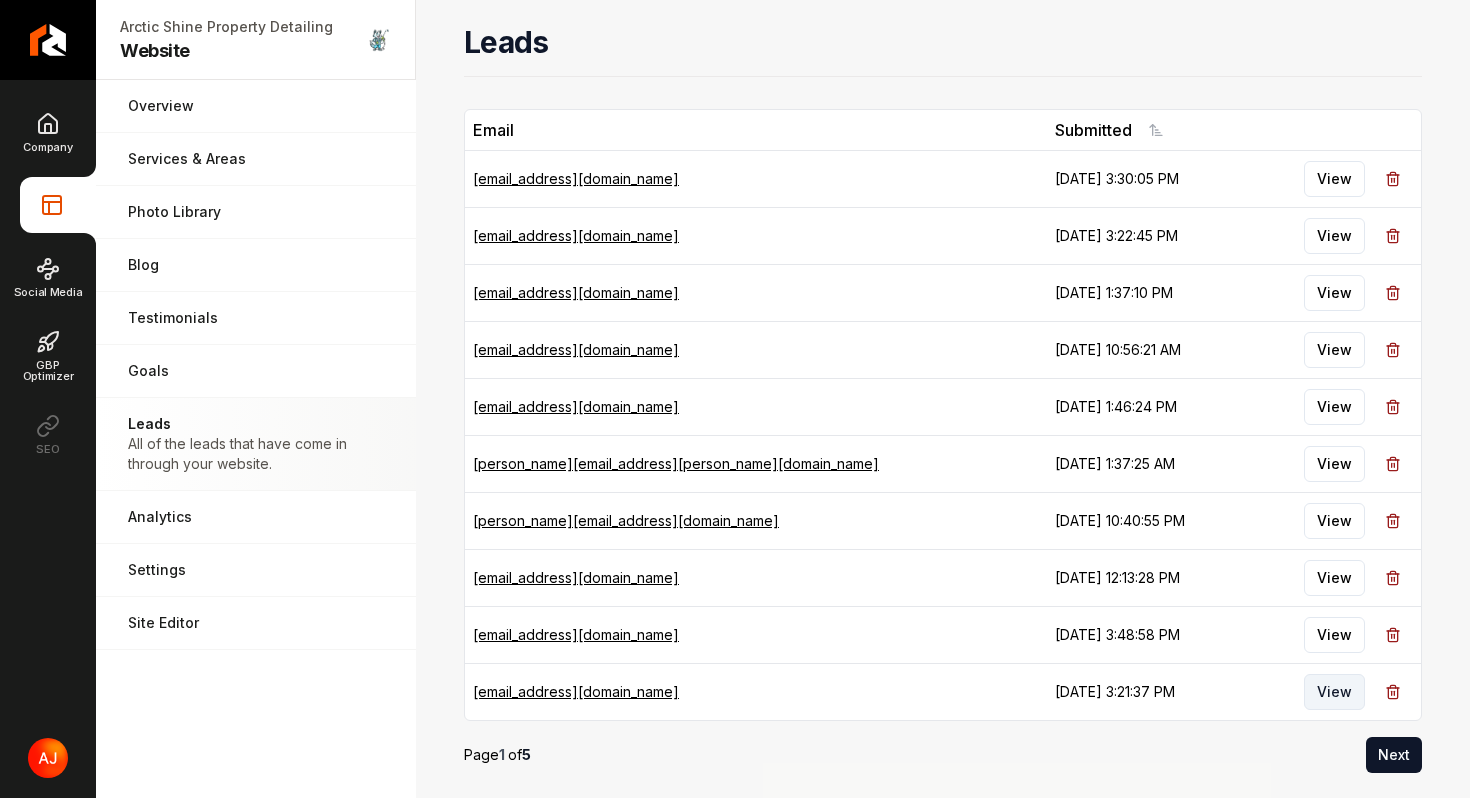 click on "View" at bounding box center [1334, 692] 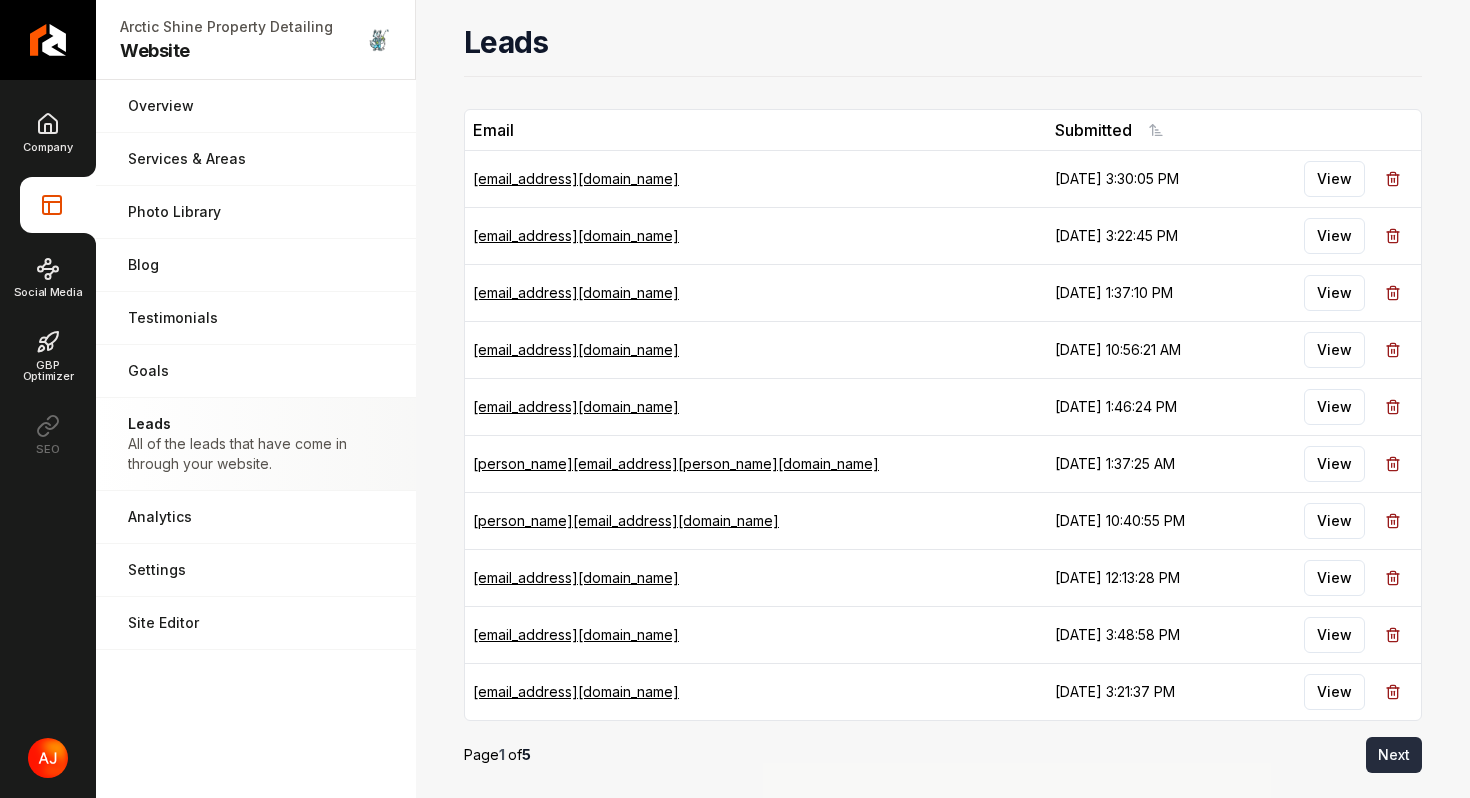 click on "Next" at bounding box center (1394, 755) 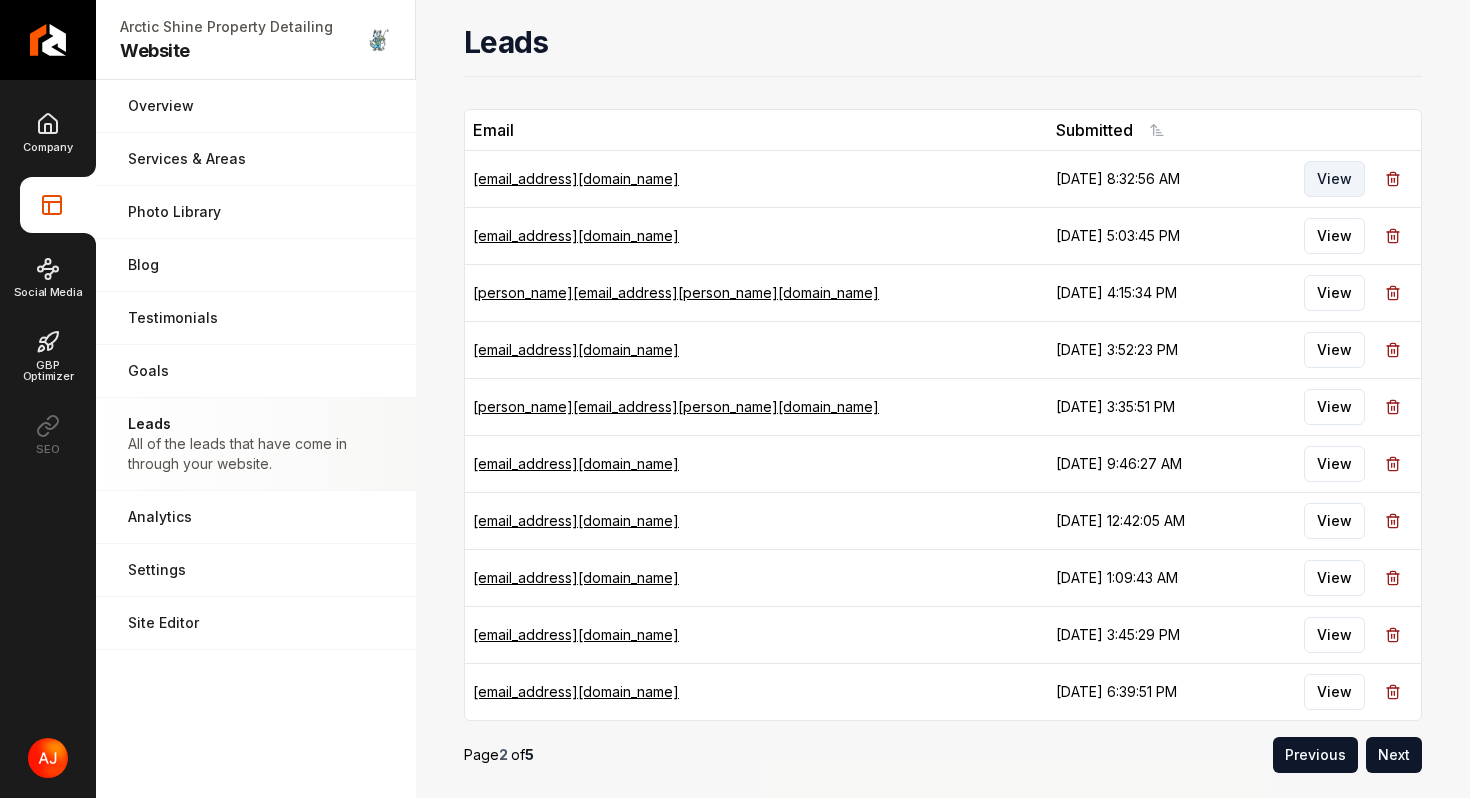 click on "View" at bounding box center [1334, 179] 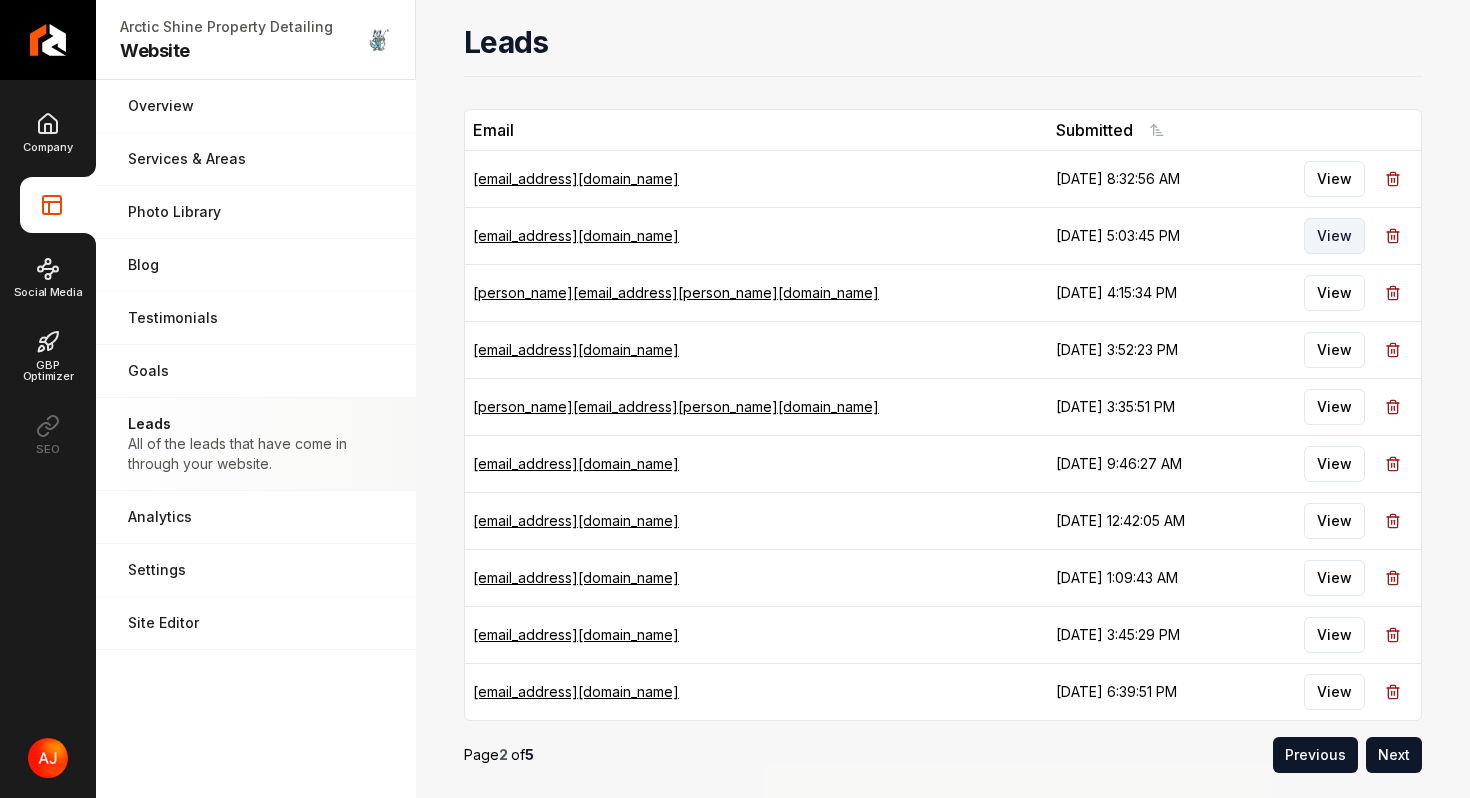 click on "View" at bounding box center [1334, 236] 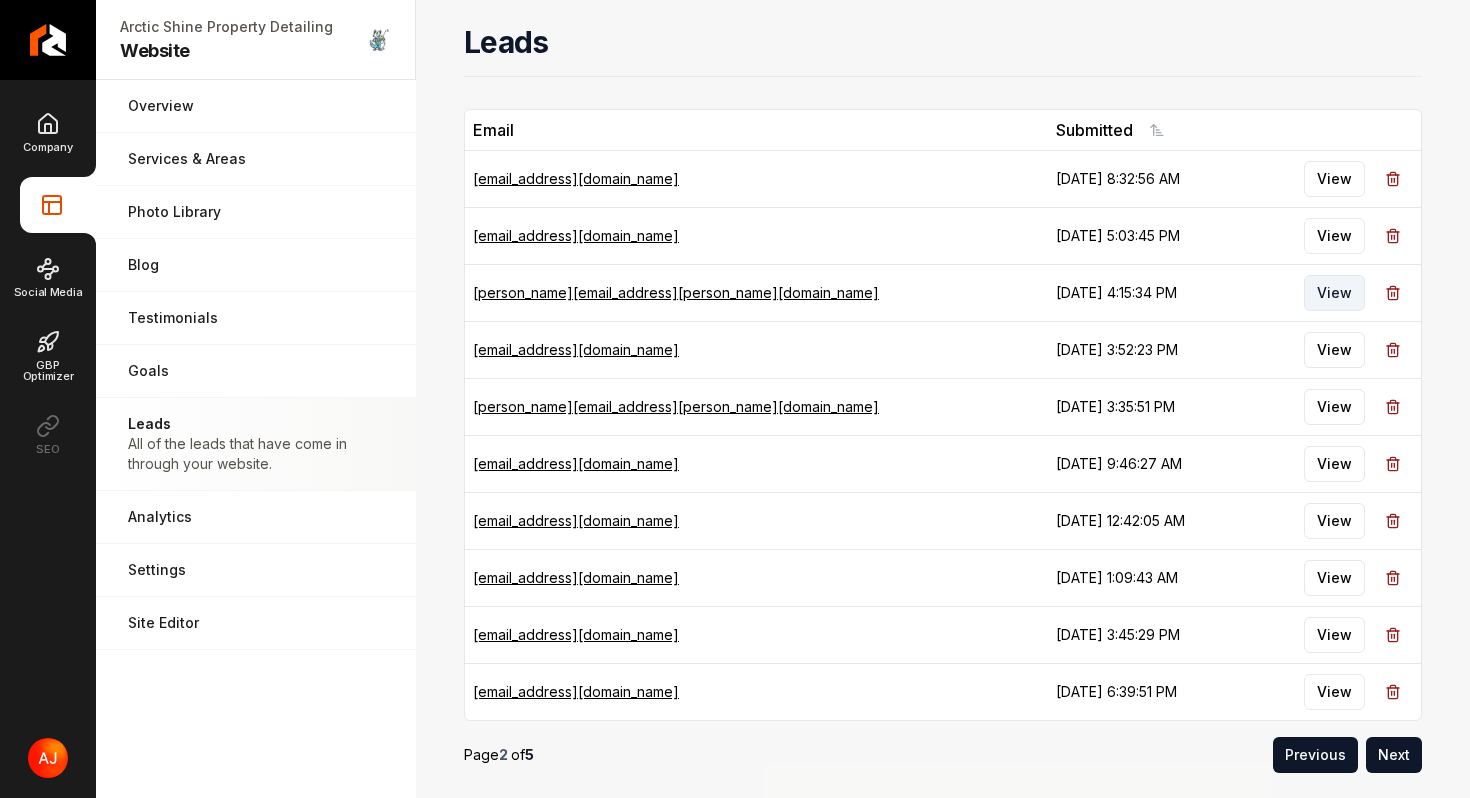 click on "View" at bounding box center [1334, 293] 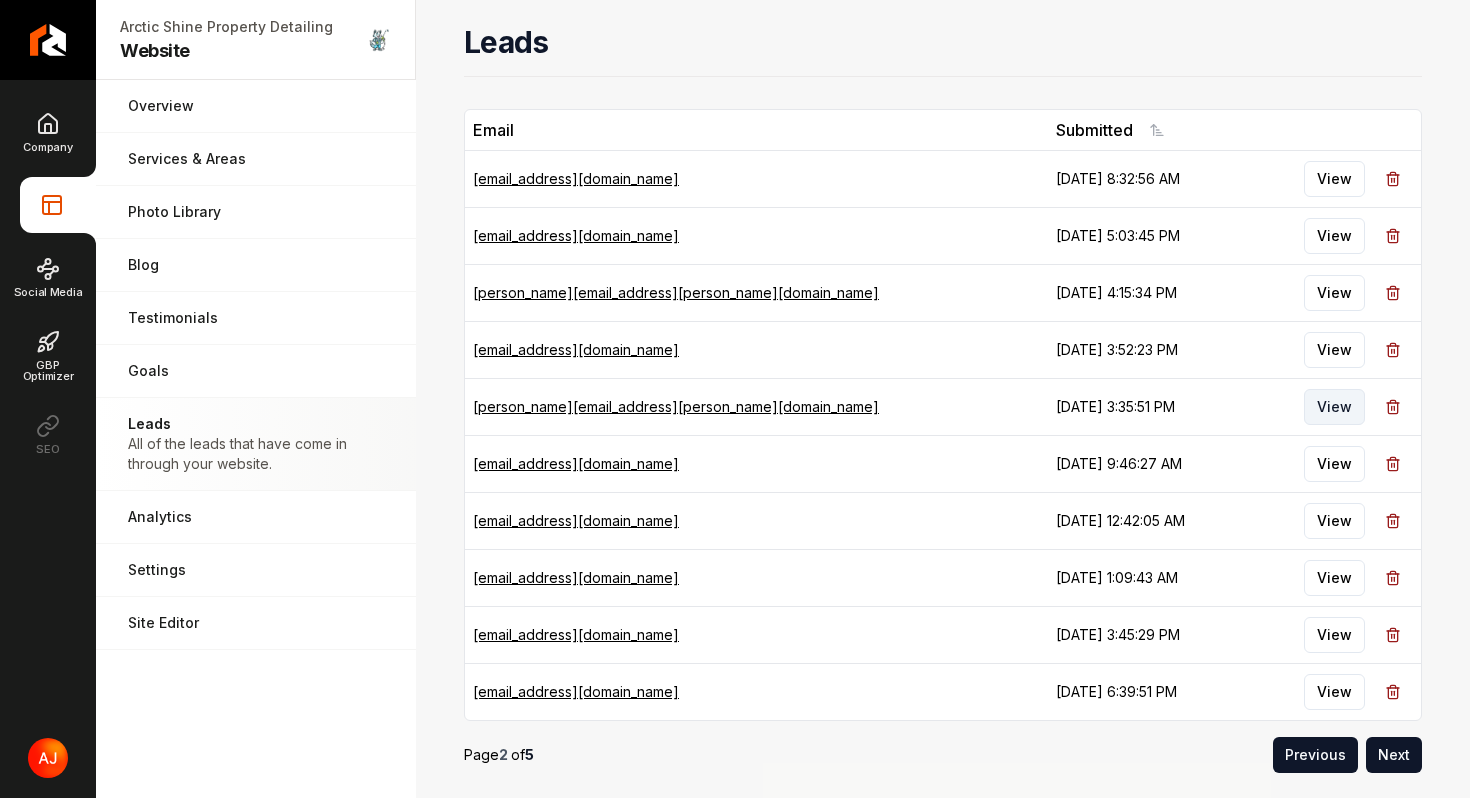 click on "View" at bounding box center [1334, 407] 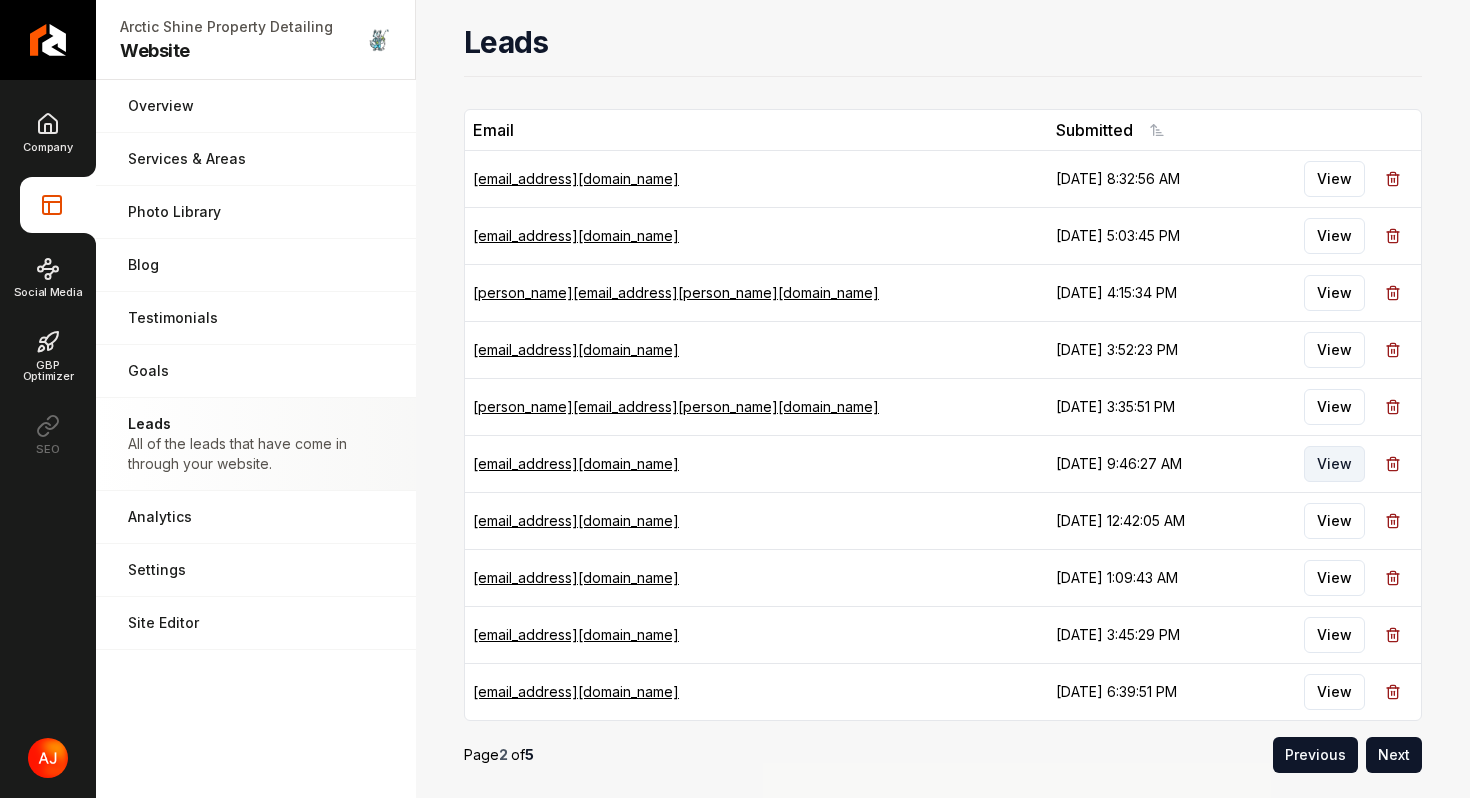 click on "View" at bounding box center [1334, 464] 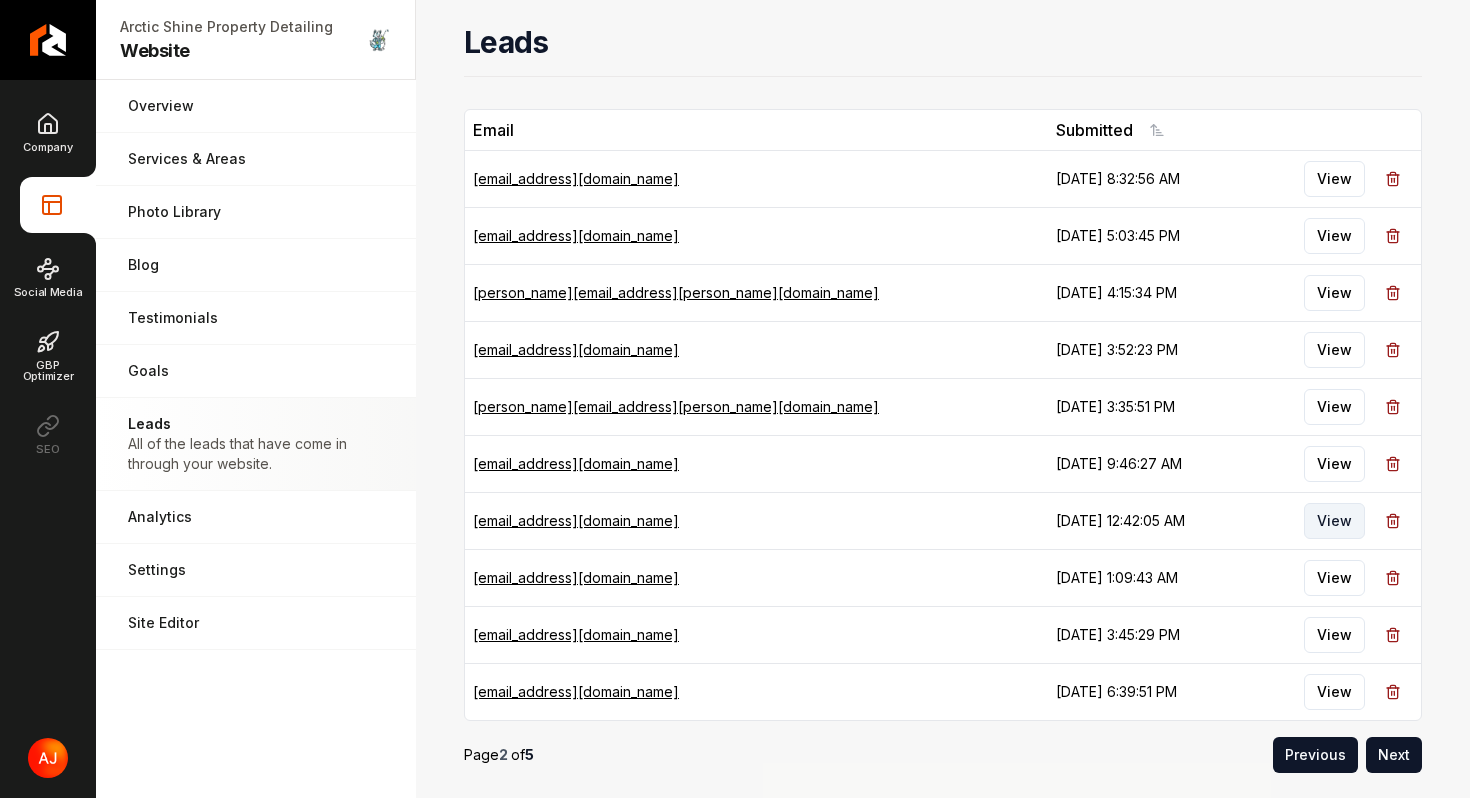click on "View" at bounding box center [1334, 521] 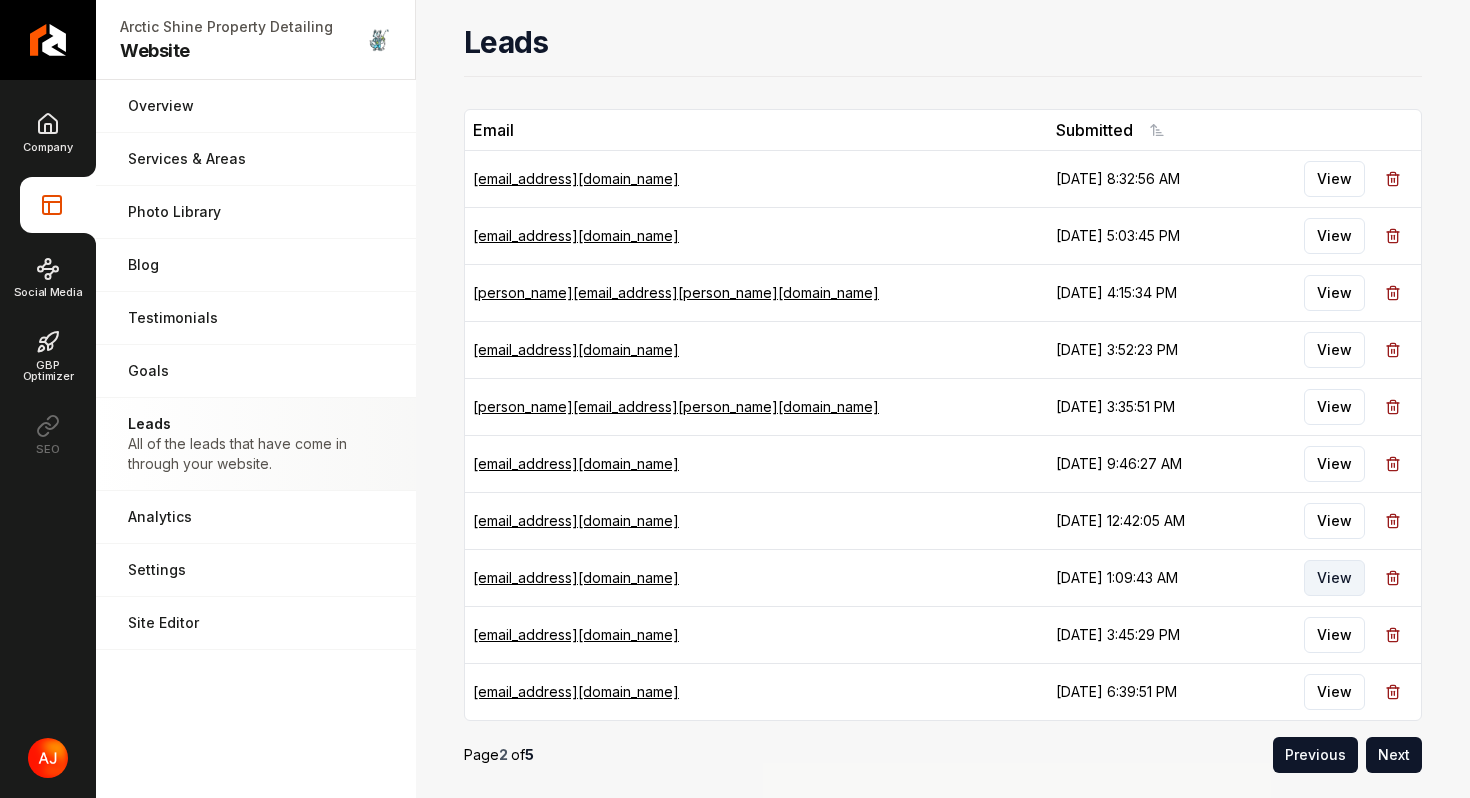 click on "View" at bounding box center [1334, 578] 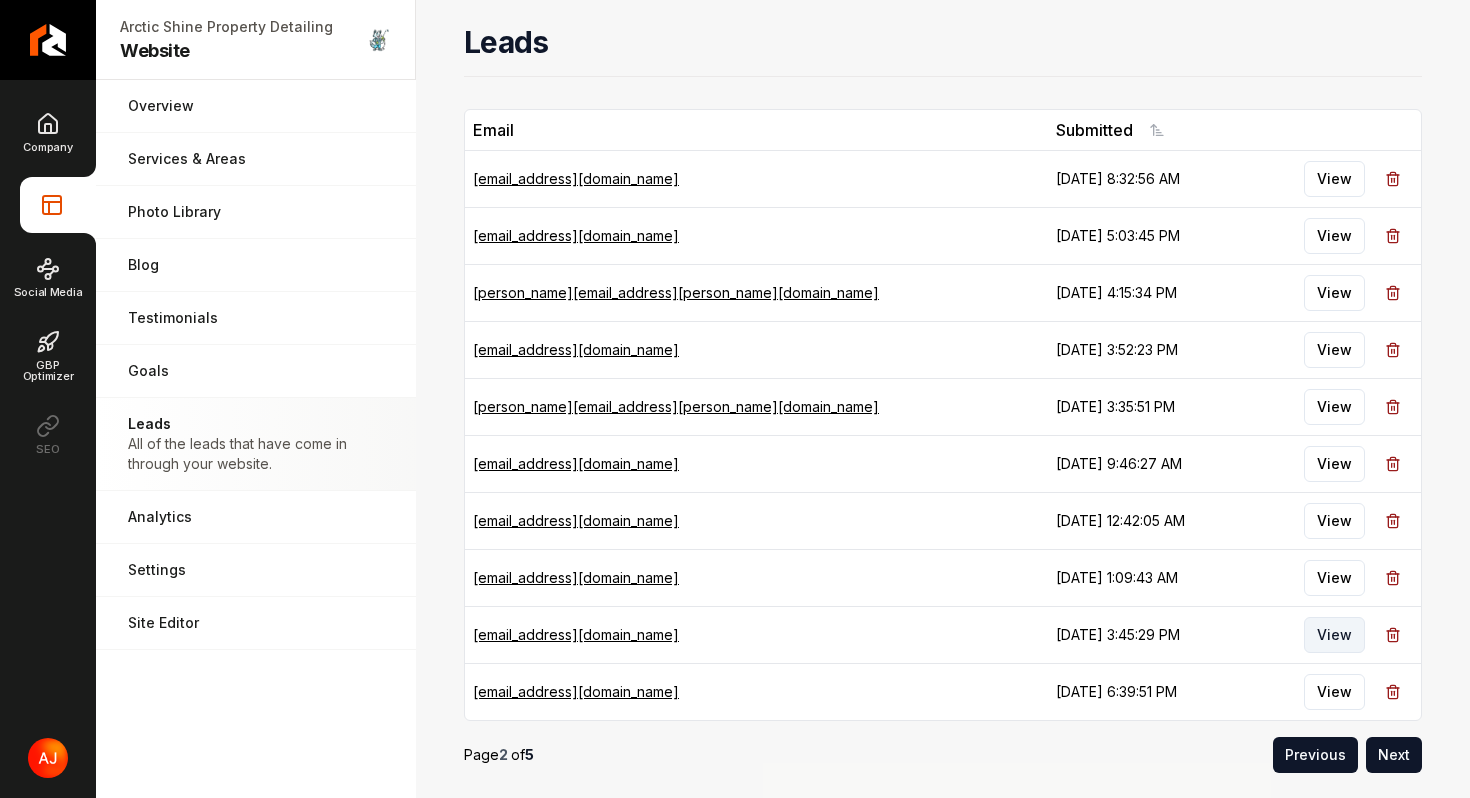 click on "View" at bounding box center (1334, 635) 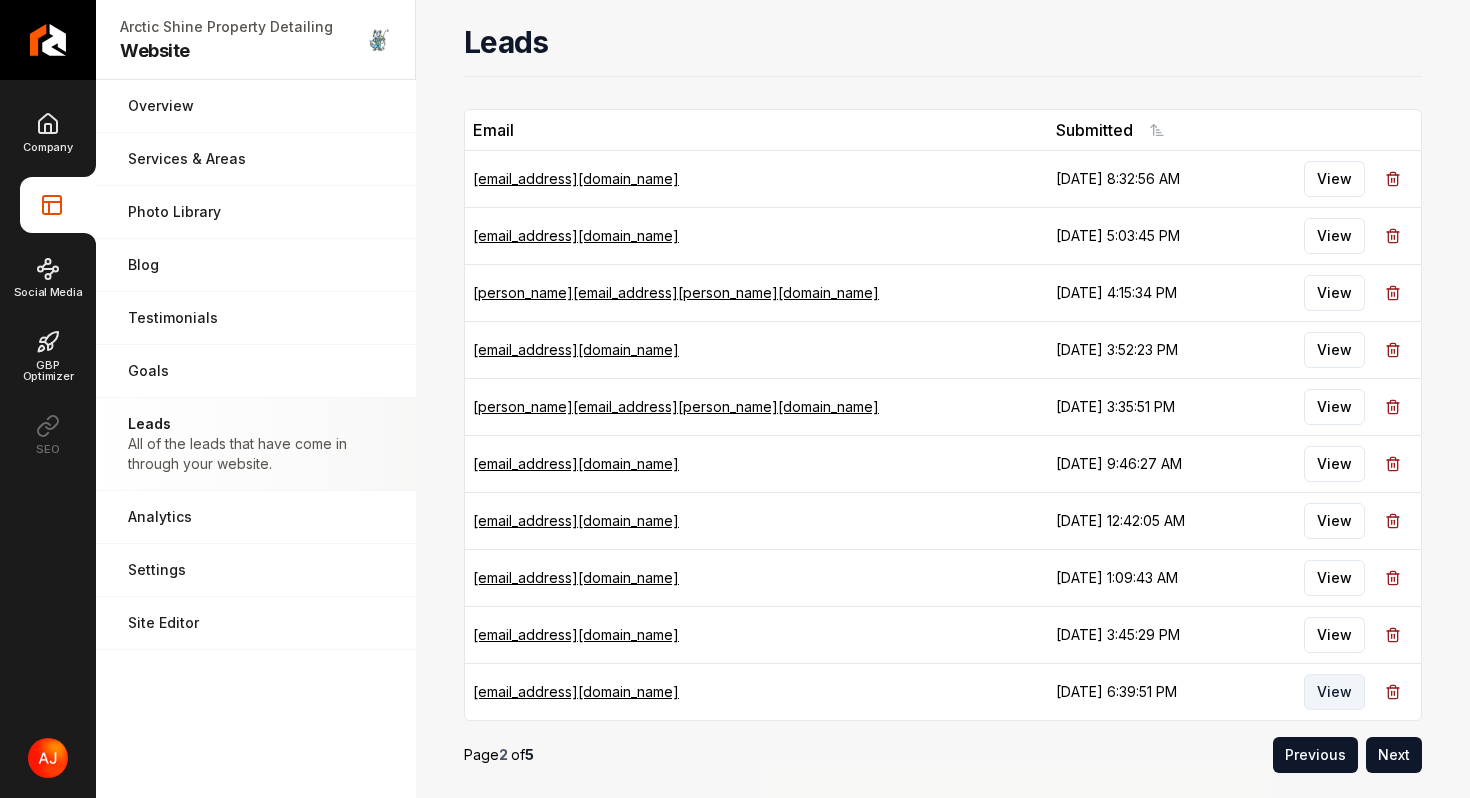 click on "View" at bounding box center (1334, 692) 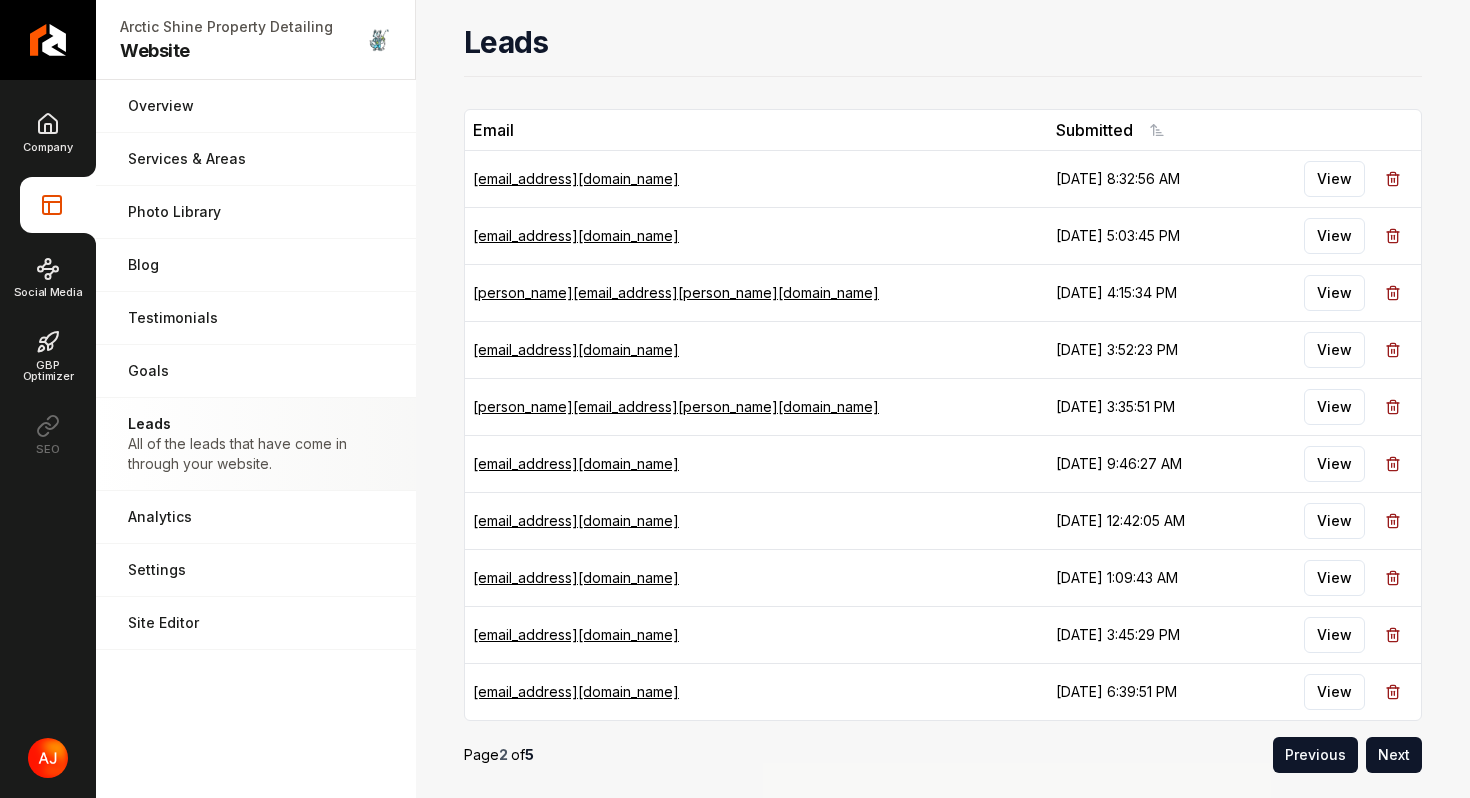 click on "Page  2   of  5 Previous Next" at bounding box center (943, 755) 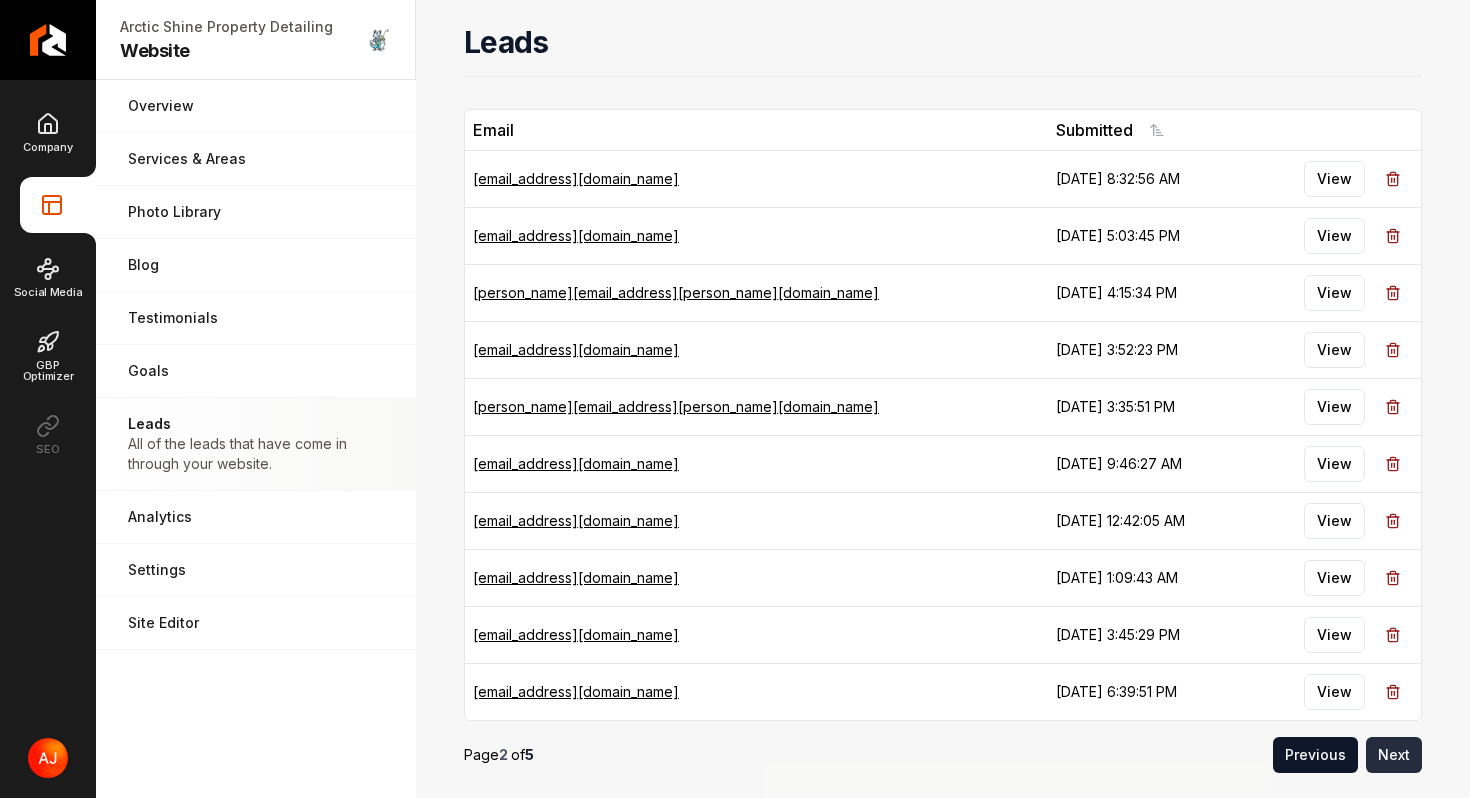 click on "Next" at bounding box center [1394, 755] 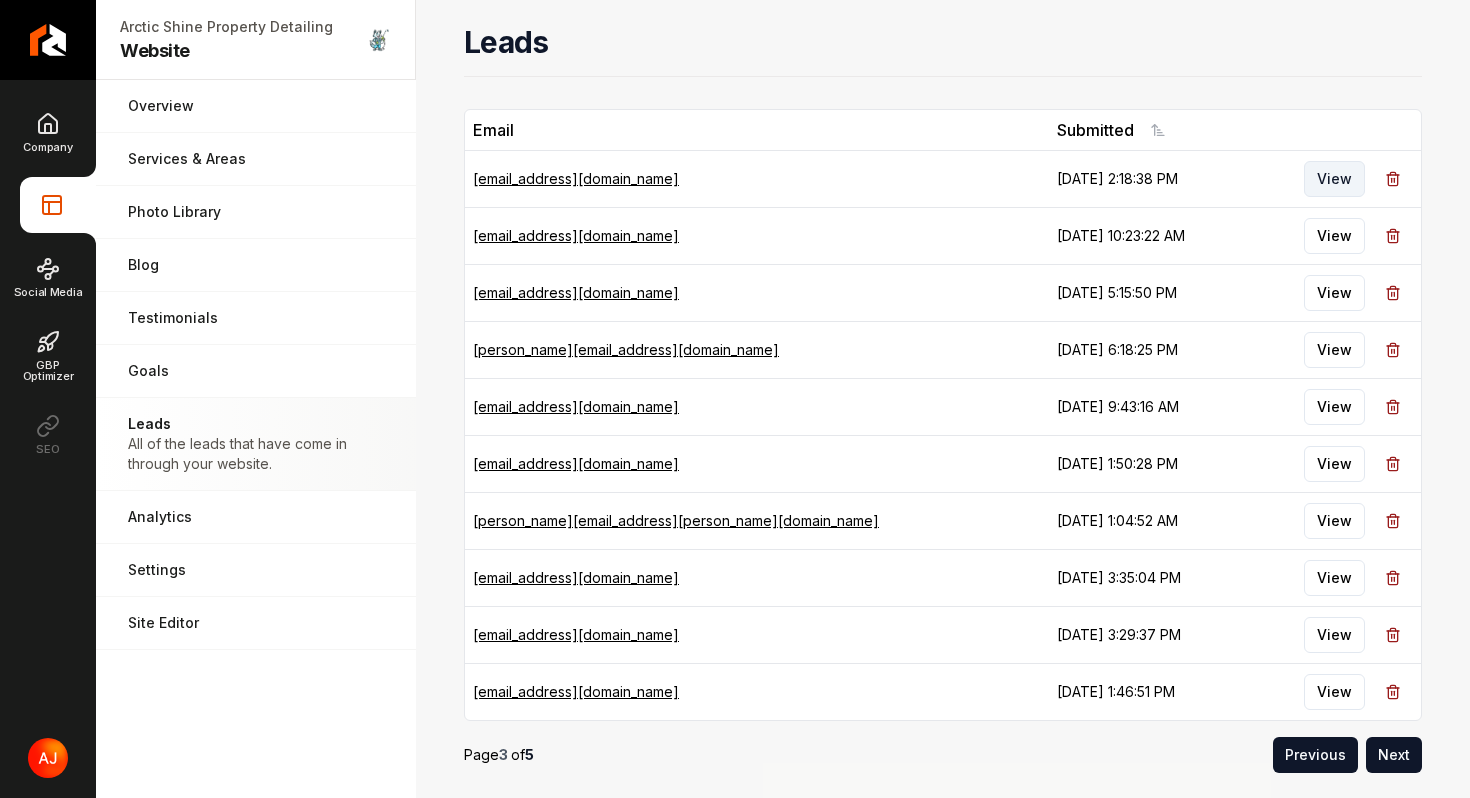 click on "View" at bounding box center (1334, 179) 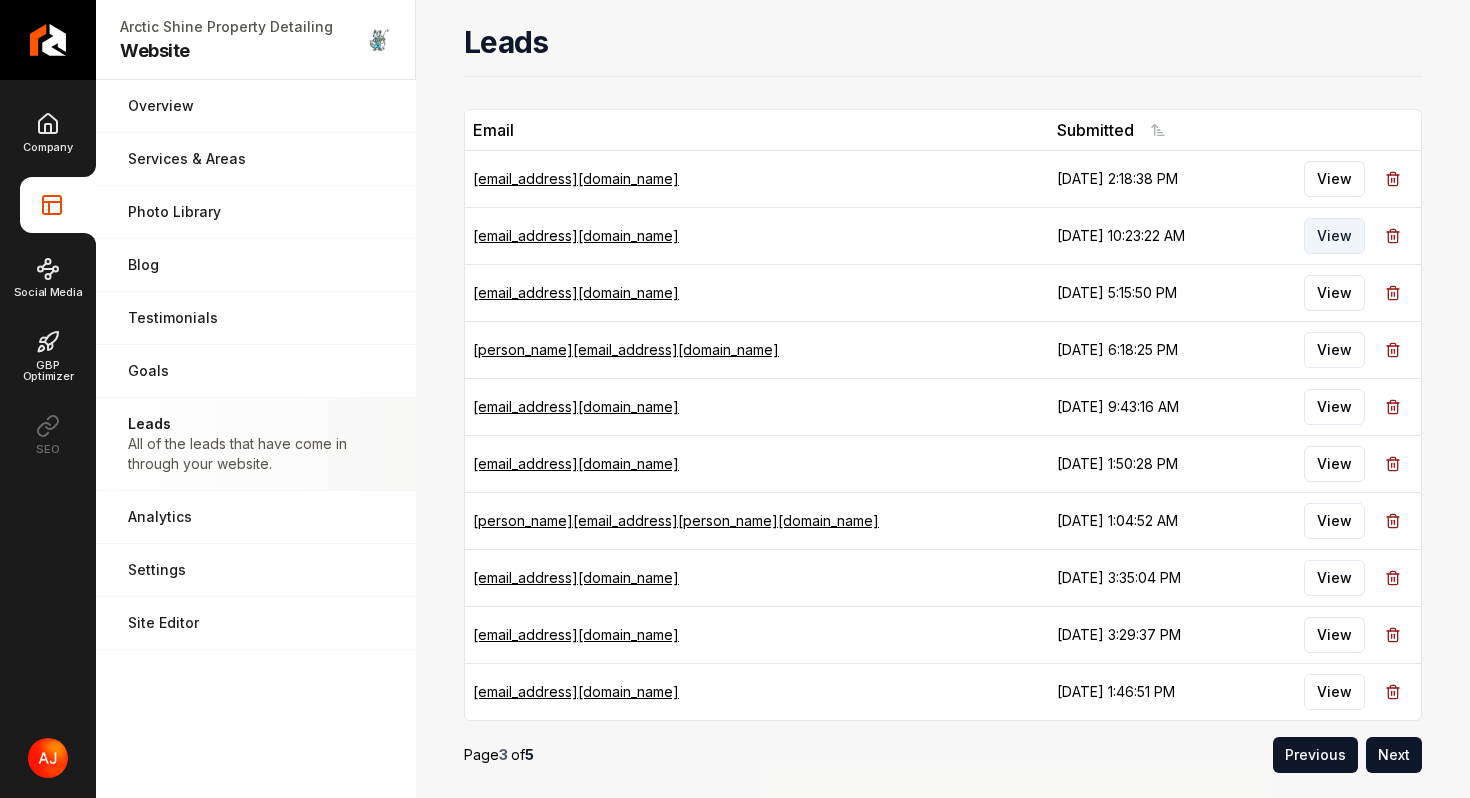 click on "View" at bounding box center [1334, 236] 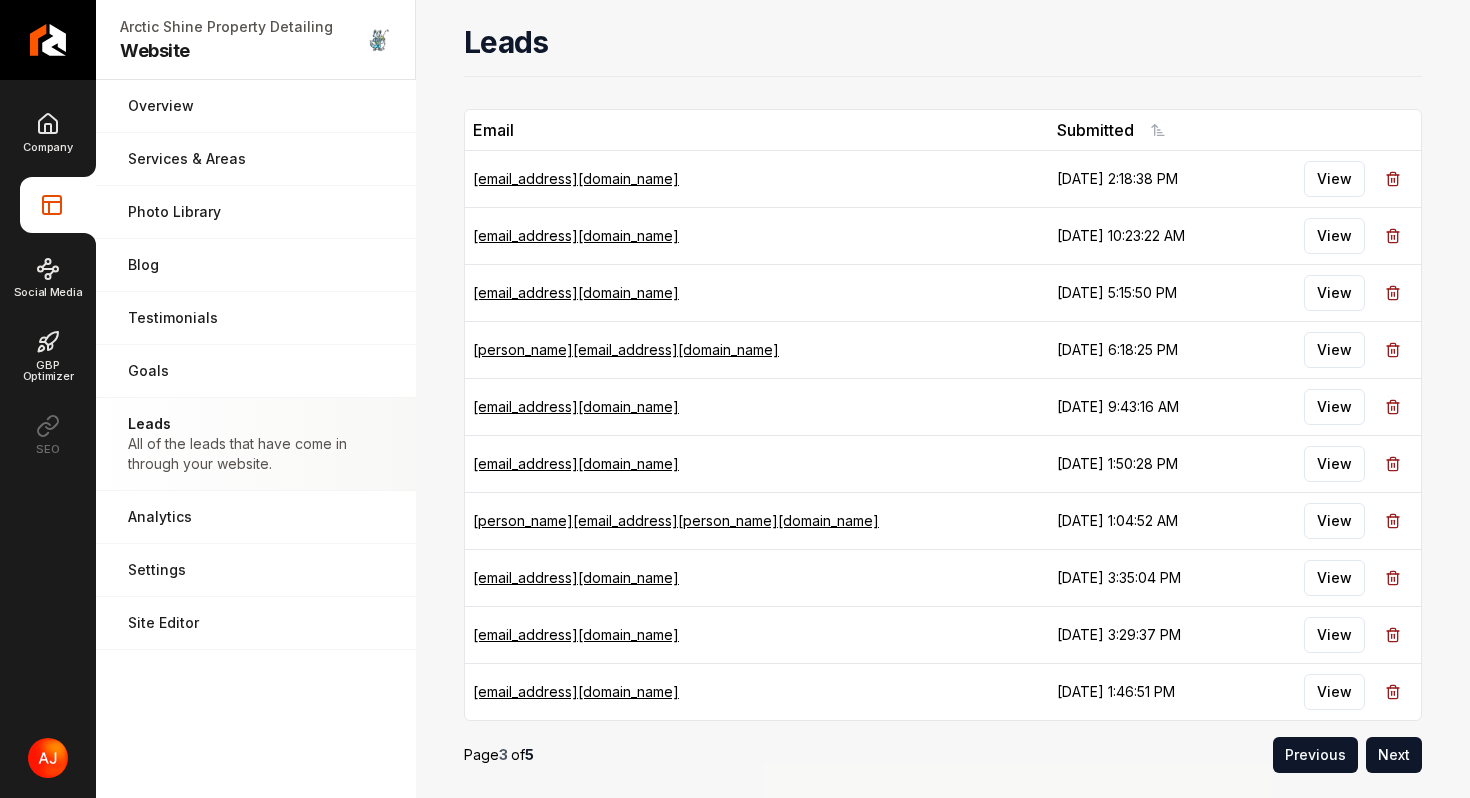 click on "View" at bounding box center [1334, 293] 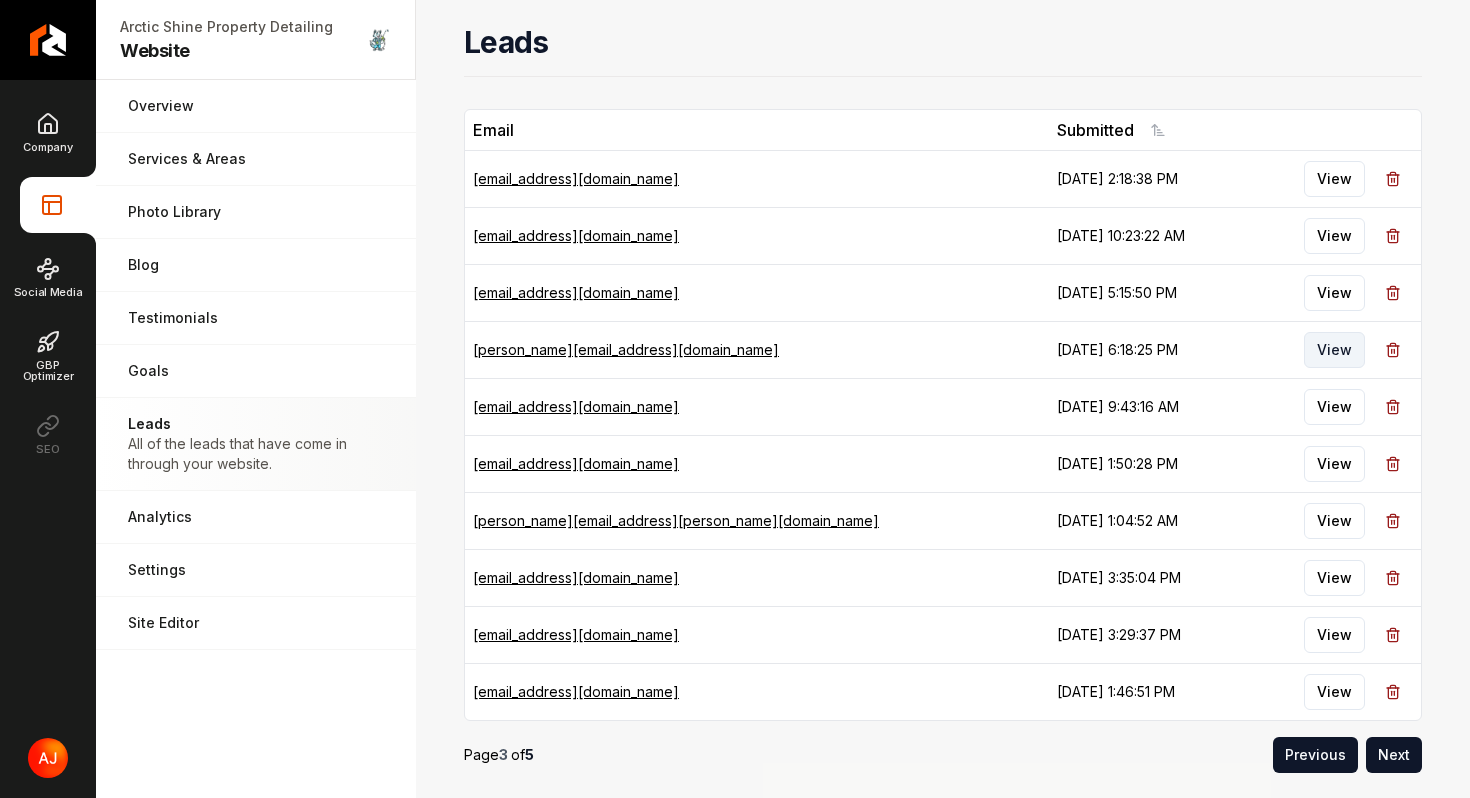 click on "View" at bounding box center (1334, 350) 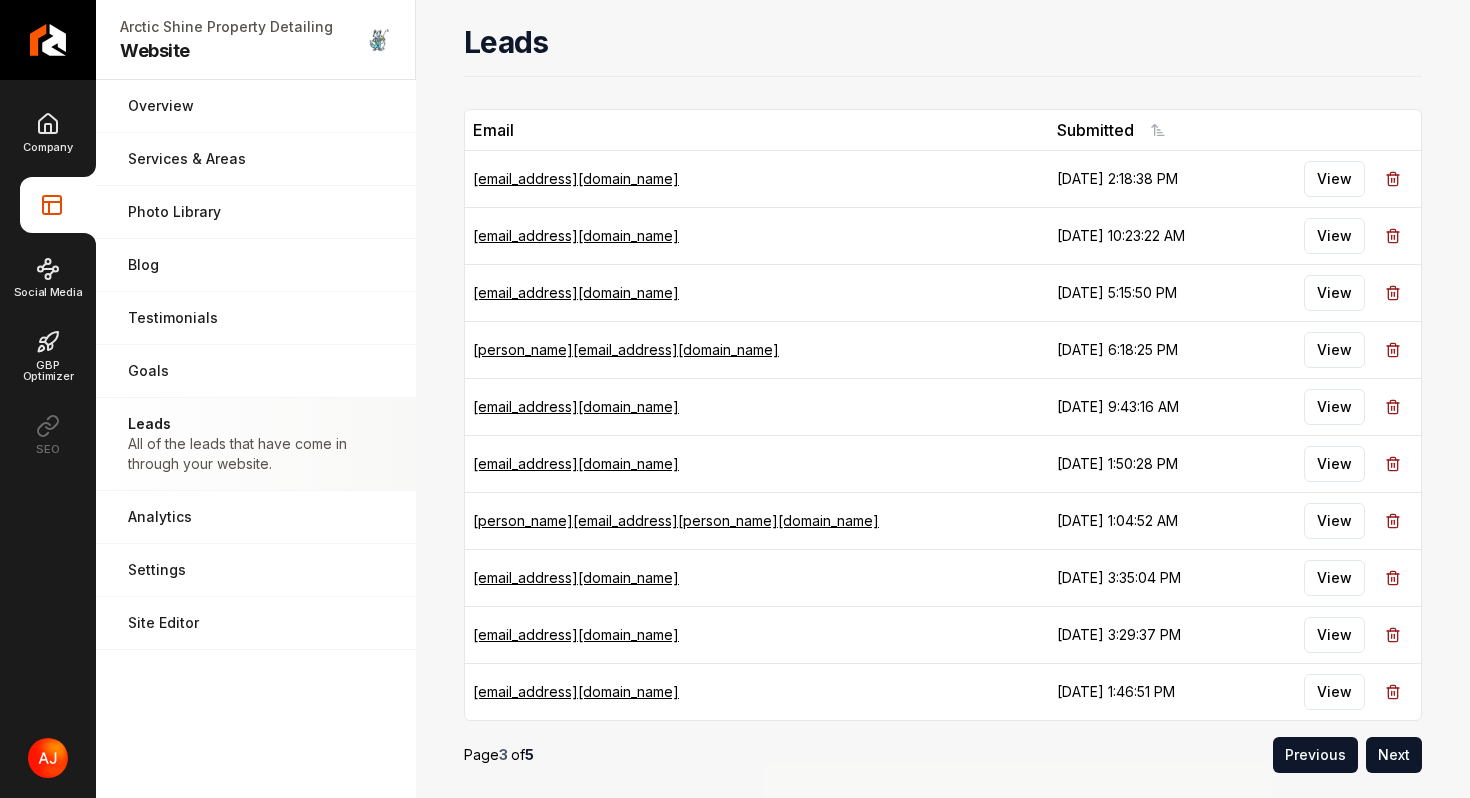 click on "View" at bounding box center [1334, 407] 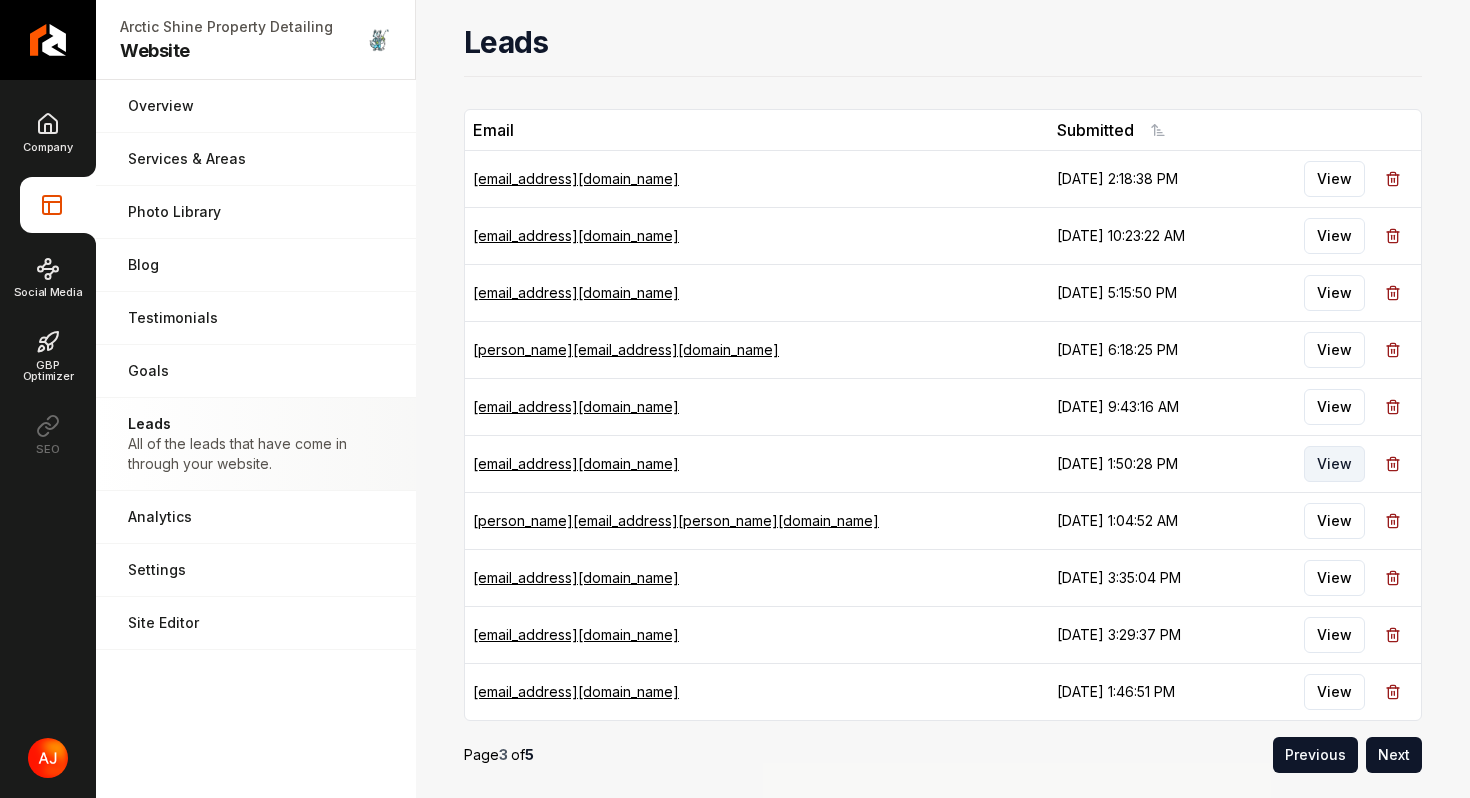 click on "View" at bounding box center [1334, 464] 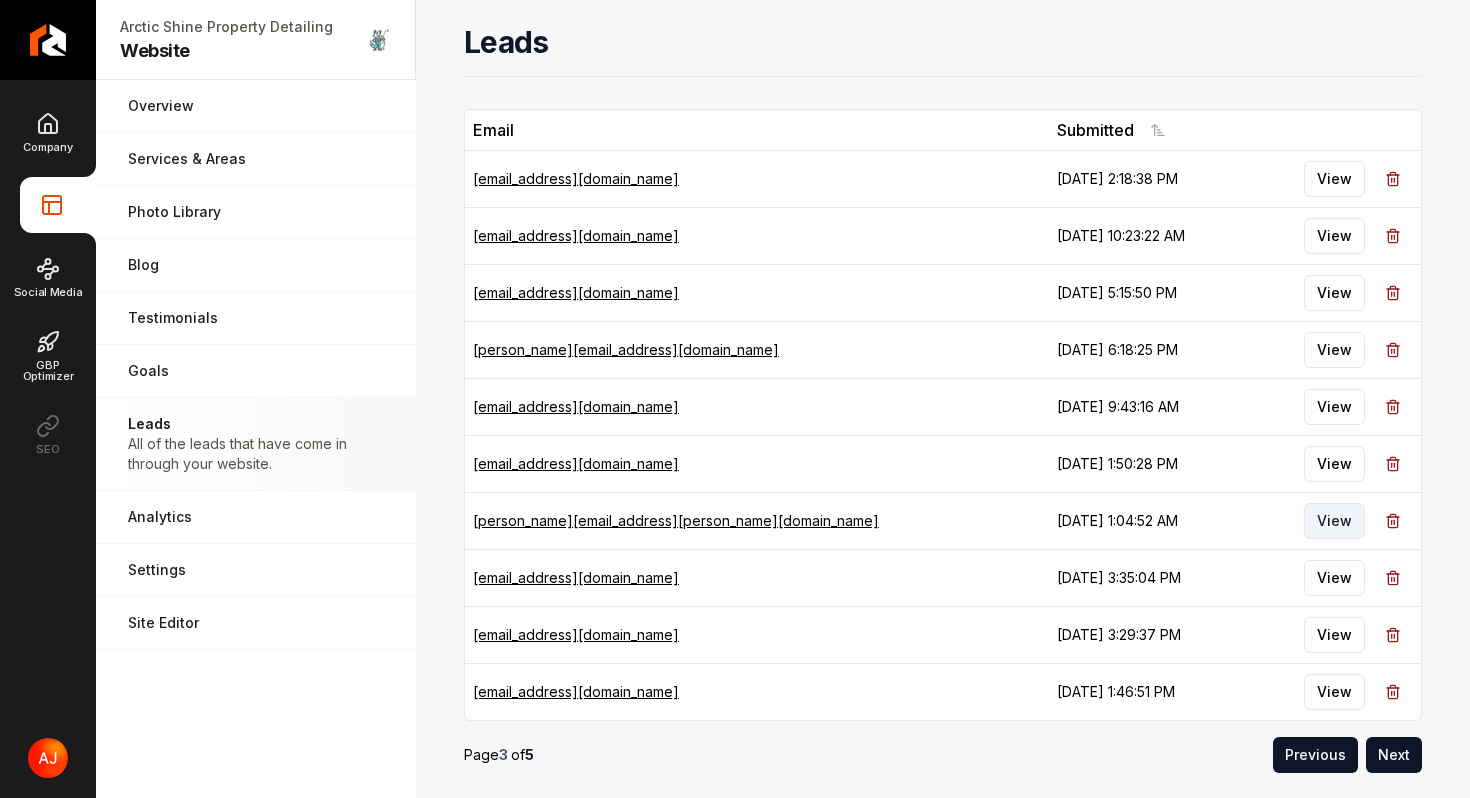 click on "View" at bounding box center [1334, 521] 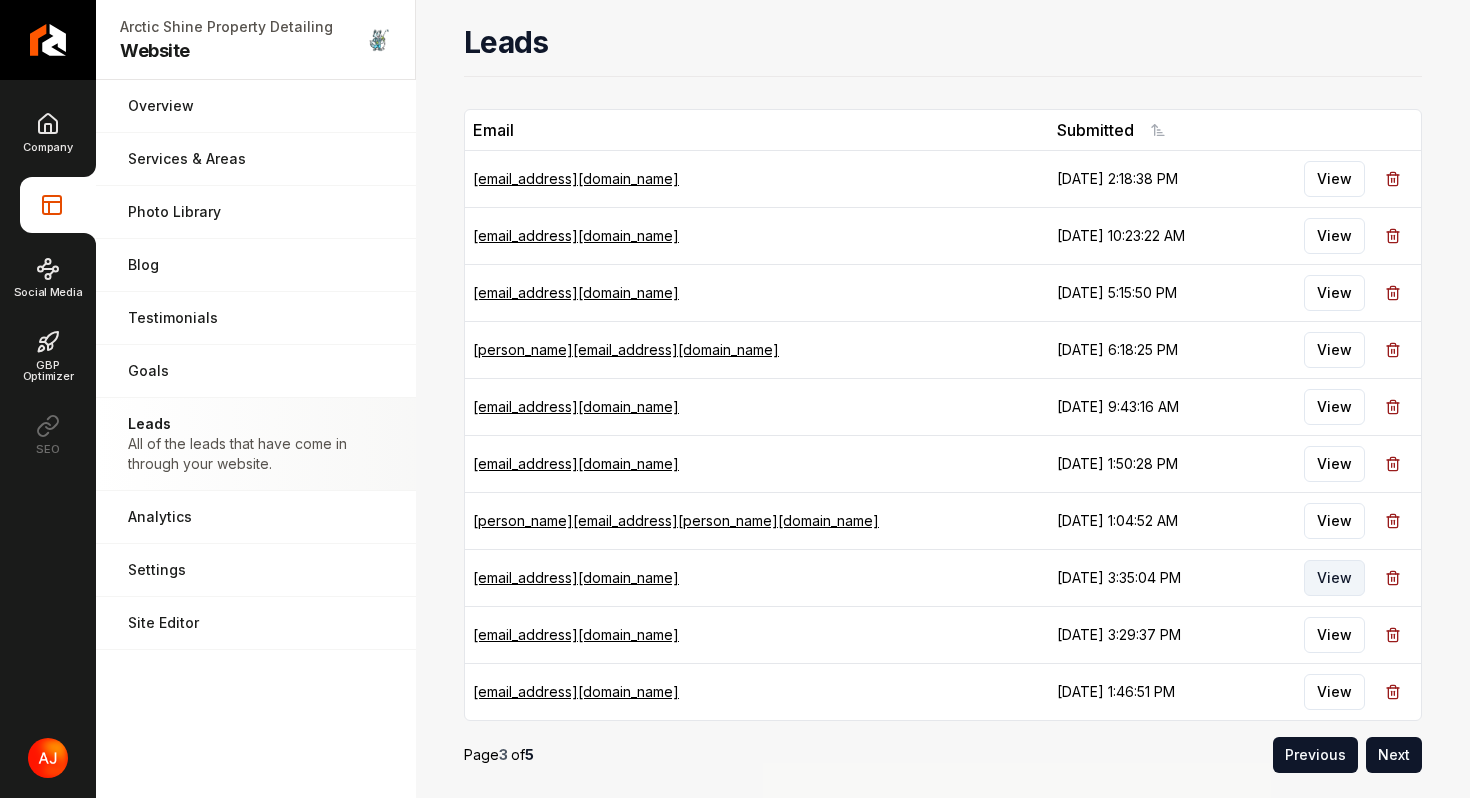 click on "View" at bounding box center [1334, 578] 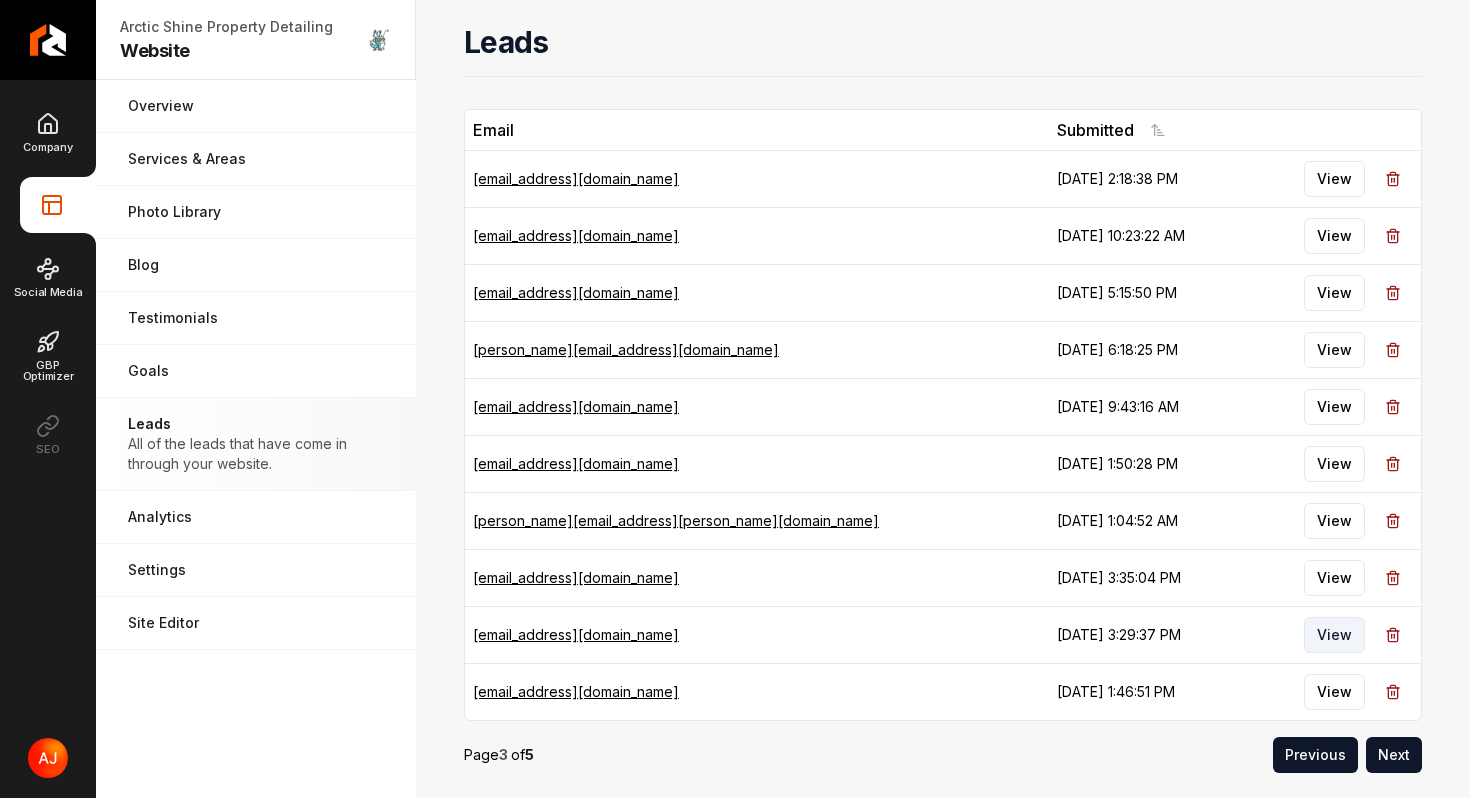 click on "View" at bounding box center [1334, 635] 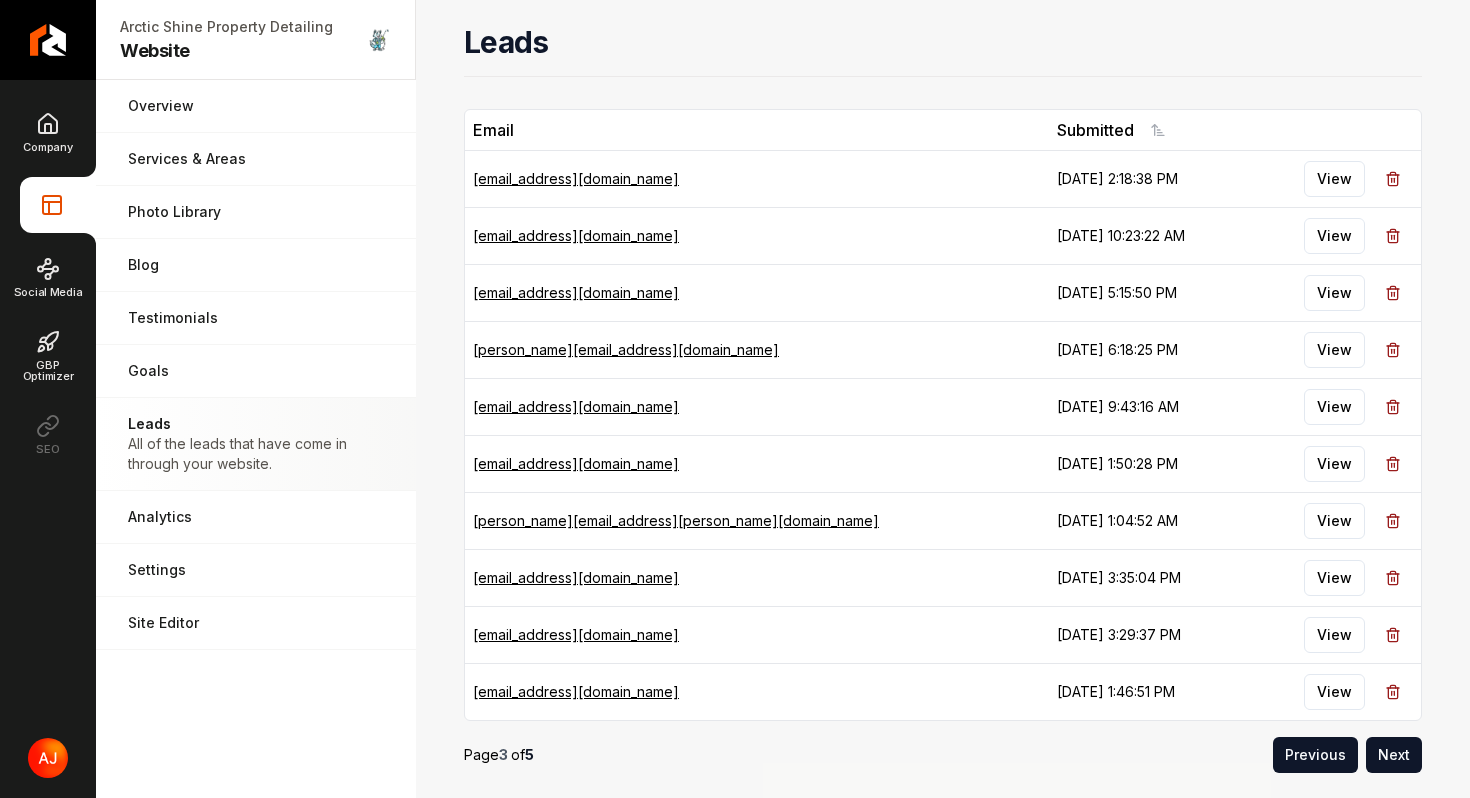 click on "View" at bounding box center (1334, 692) 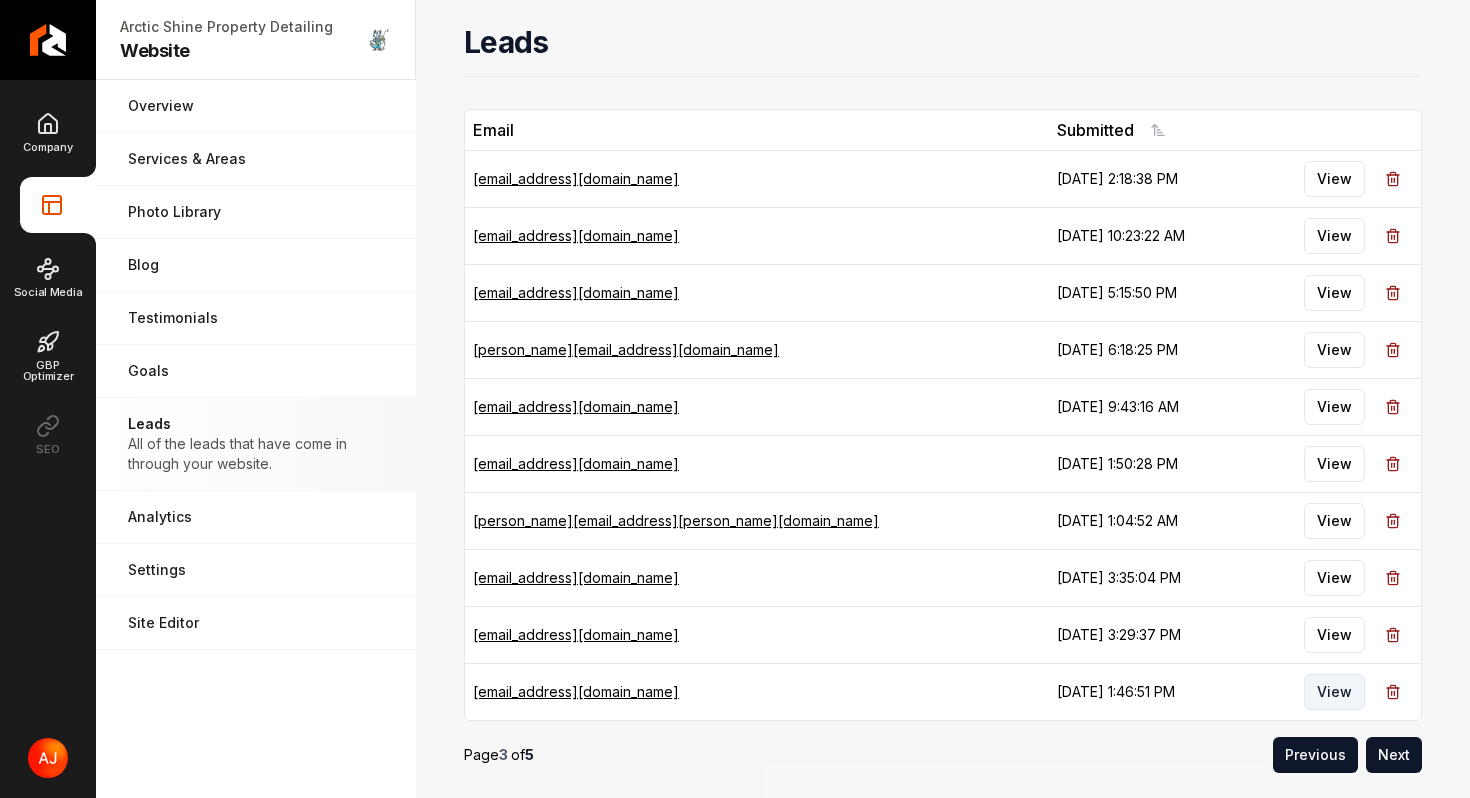 click on "View" at bounding box center [1334, 692] 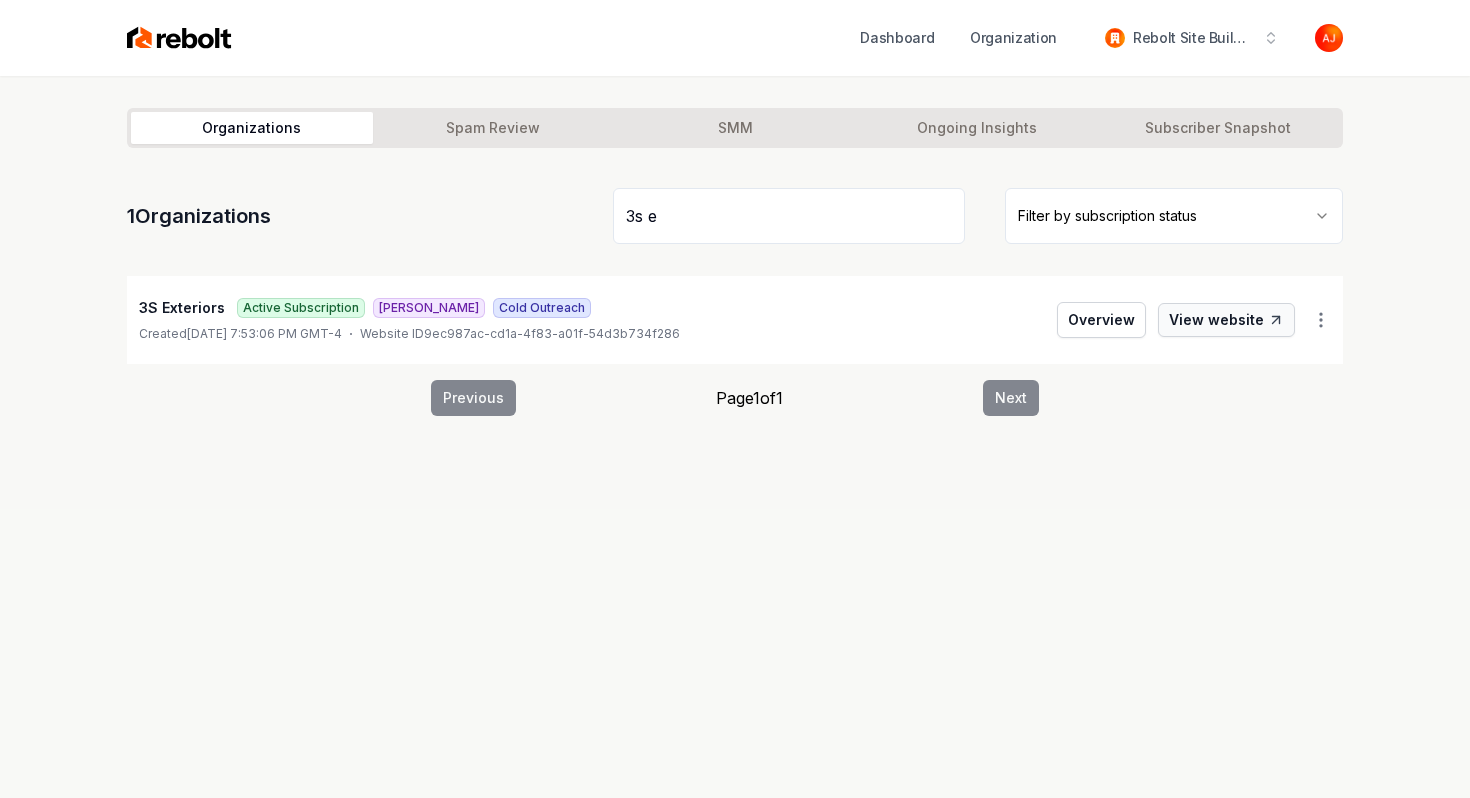 click on "View website" at bounding box center (1226, 320) 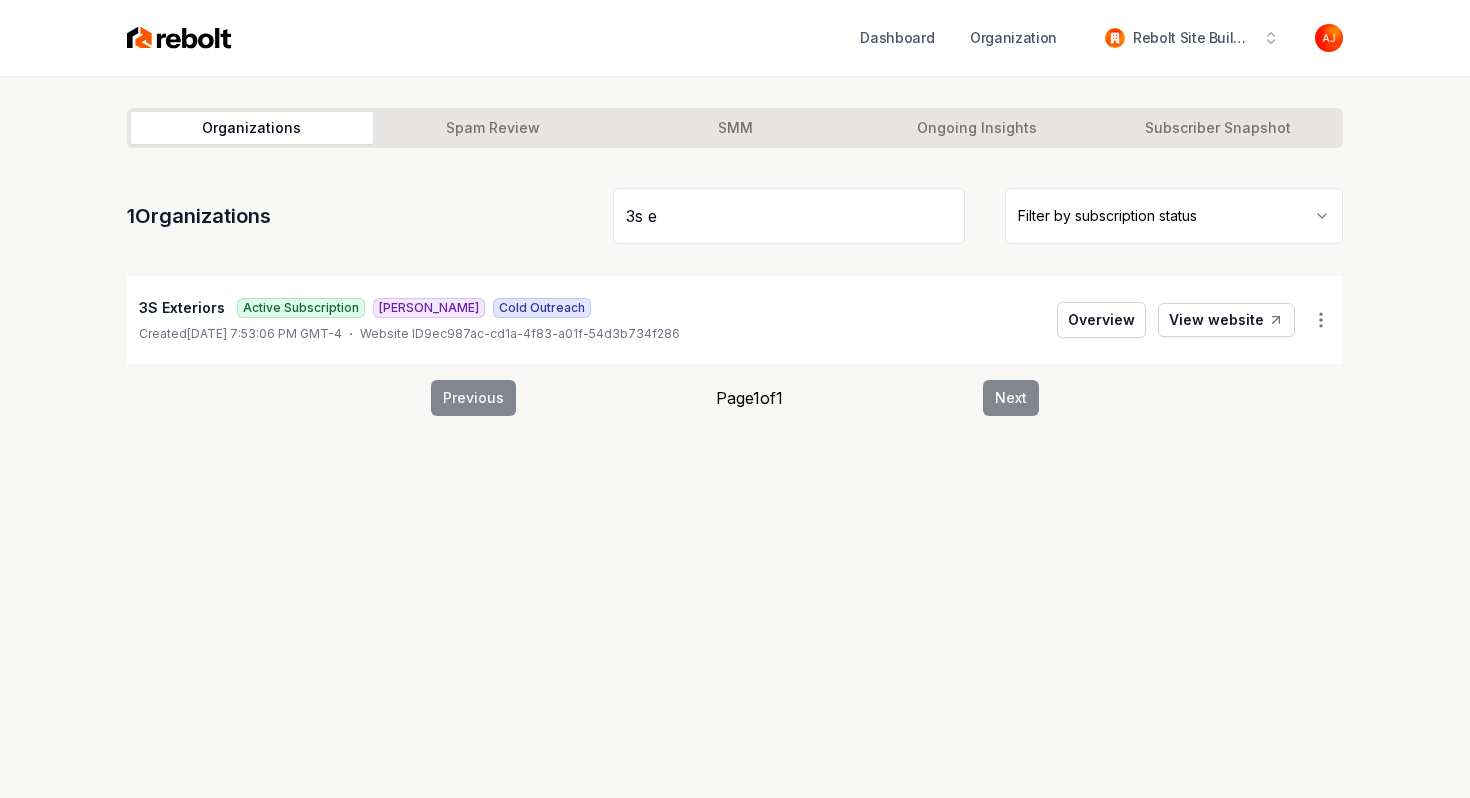 drag, startPoint x: 697, startPoint y: 219, endPoint x: 580, endPoint y: 219, distance: 117 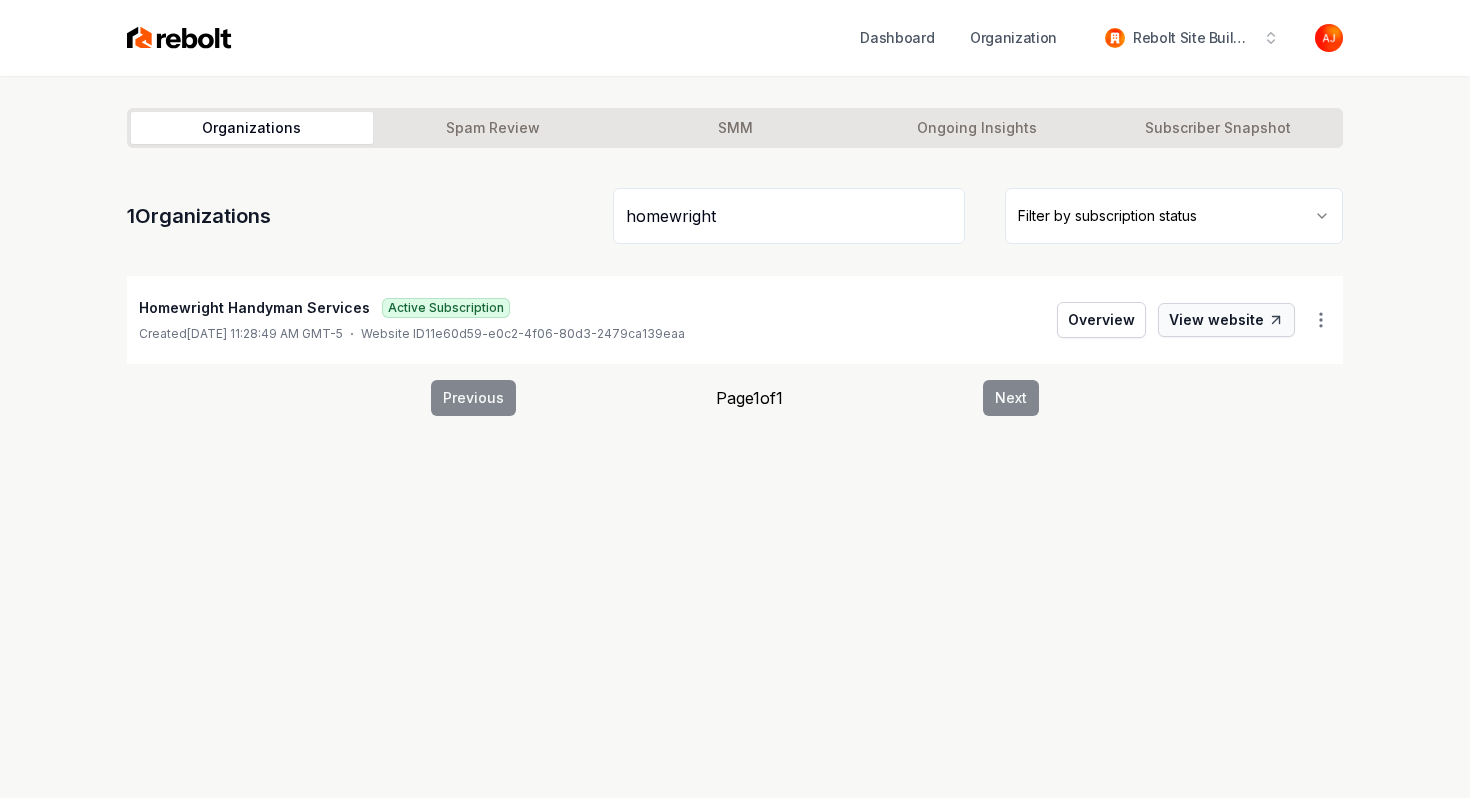 click on "View website" at bounding box center [1226, 320] 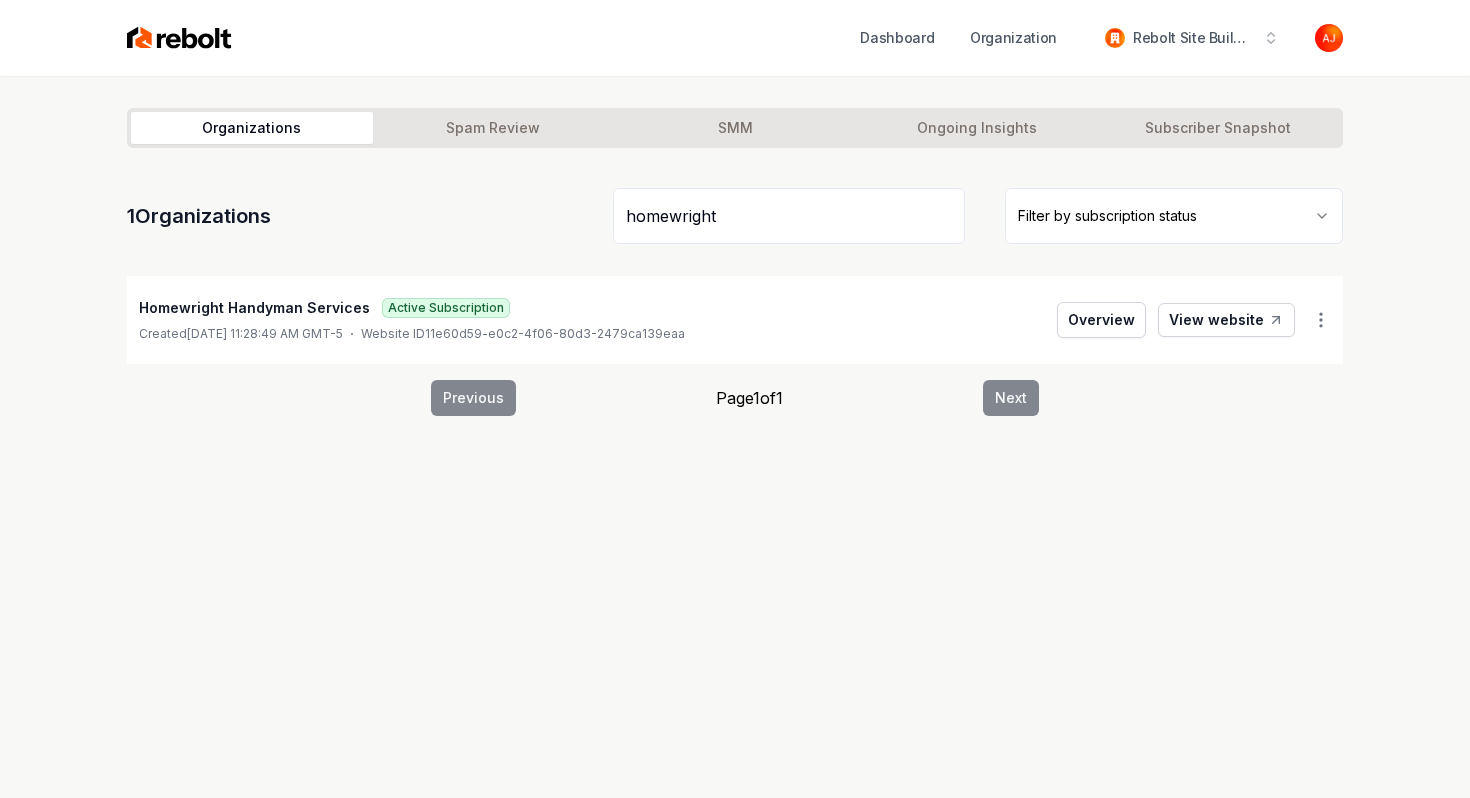 drag, startPoint x: 742, startPoint y: 212, endPoint x: 477, endPoint y: 212, distance: 265 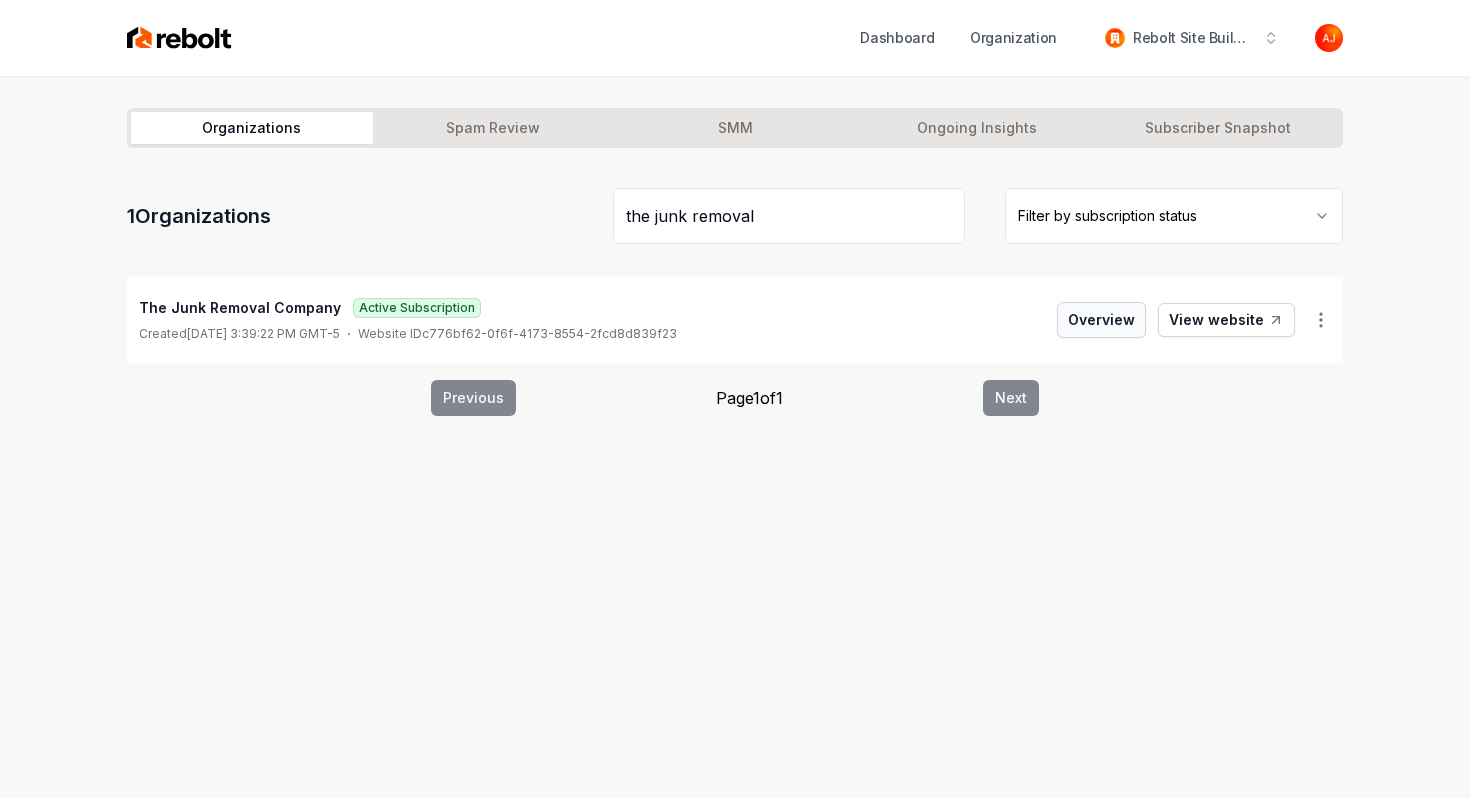 type on "the junk removal" 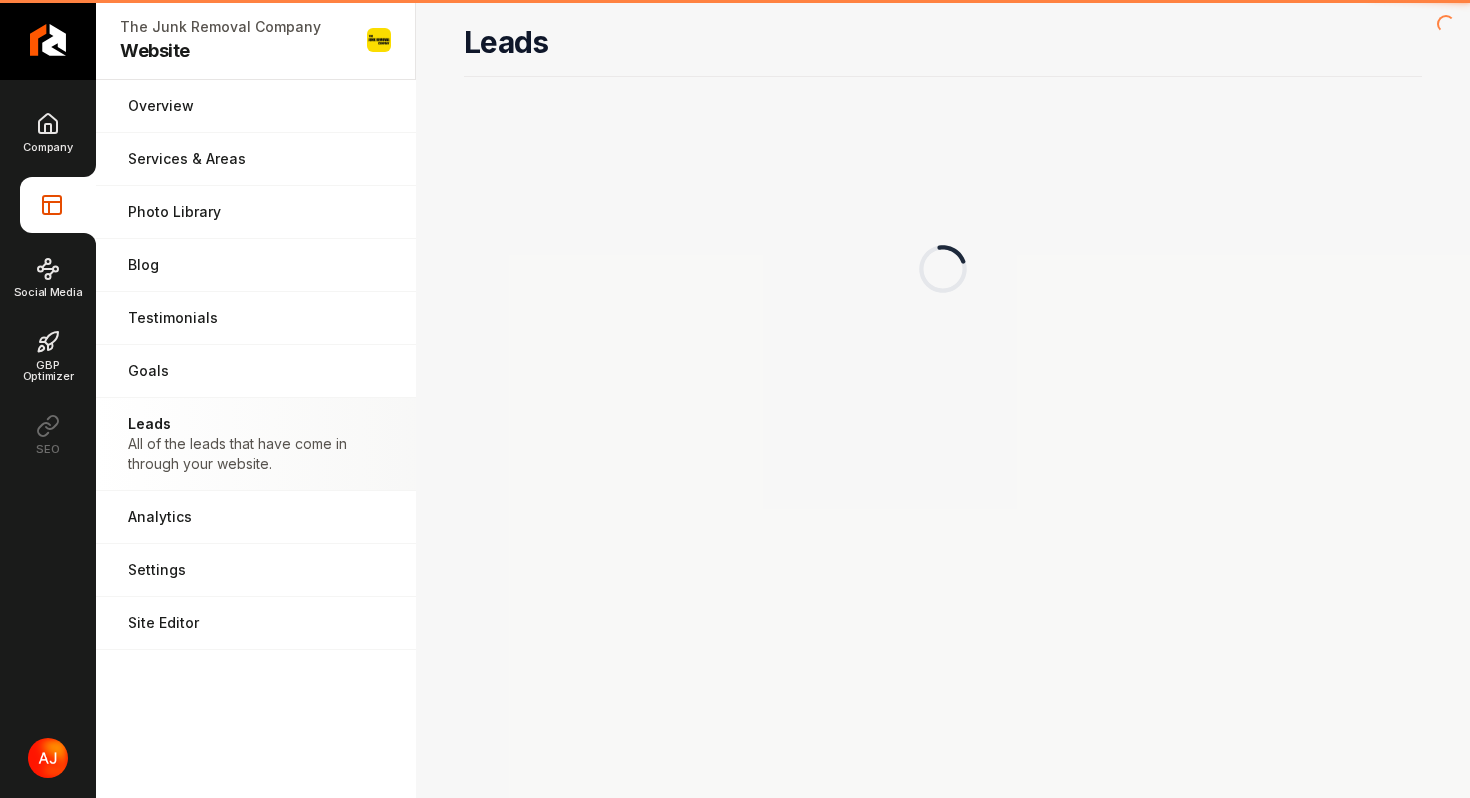 scroll, scrollTop: 0, scrollLeft: 0, axis: both 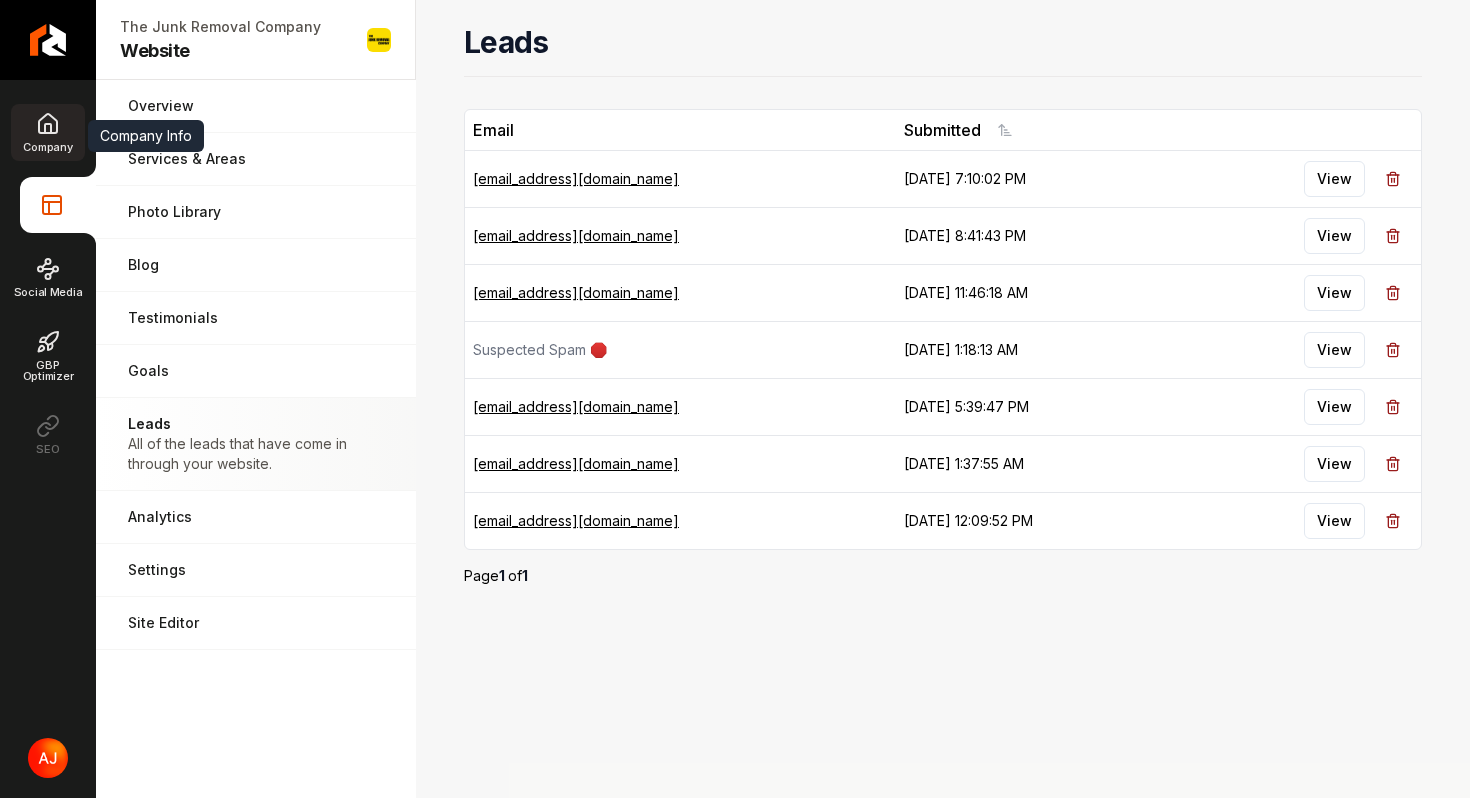 click on "Company" at bounding box center (47, 132) 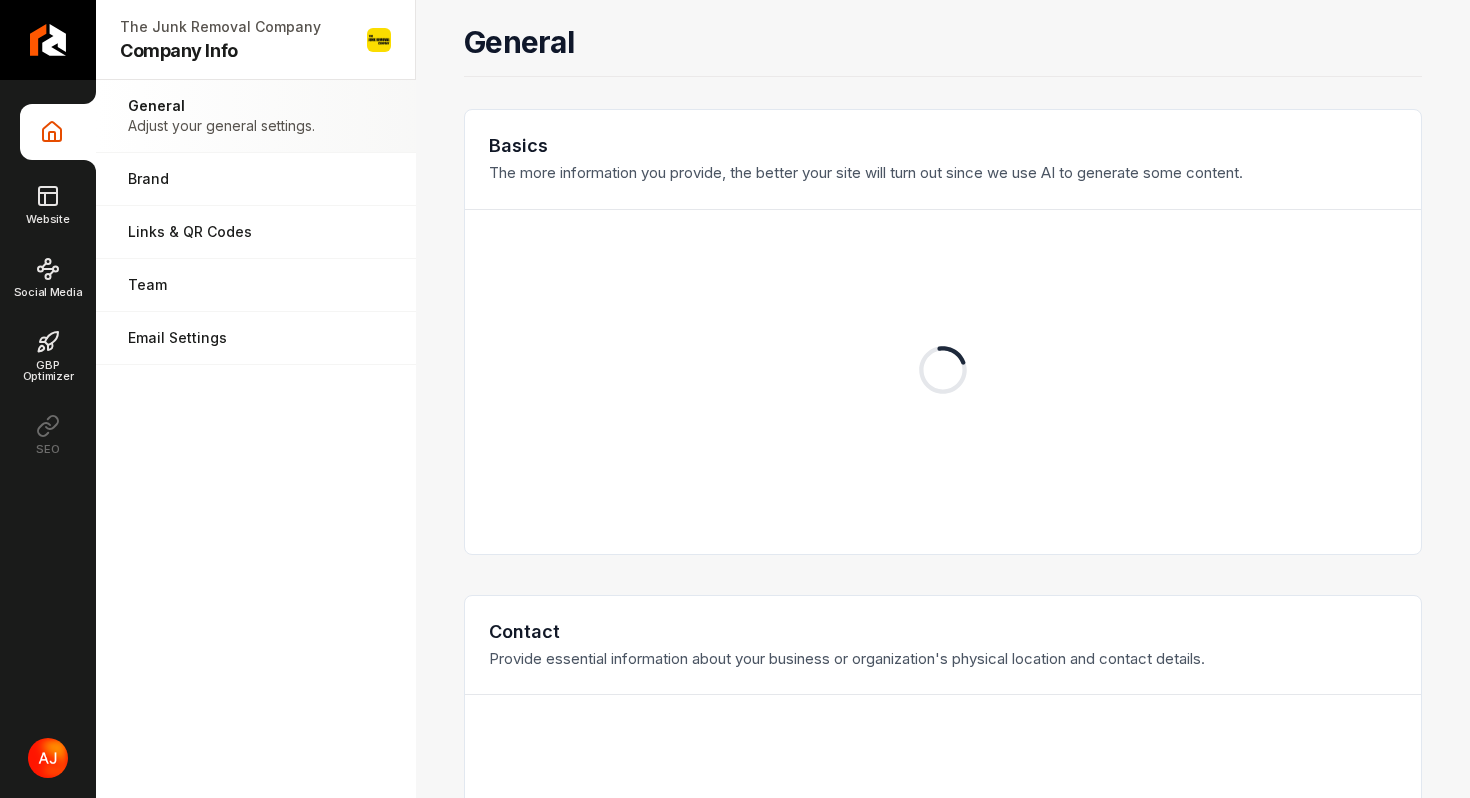 click on "Company Info Website Social Media GBP Optimizer SEO" at bounding box center [48, 283] 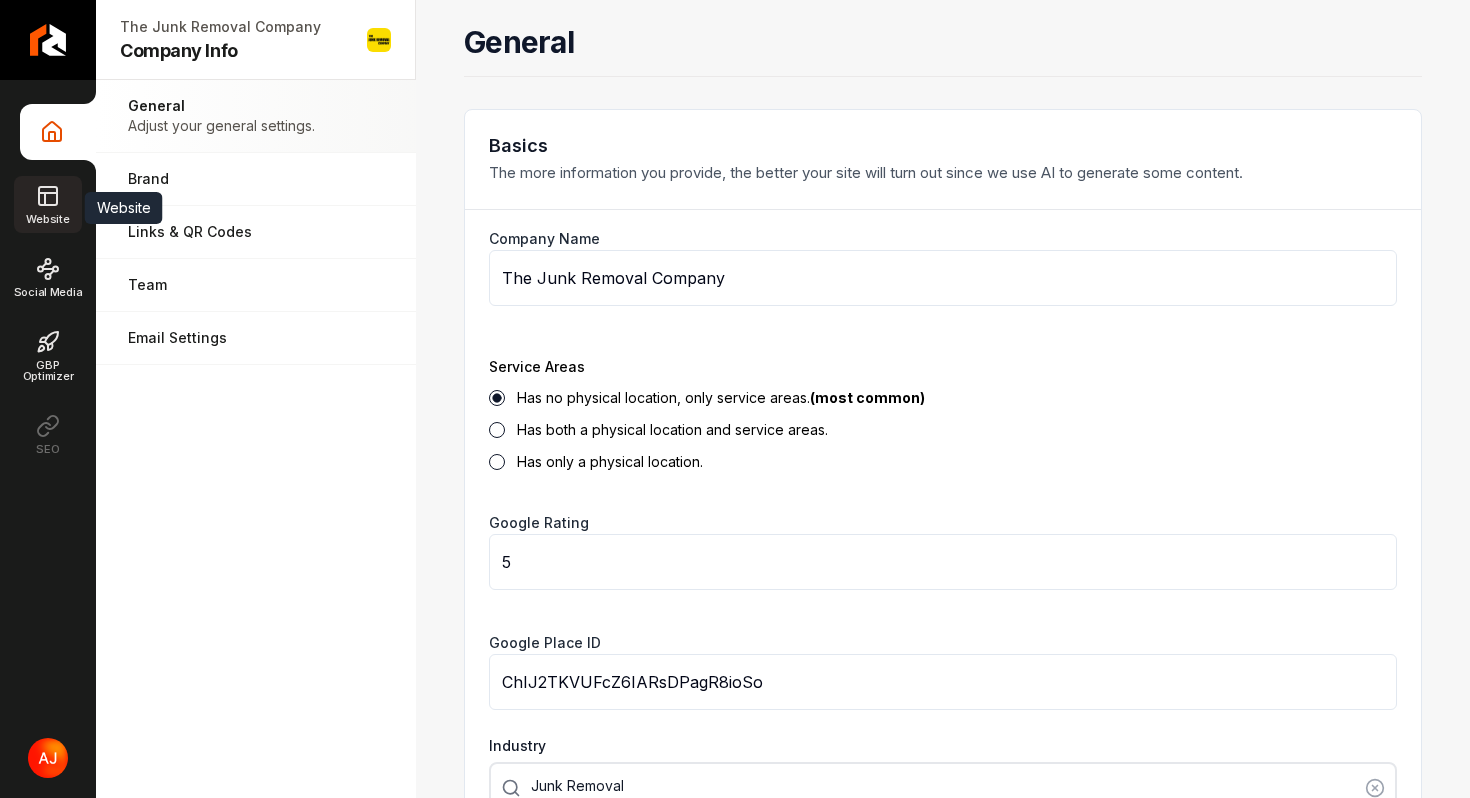 click on "Website" at bounding box center (47, 204) 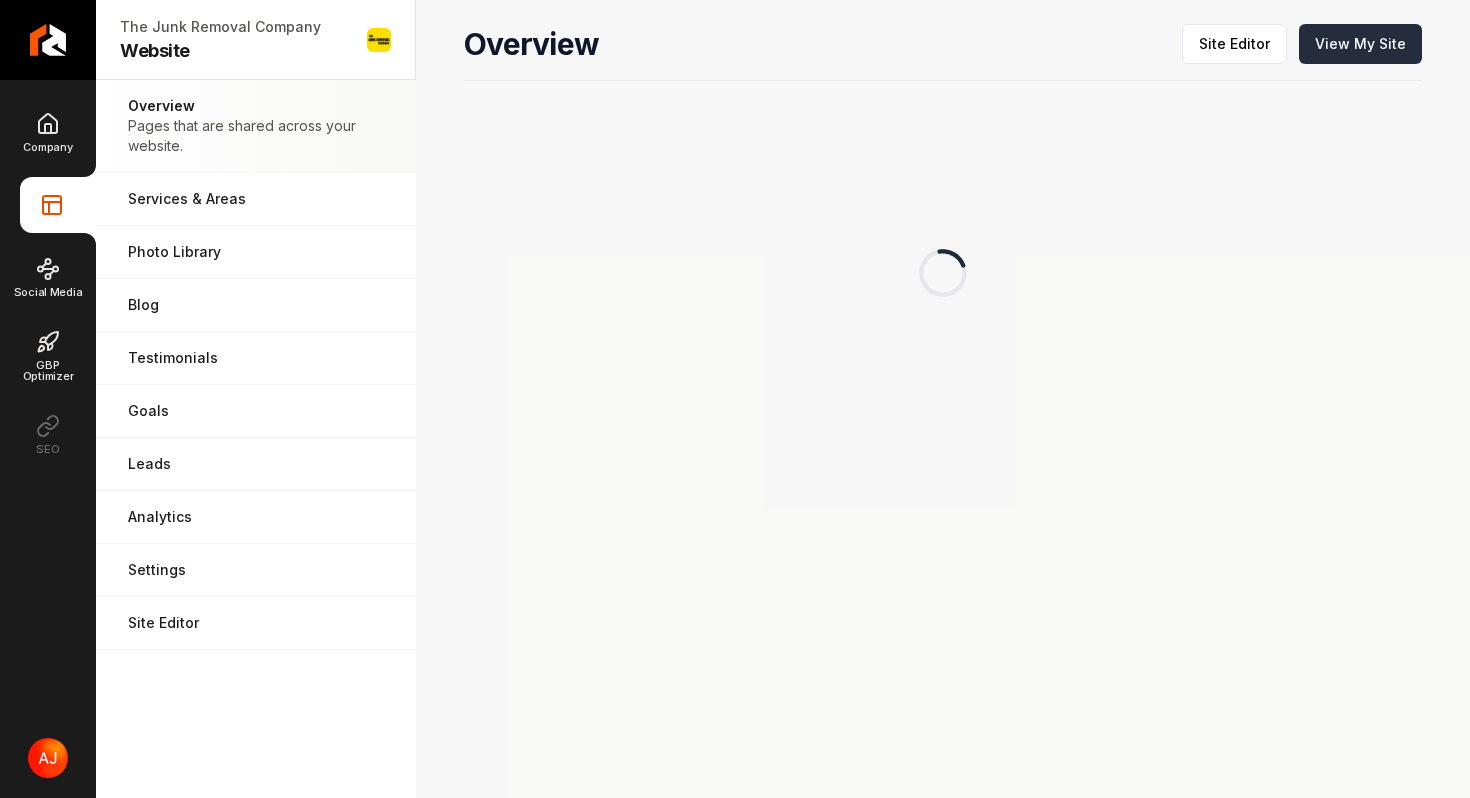 click on "View My Site" at bounding box center [1360, 44] 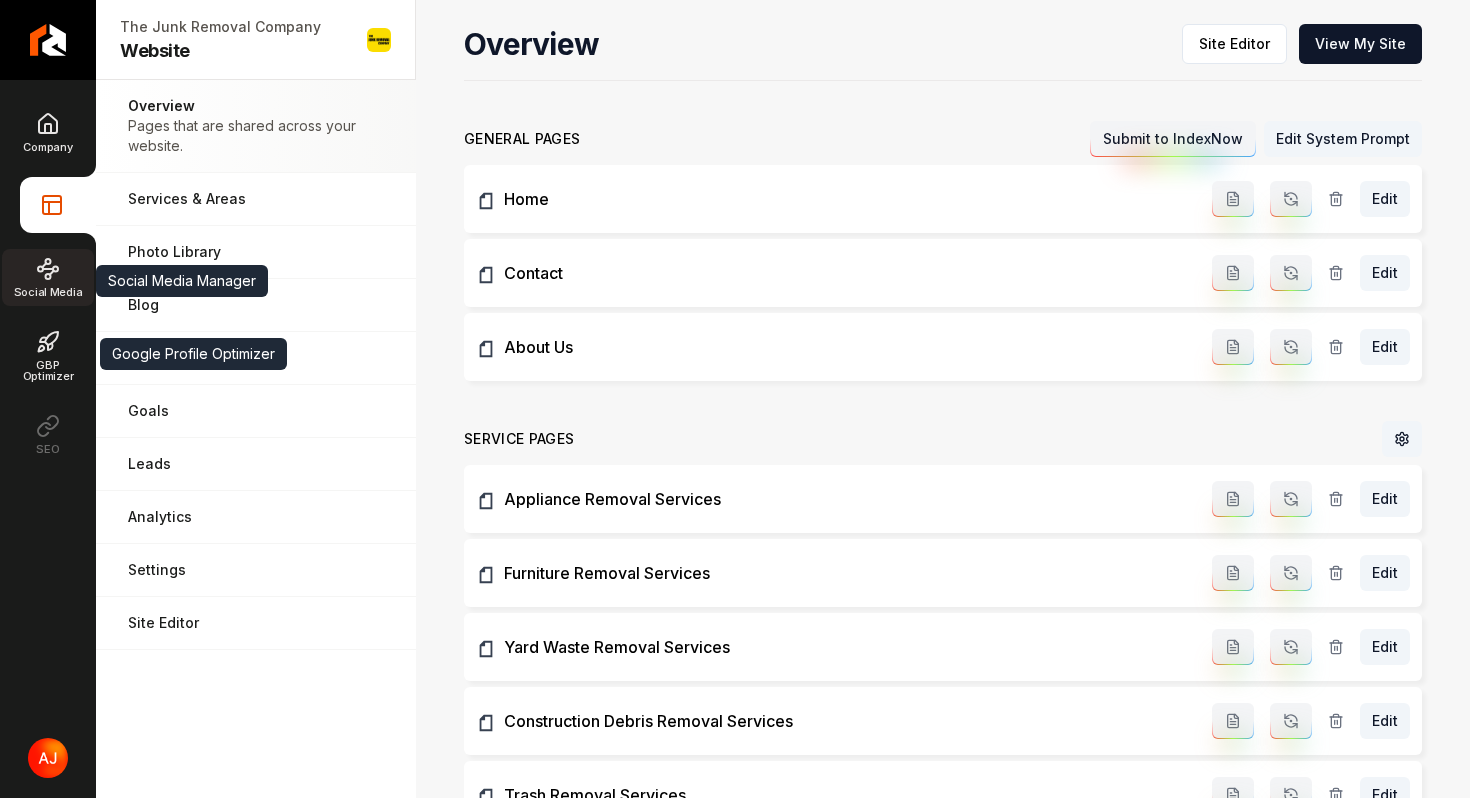 click on "Social Media" at bounding box center (48, 292) 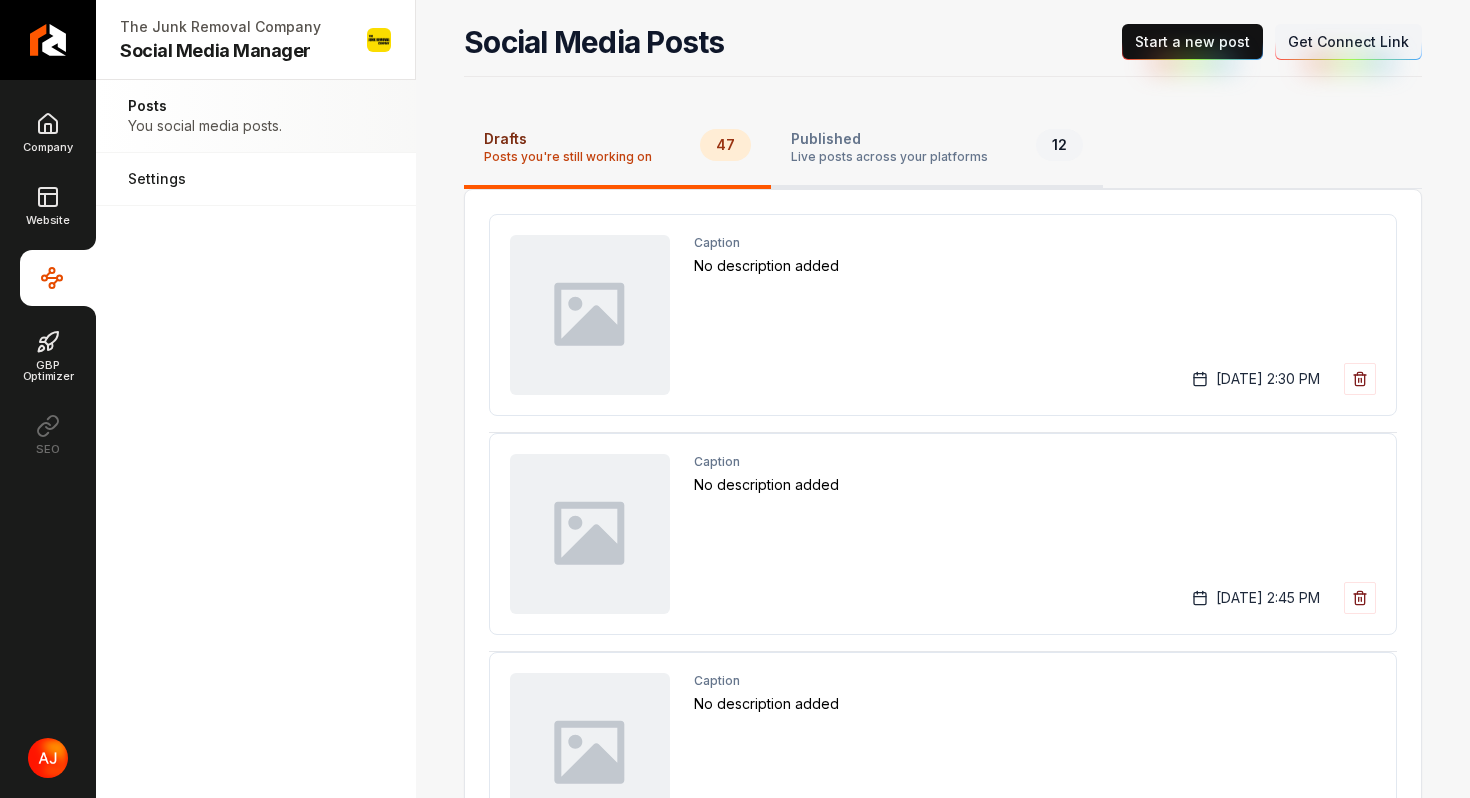 click on "Published" at bounding box center (889, 139) 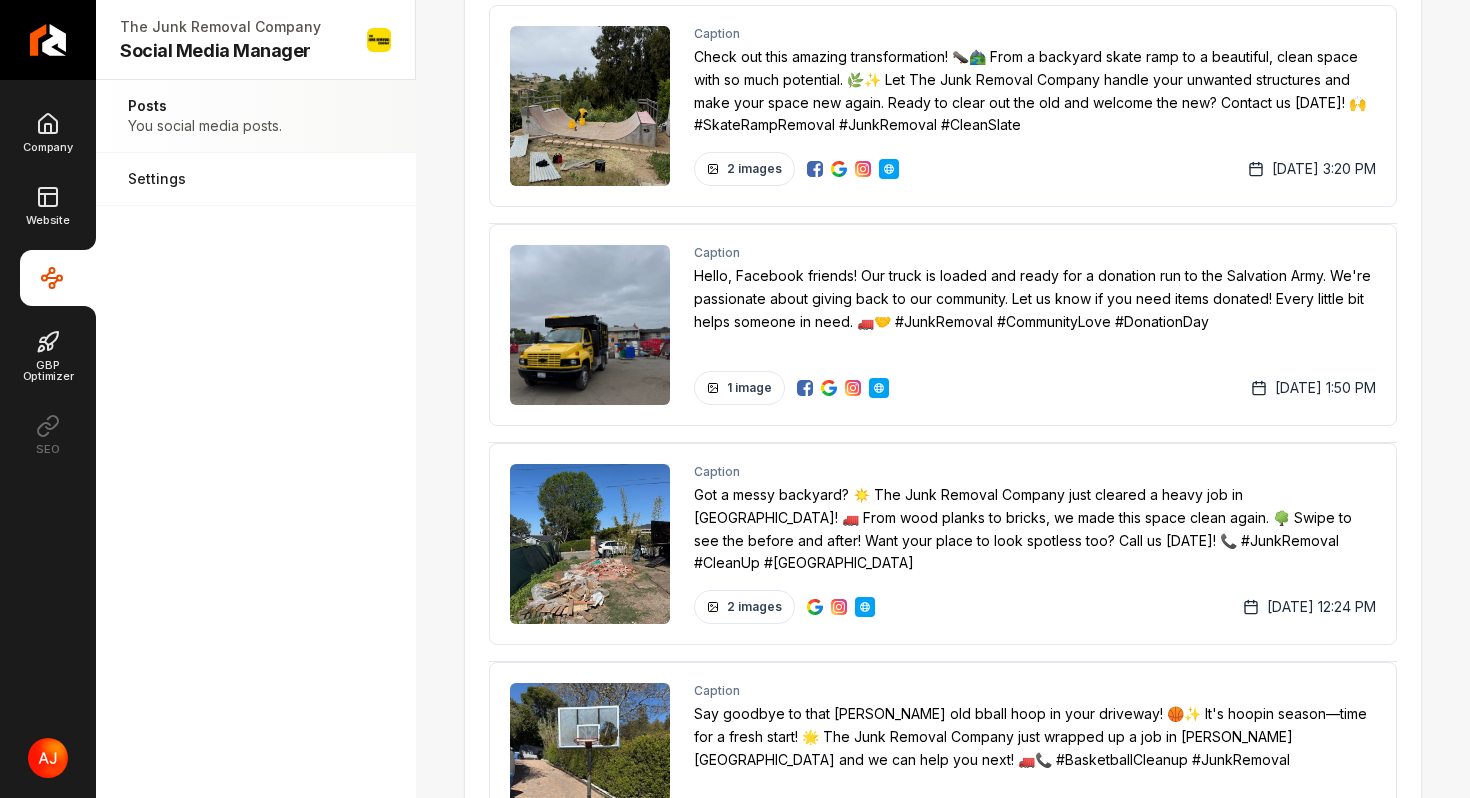 scroll, scrollTop: 211, scrollLeft: 0, axis: vertical 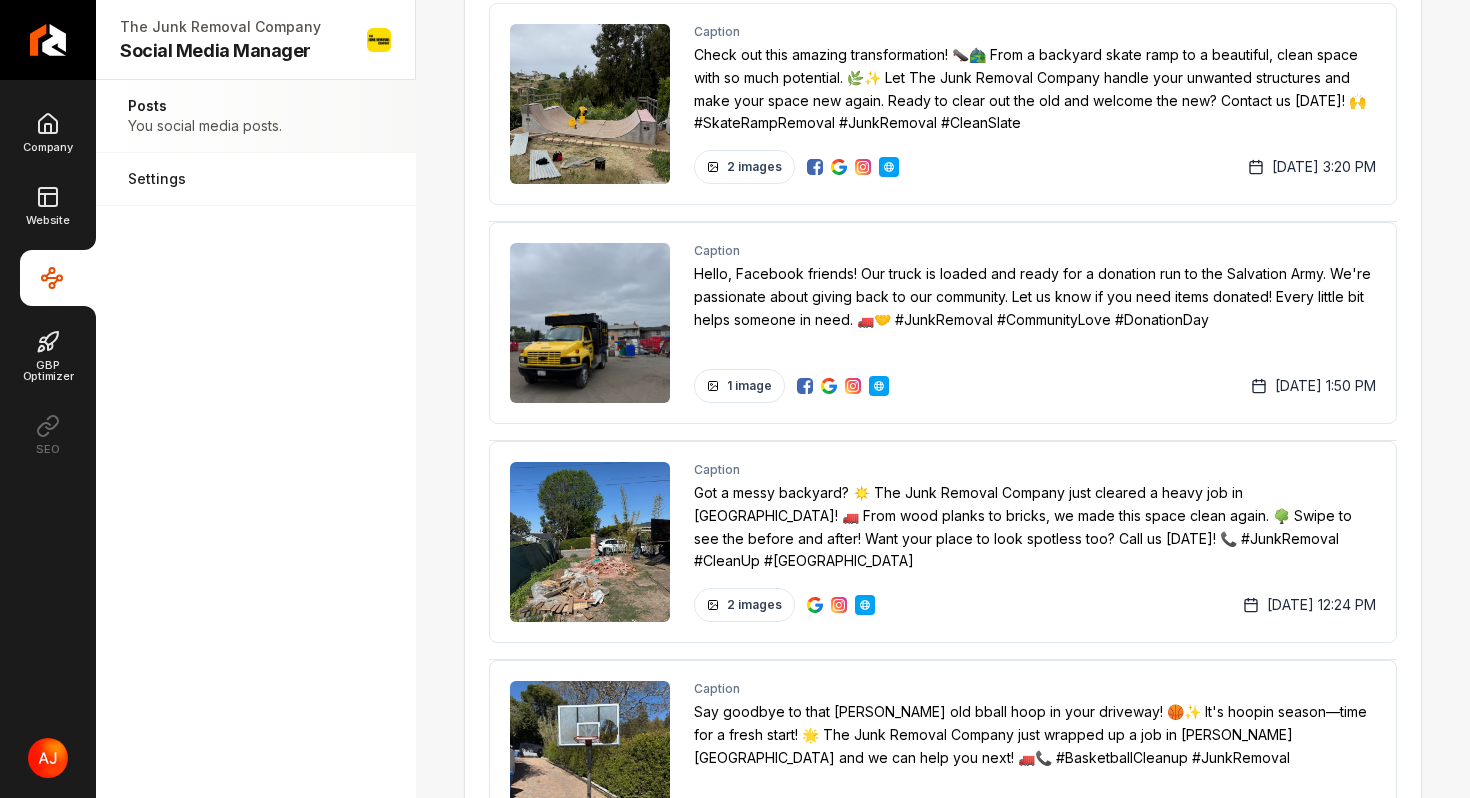 type 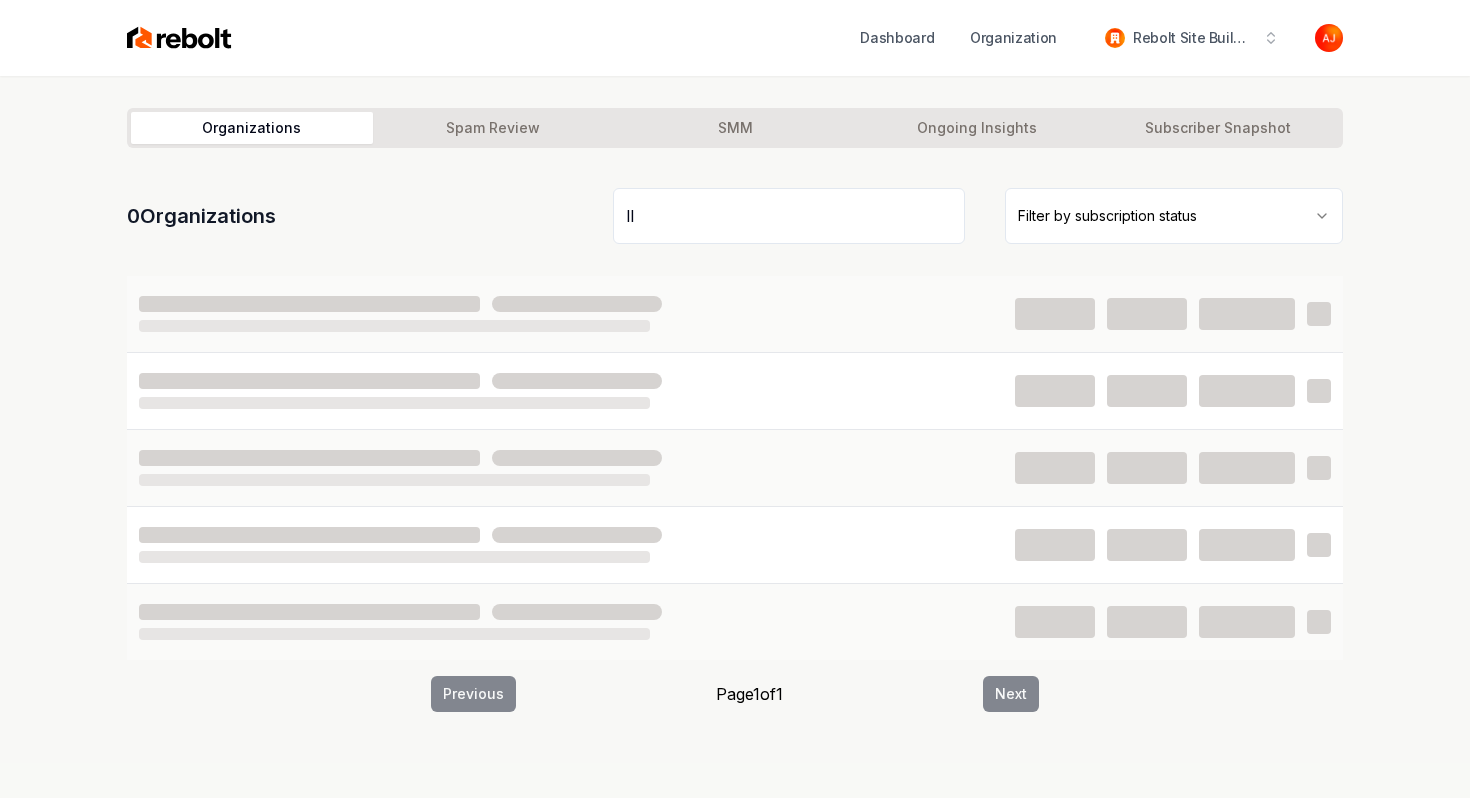 scroll, scrollTop: 0, scrollLeft: 0, axis: both 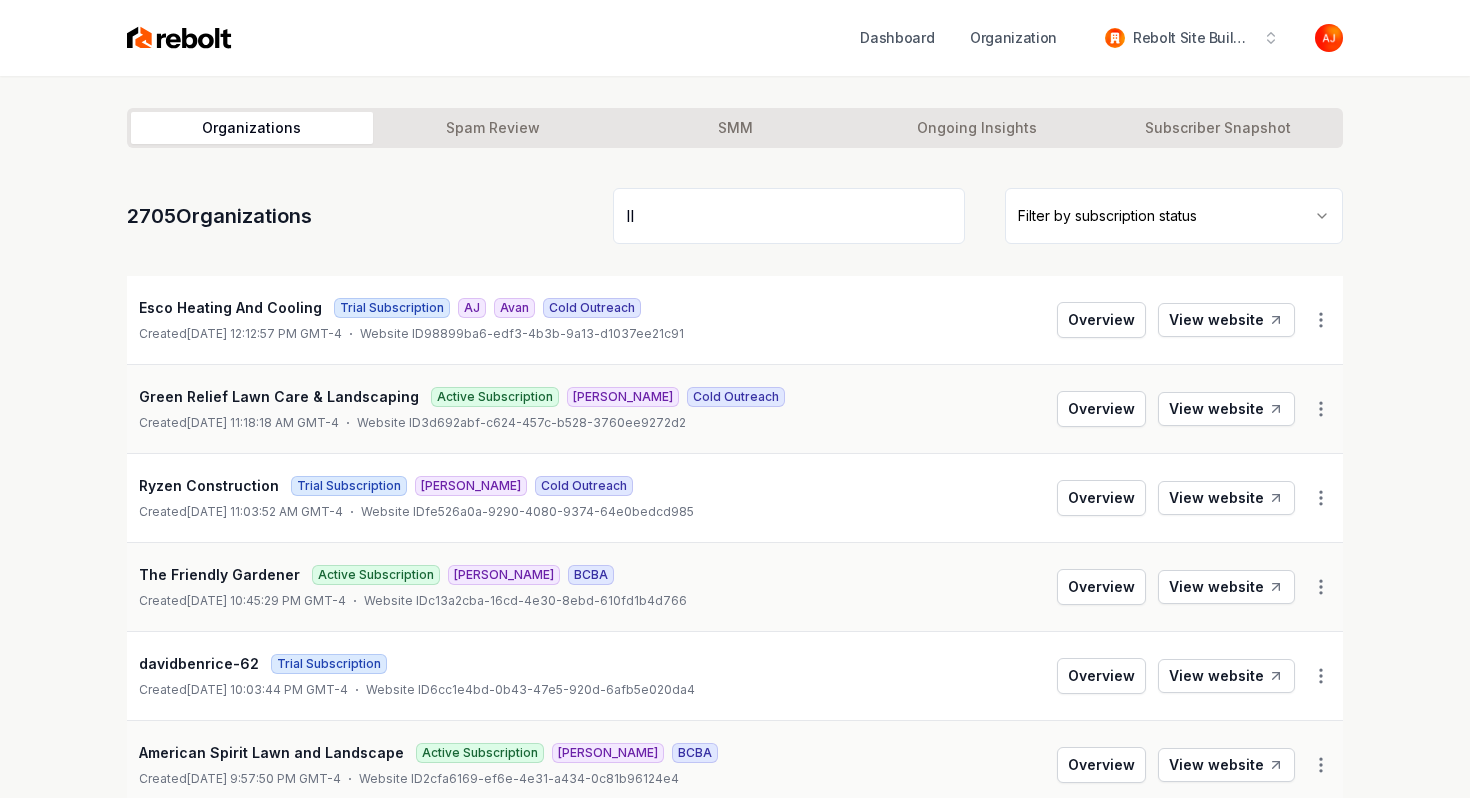 type on "l" 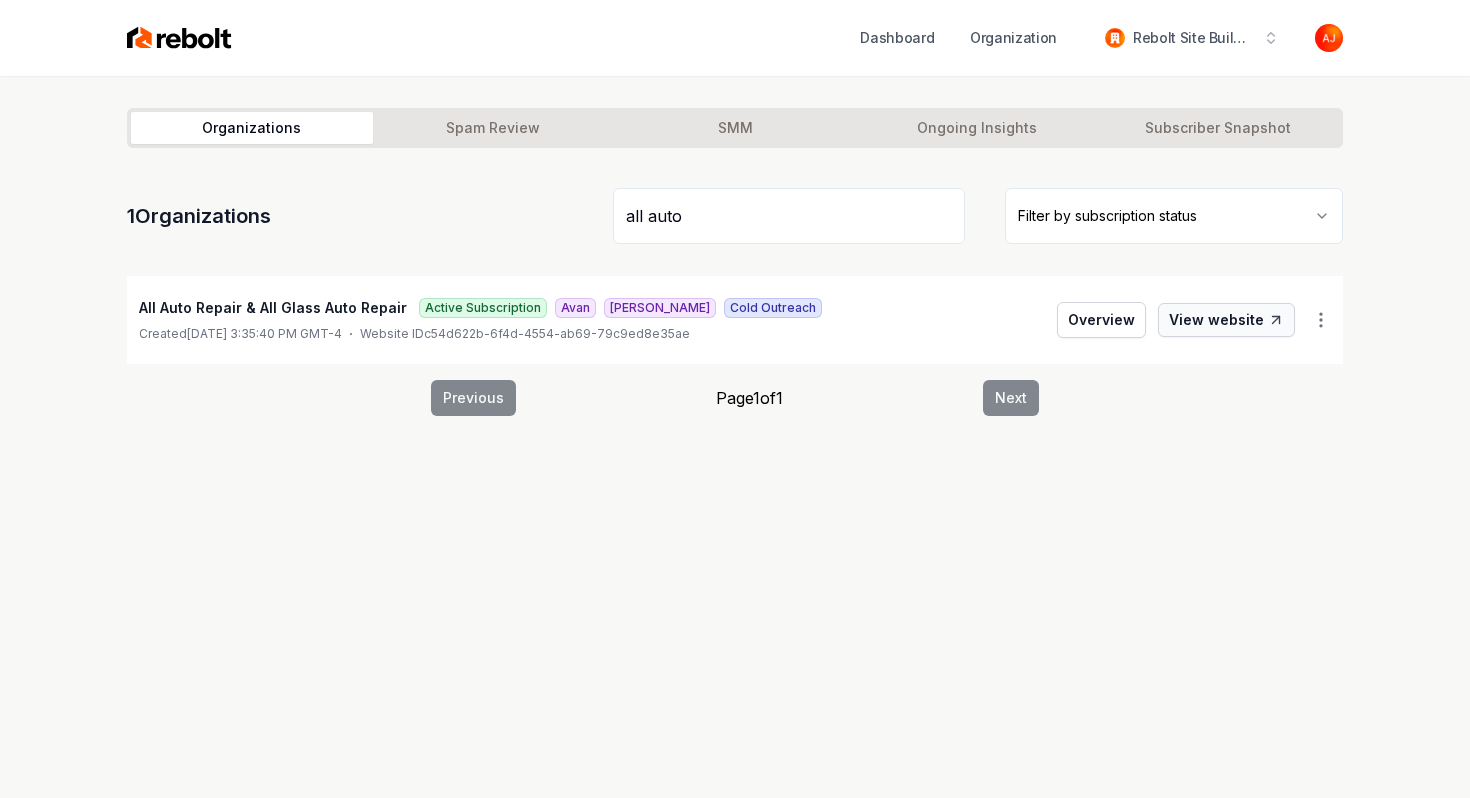 click on "View website" at bounding box center [1226, 320] 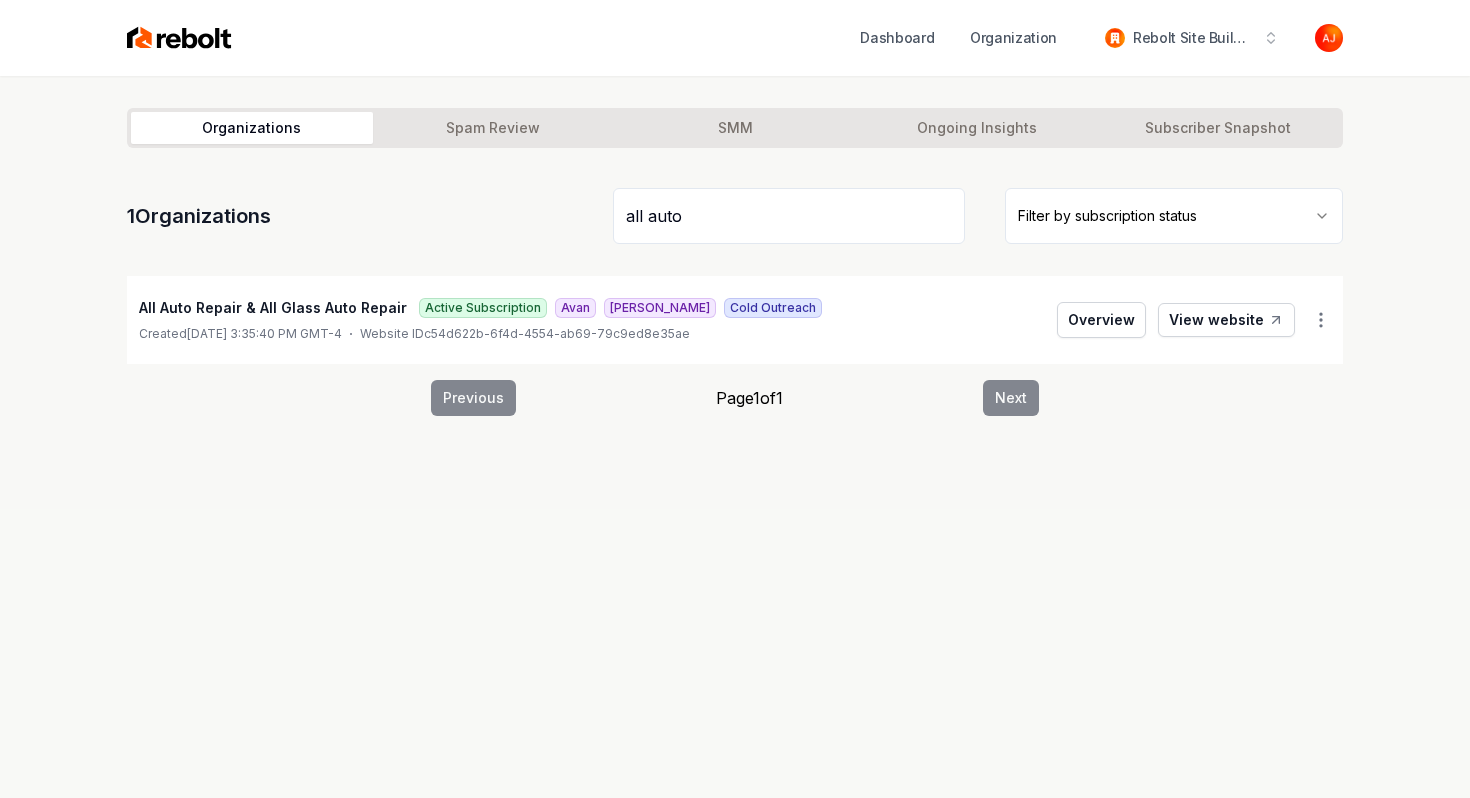 drag, startPoint x: 729, startPoint y: 228, endPoint x: 524, endPoint y: 206, distance: 206.17711 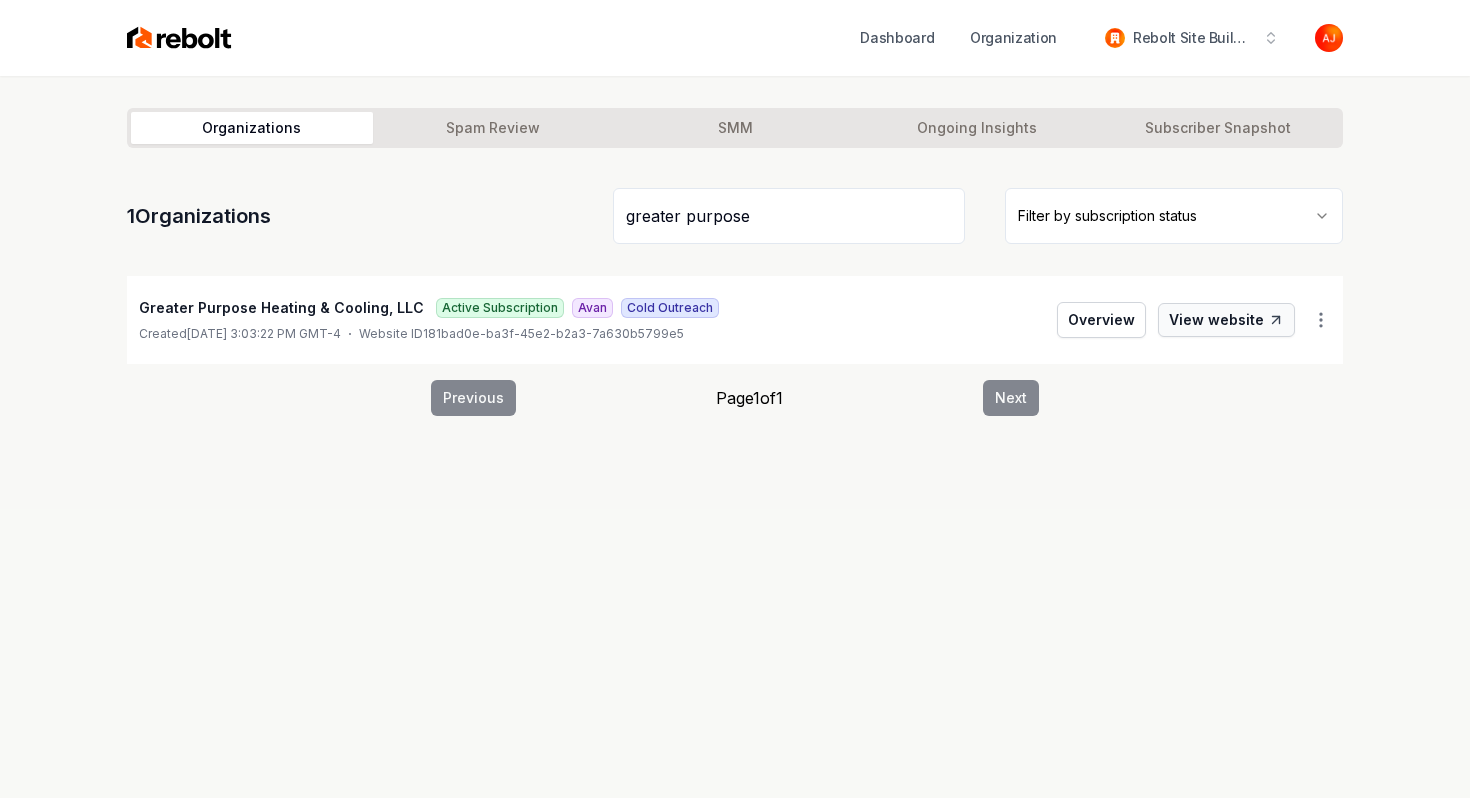 click on "View website" at bounding box center [1226, 320] 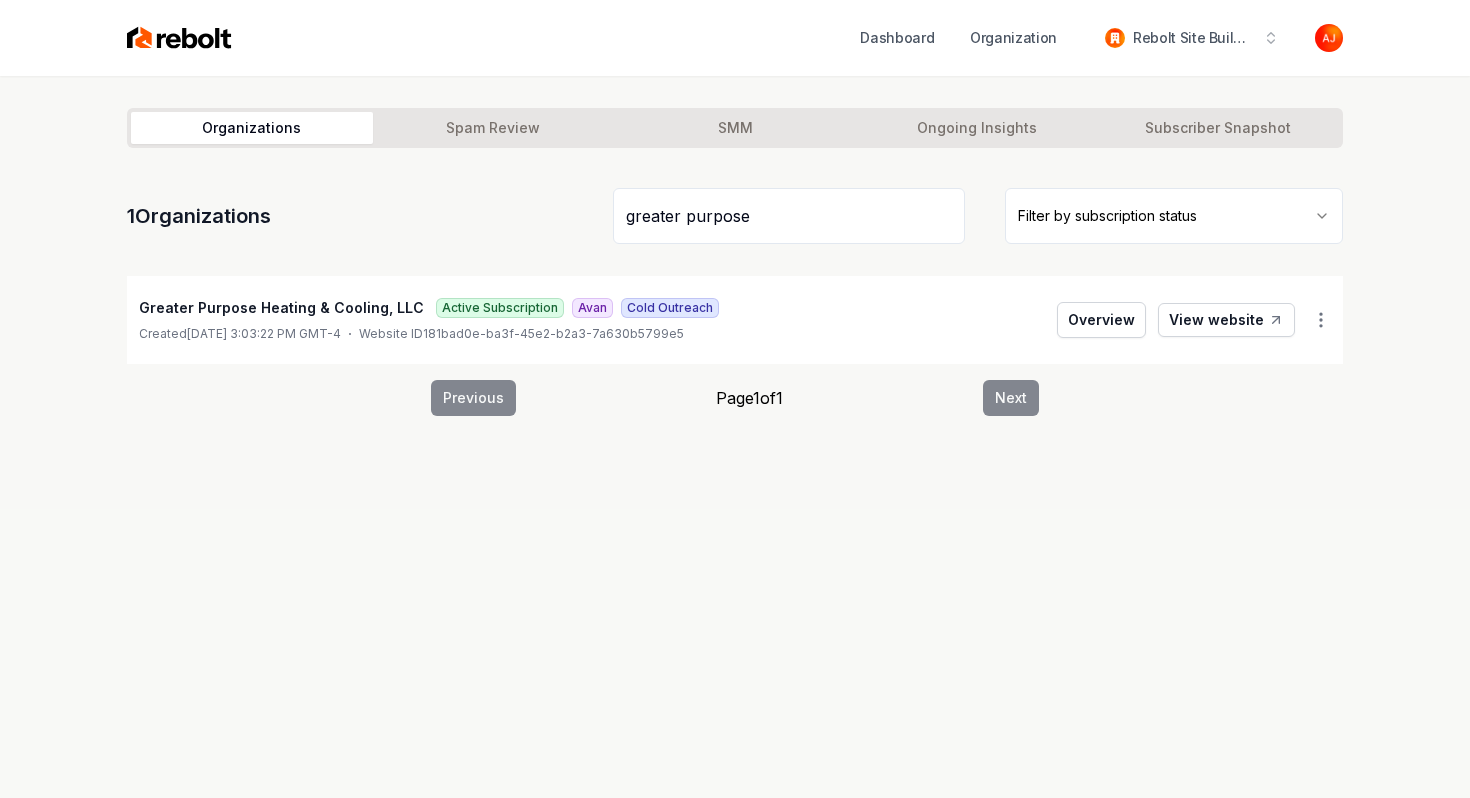 drag, startPoint x: 771, startPoint y: 226, endPoint x: 545, endPoint y: 226, distance: 226 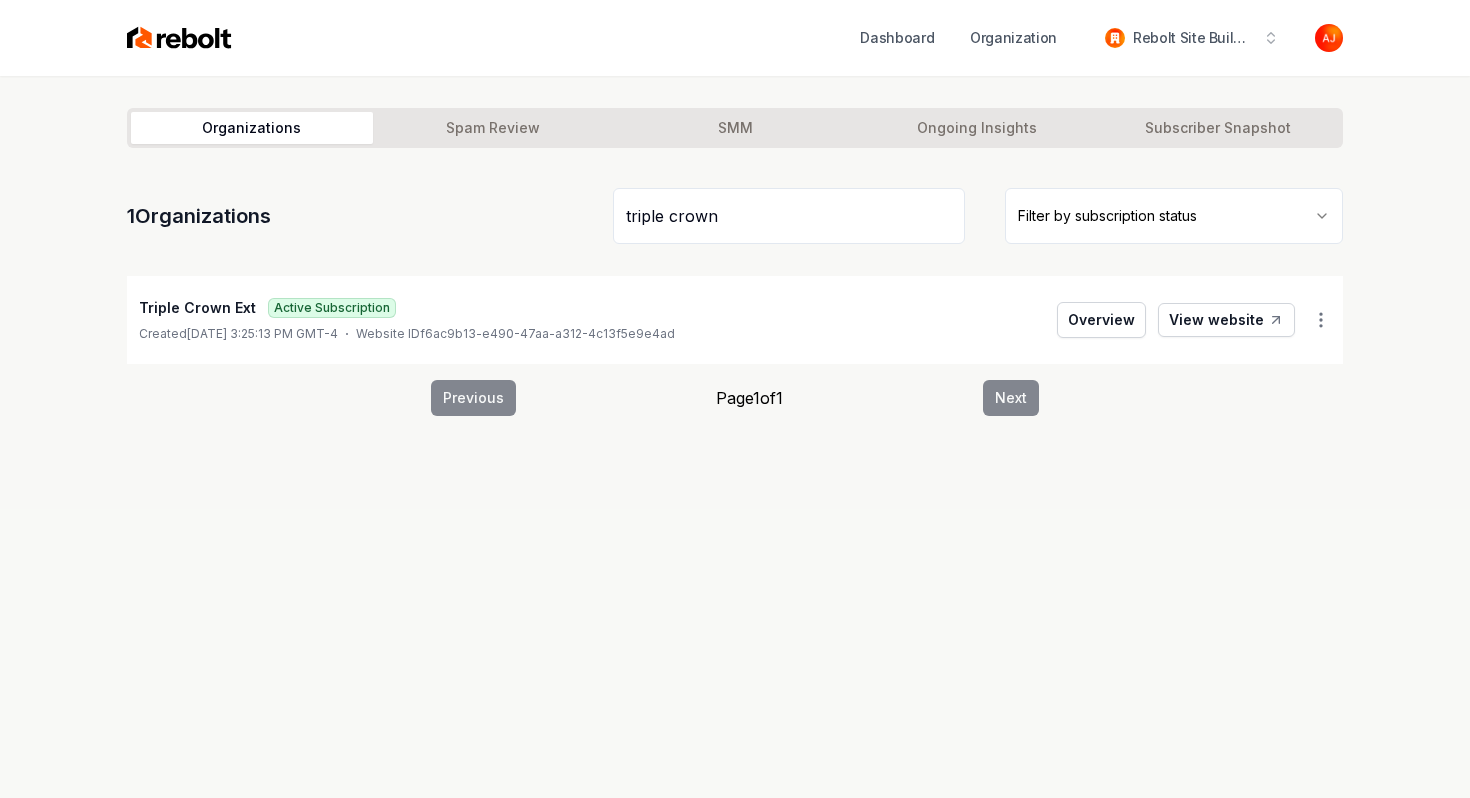 type on "triple crown" 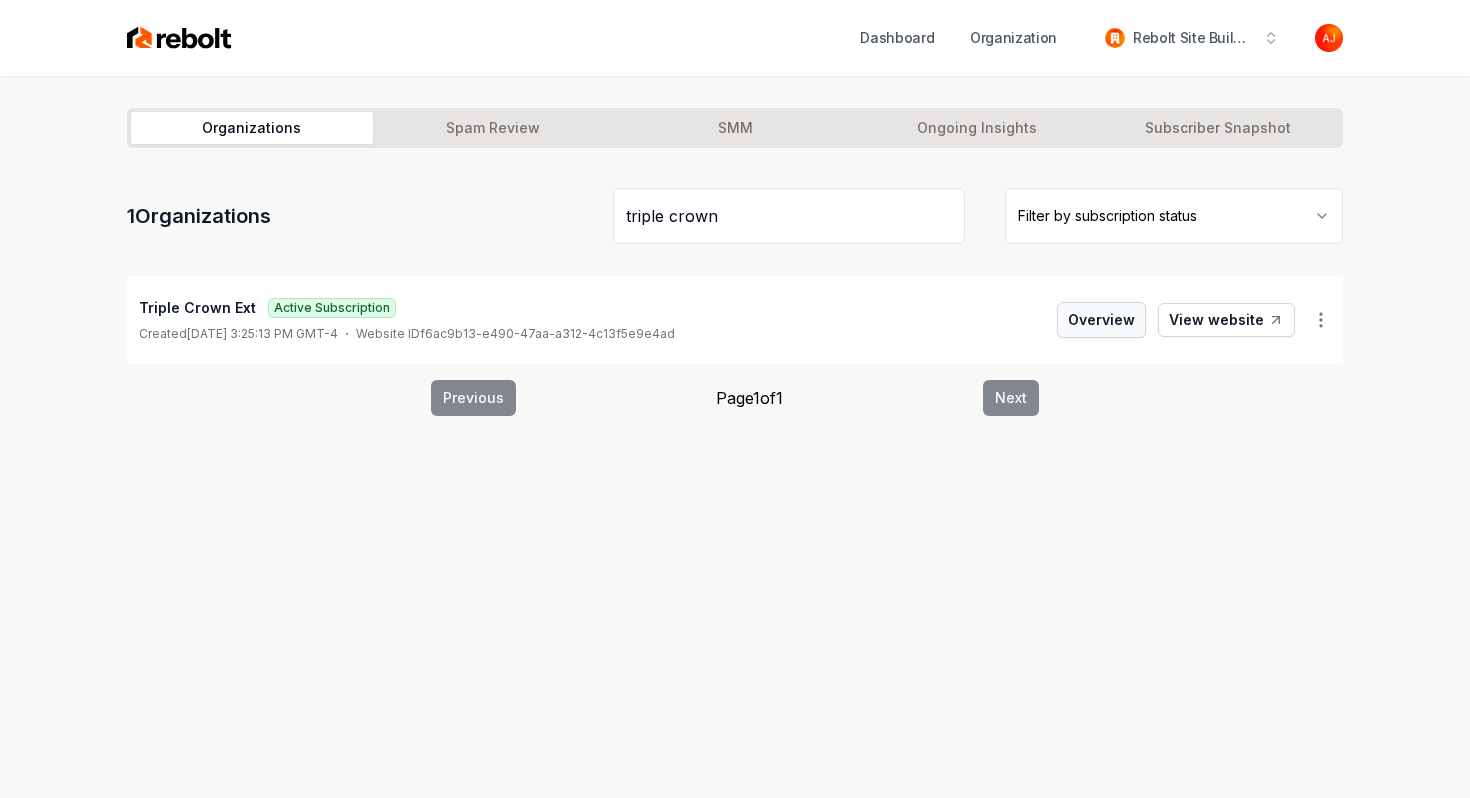 click on "Overview" at bounding box center [1101, 320] 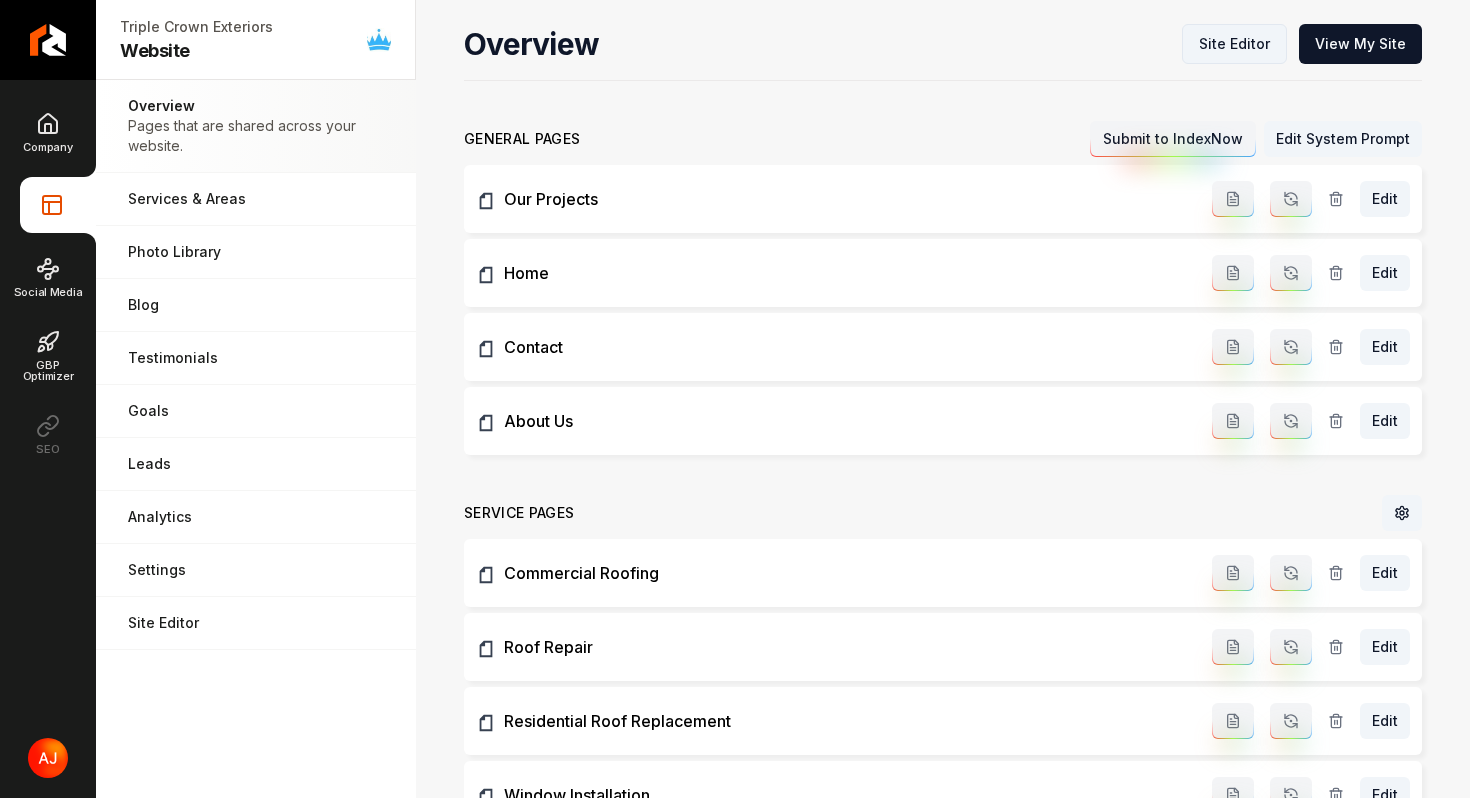 click on "Site Editor" at bounding box center [1234, 44] 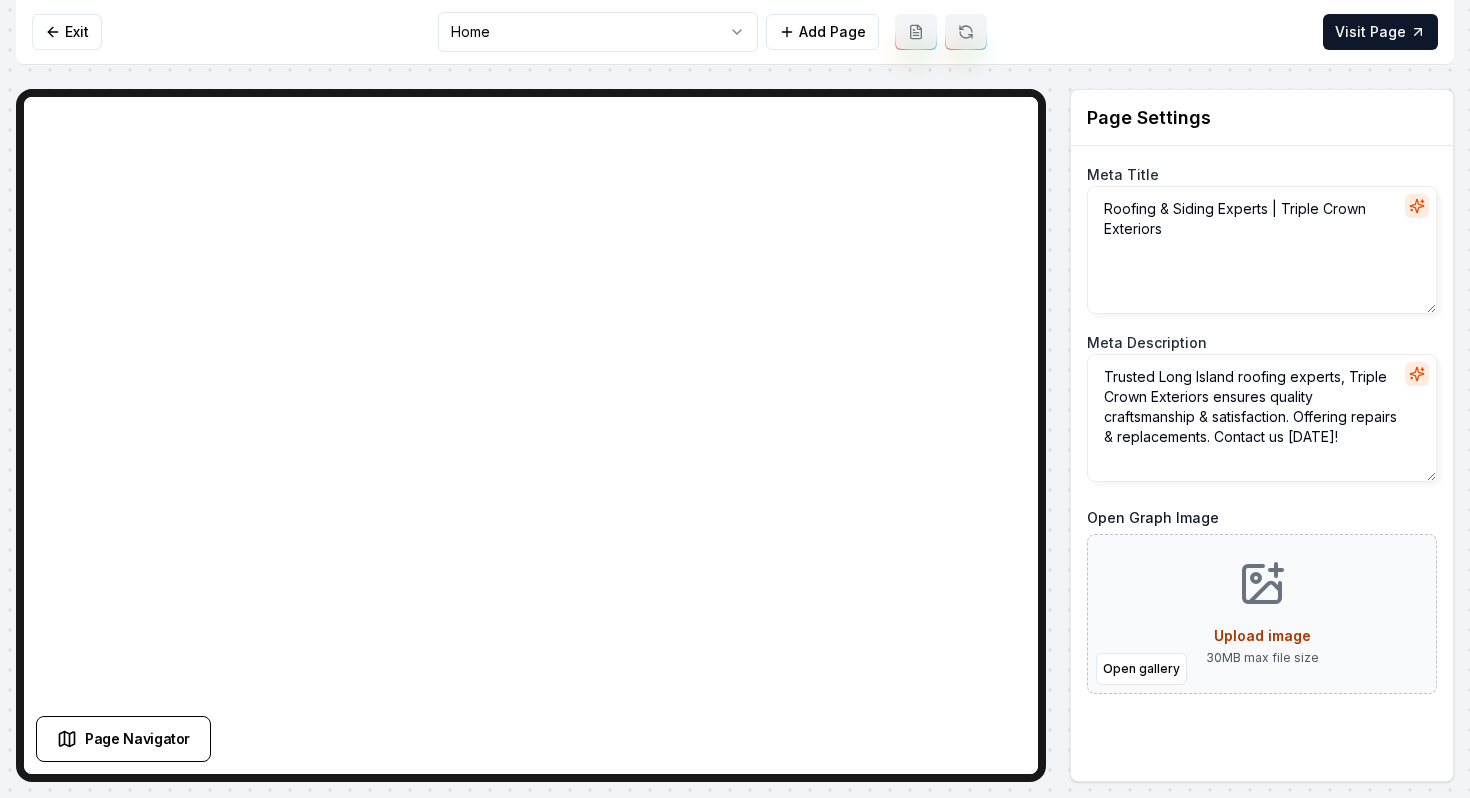 click on "Computer Required This feature is only available on a computer. Please switch to a computer to edit your site. Go back  Exit Home Add Page Visit Page  Page Navigator Page Settings Meta Title Roofing & Siding Experts | Triple Crown Exteriors Meta Description Trusted Long Island roofing experts, Triple Crown Exteriors ensures quality craftsmanship & satisfaction. Offering repairs & replacements. Contact us today! Open Graph Image Open gallery Upload image 30  MB max file size Discard Changes Save Section Editor Unsupported section type /dashboard/sites/f6ac9b13-e490-47aa-a312-4c13f5e9e4ad/pages/f47f8c1e-3c80-46aa-8c0f-3e52284f5ef4" at bounding box center [735, 399] 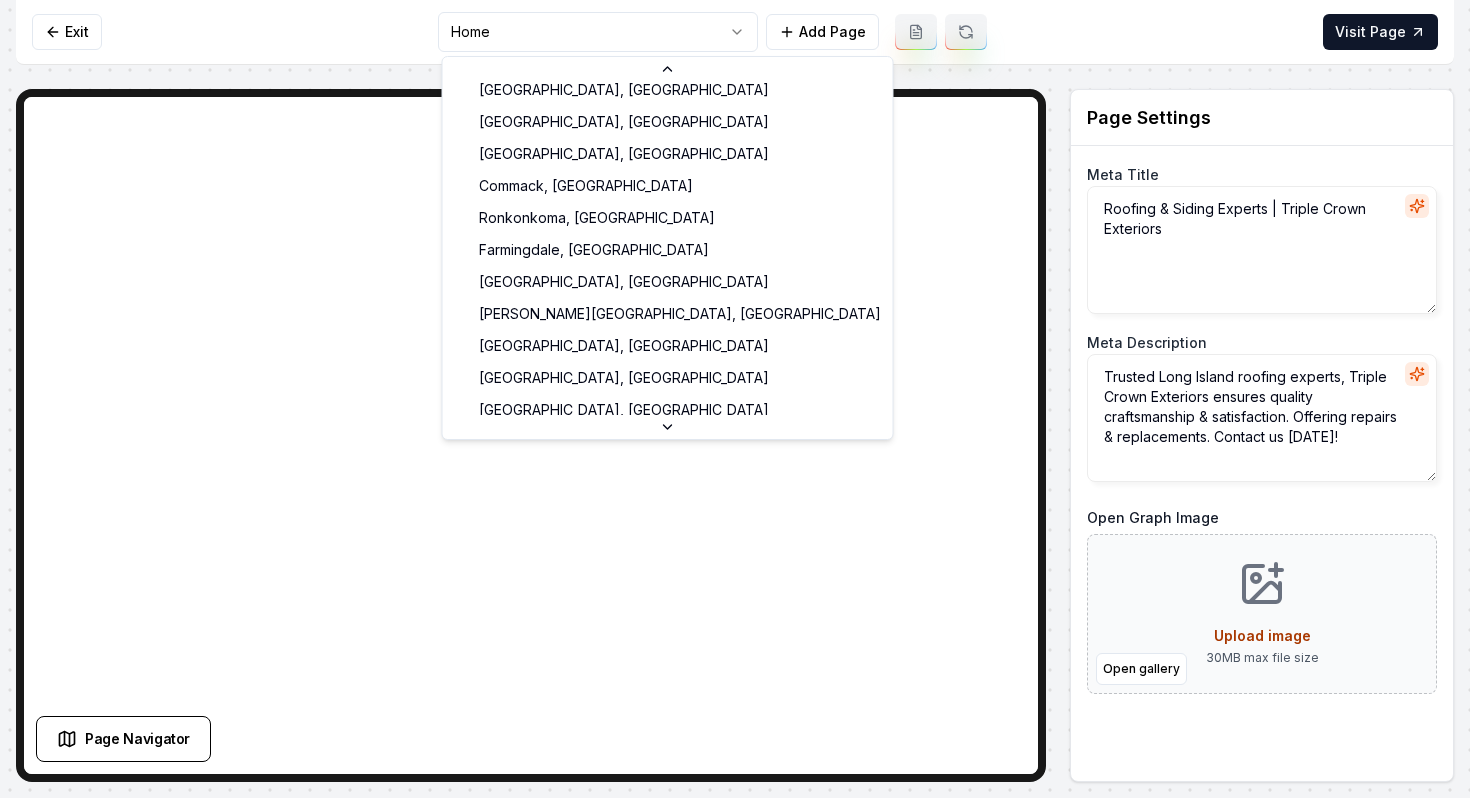 scroll, scrollTop: 0, scrollLeft: 0, axis: both 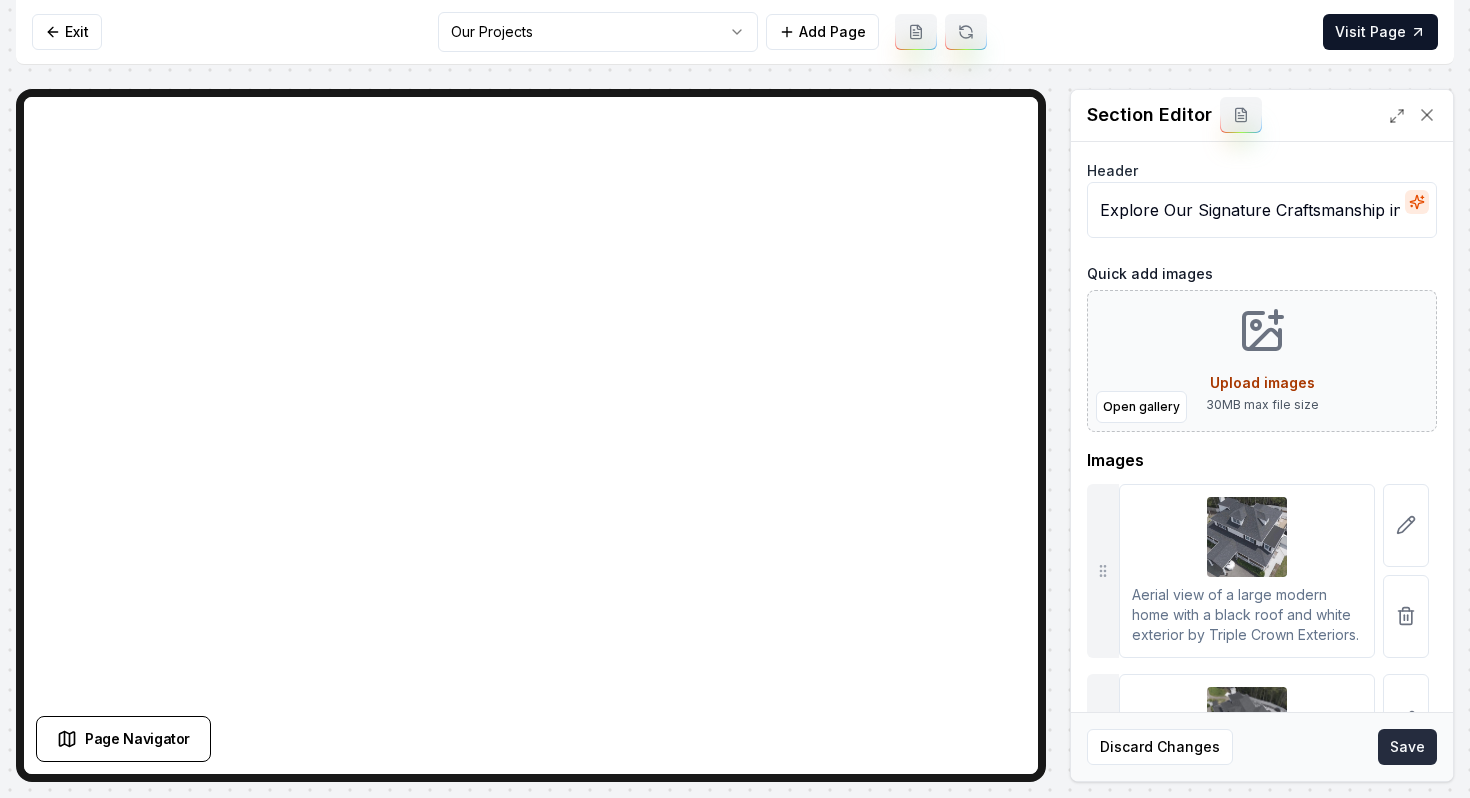 click on "Save" at bounding box center (1407, 747) 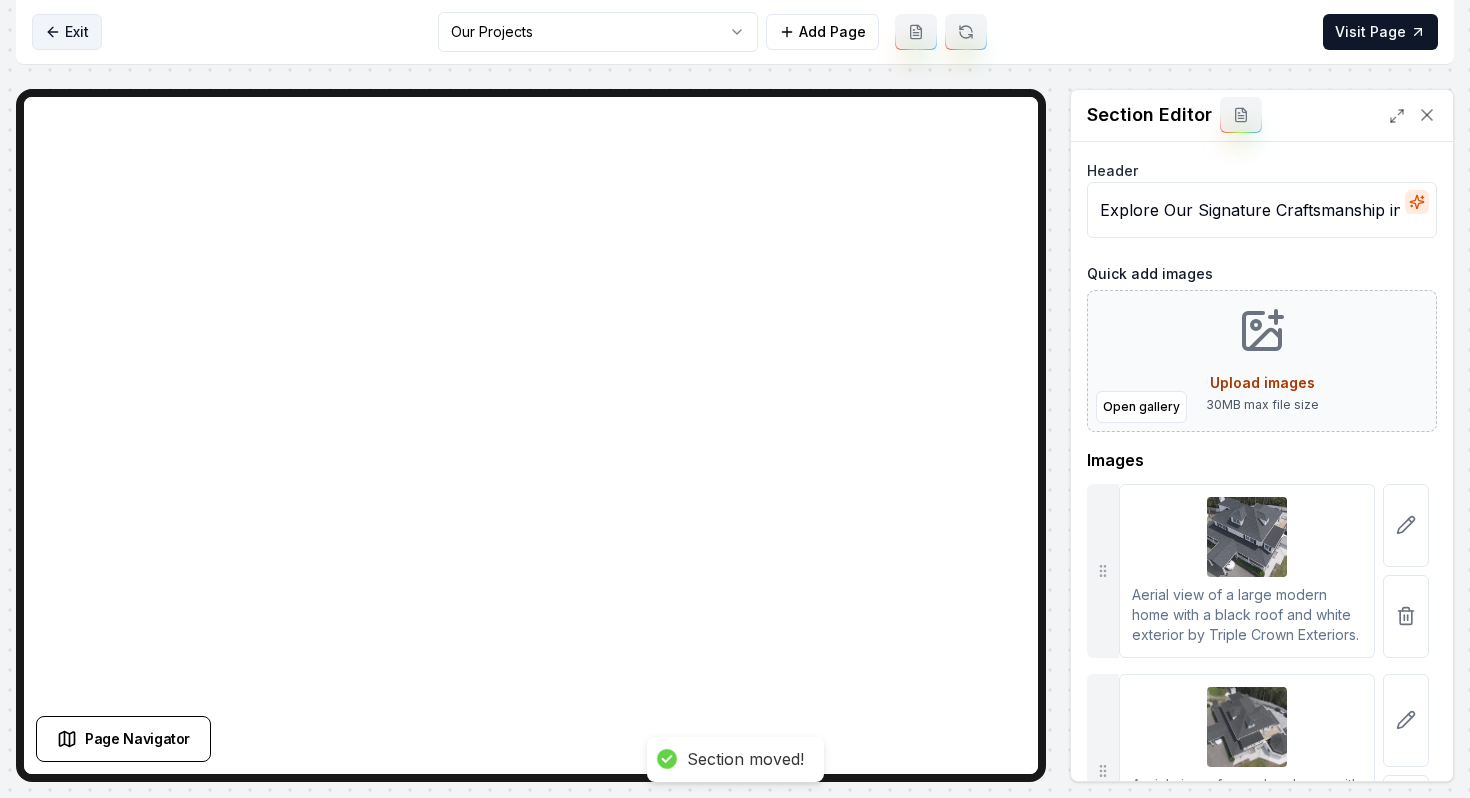 click on "Exit" at bounding box center (67, 32) 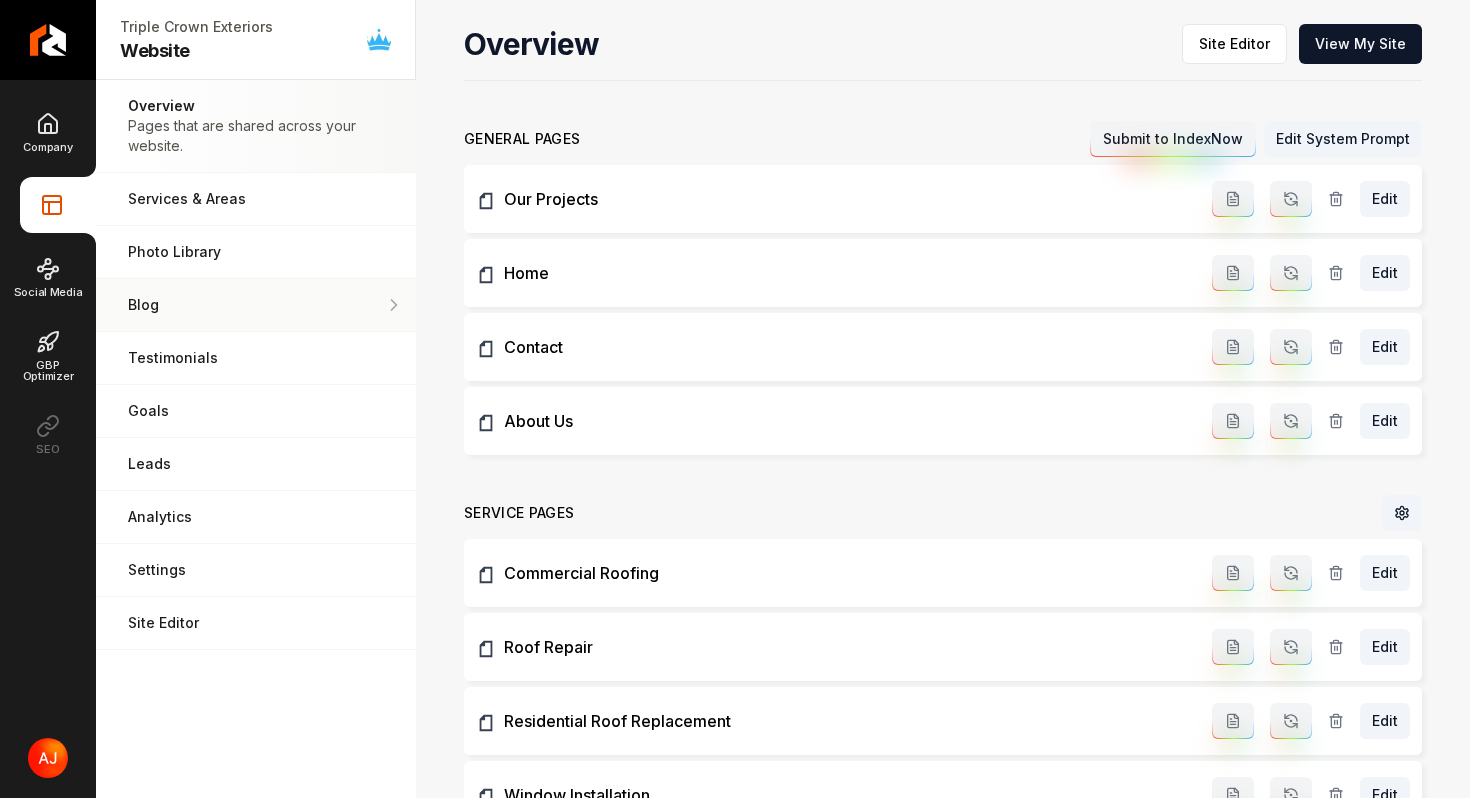 click on "Blog" at bounding box center (256, 305) 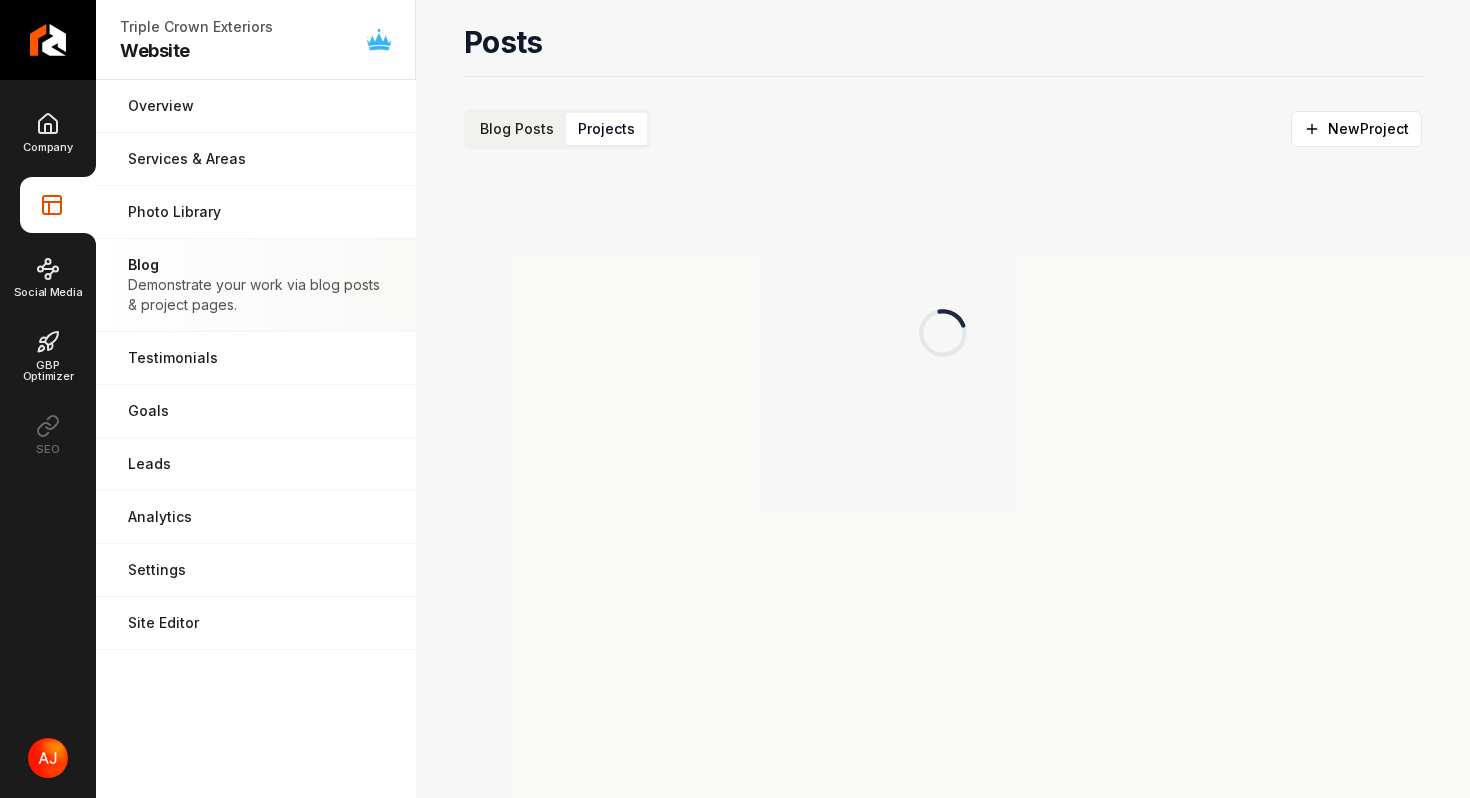 click on "Projects" at bounding box center (606, 129) 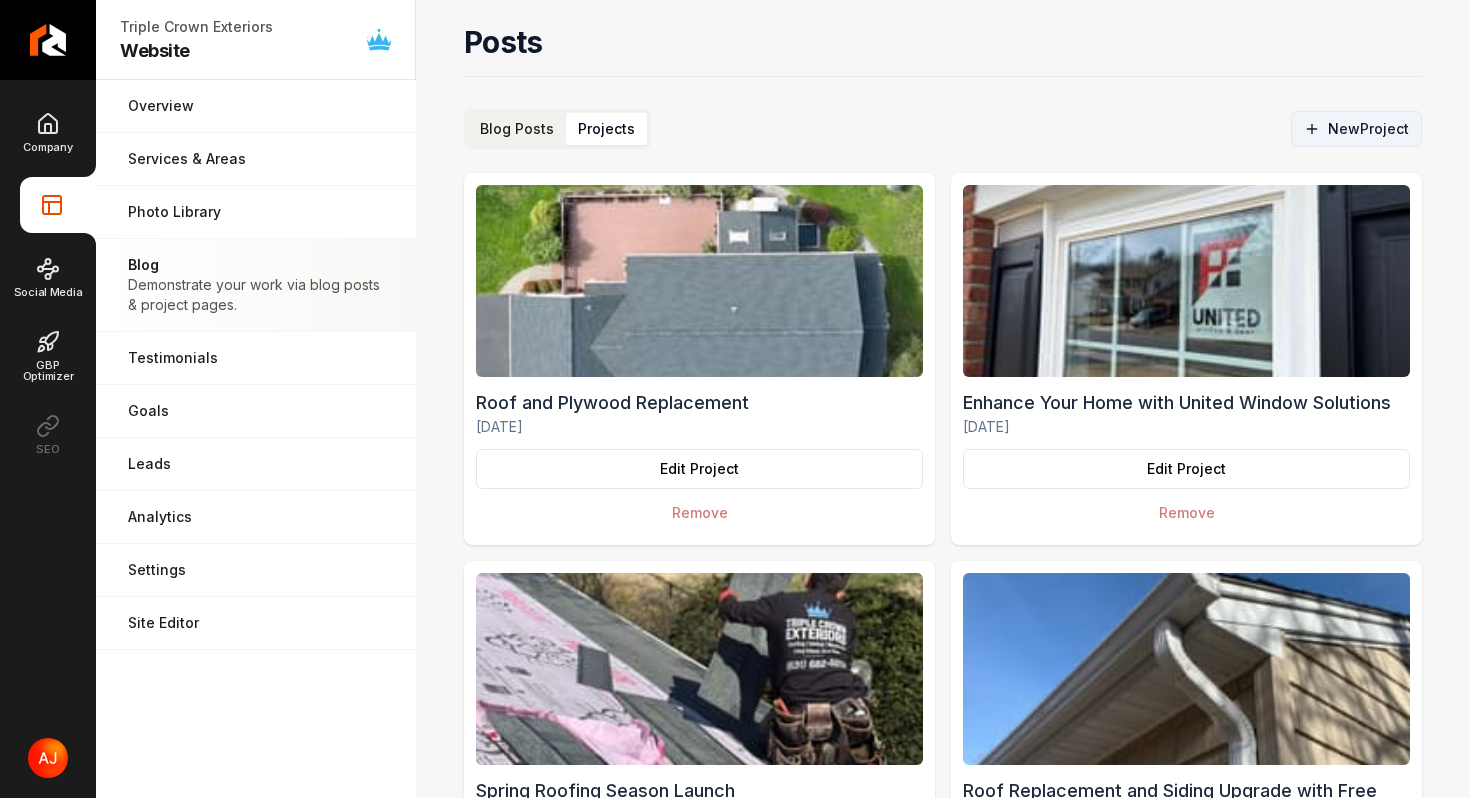 click on "New  Project" at bounding box center [1356, 129] 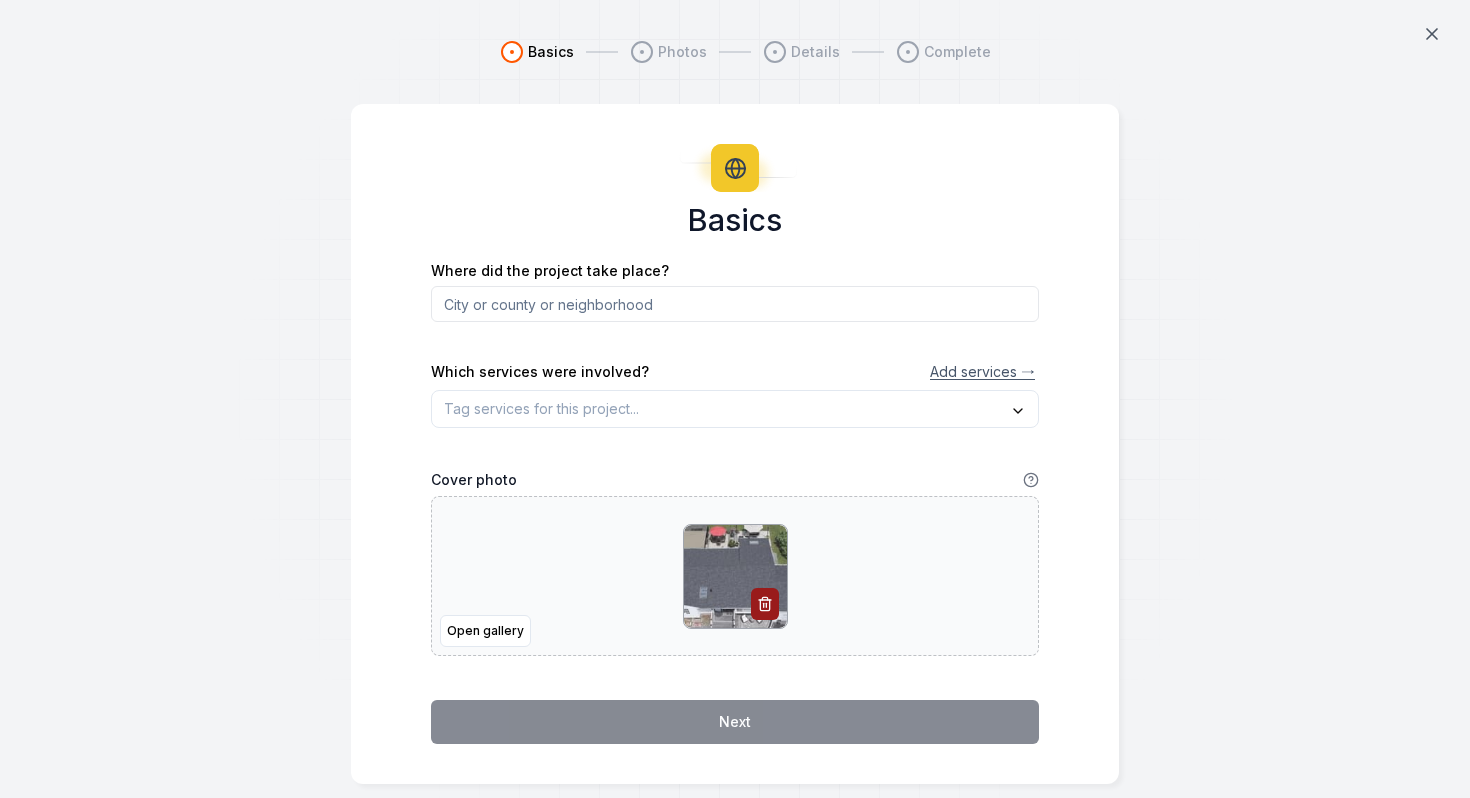 click on "Basics Where did the project take place? Which services were involved? Add services → Cover photo Open gallery Next" at bounding box center (735, 474) 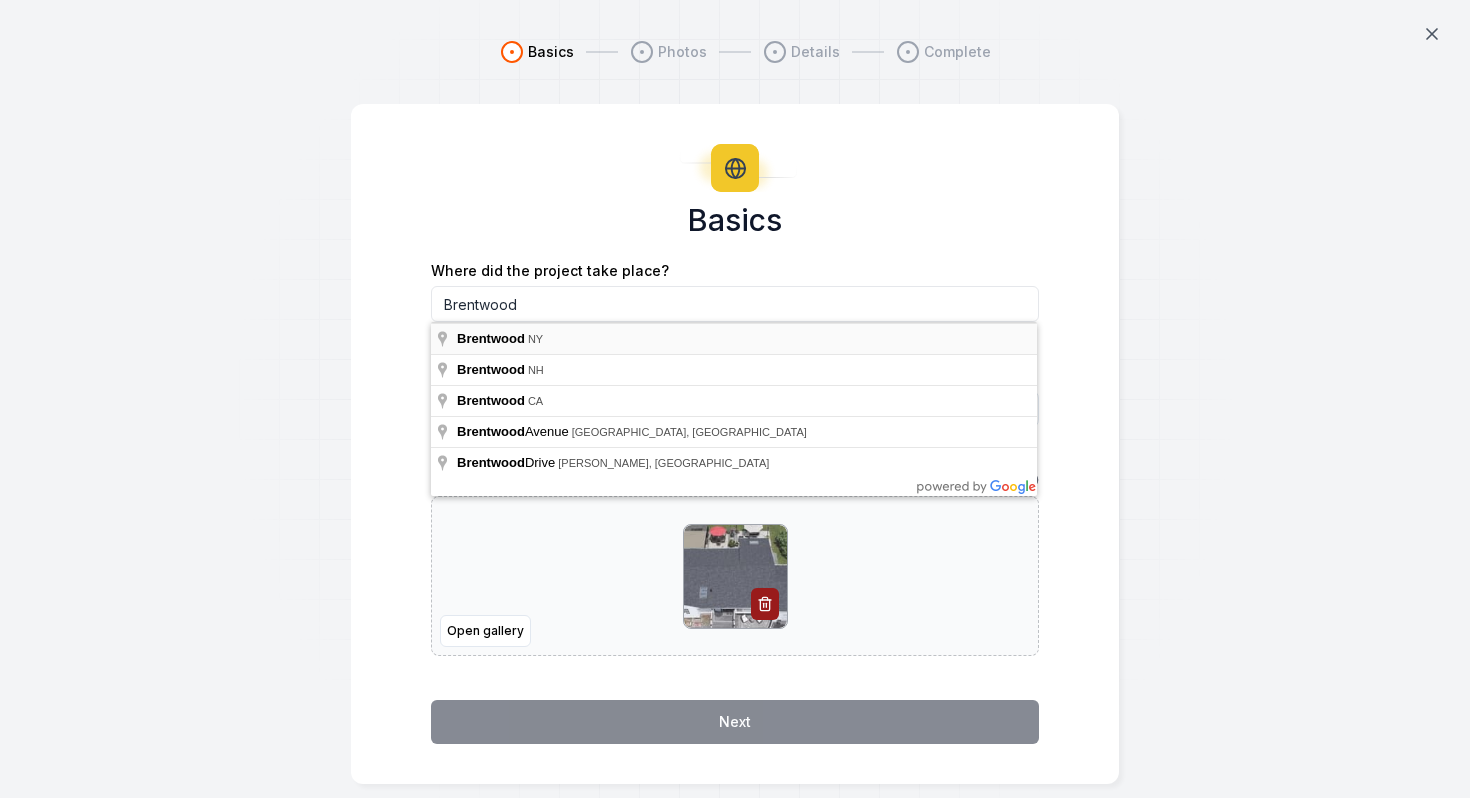 type on "Brentwood, NY" 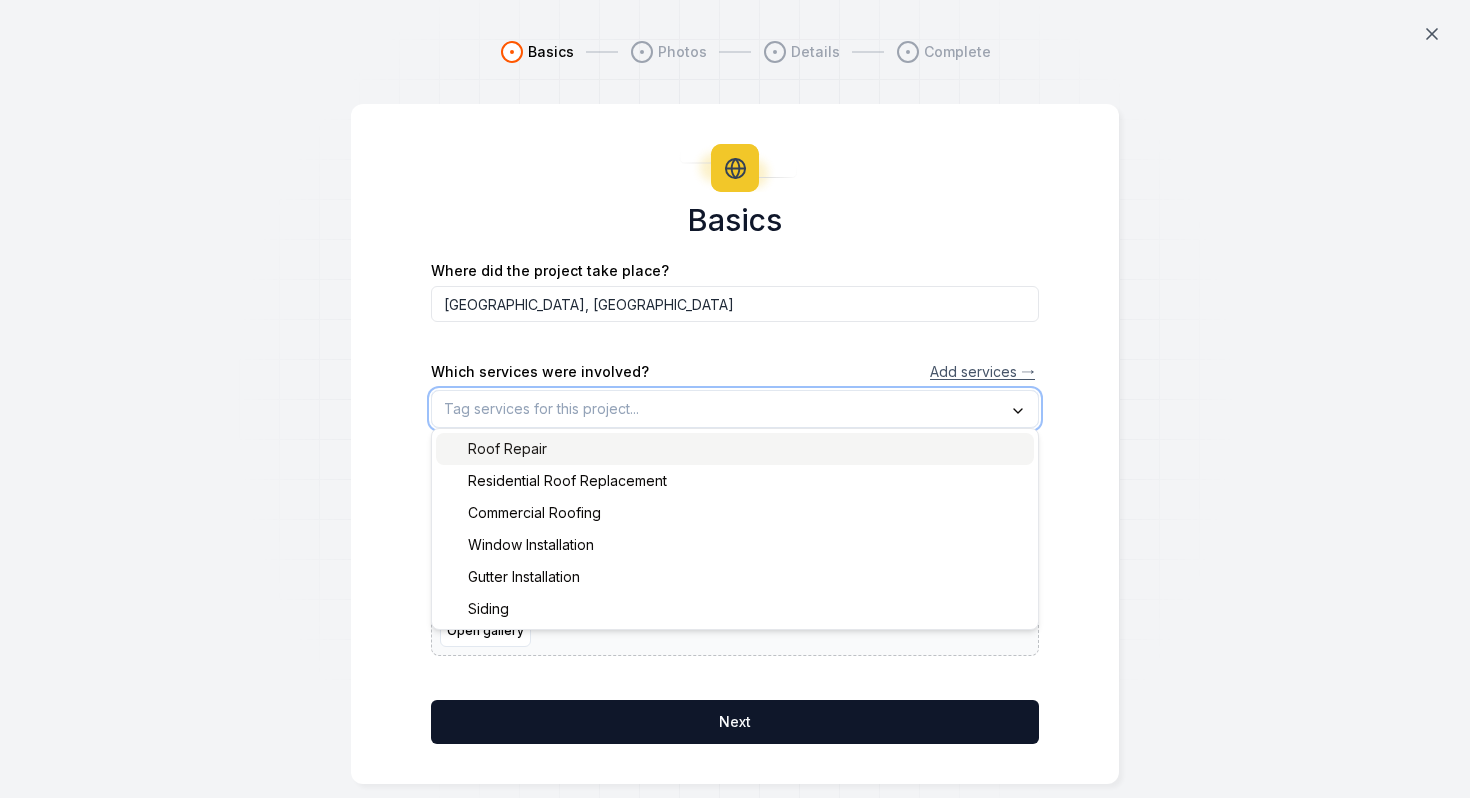 click at bounding box center (735, 409) 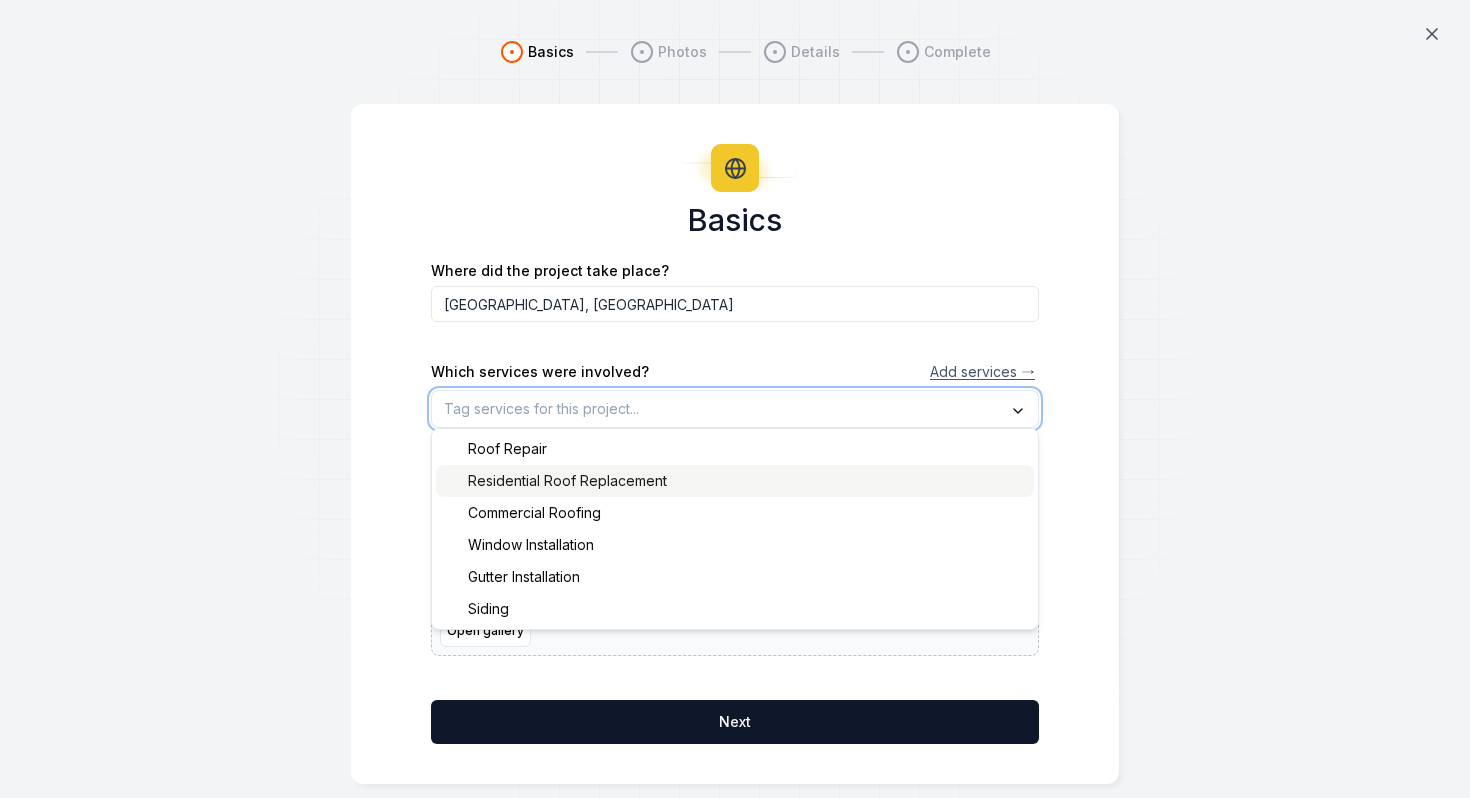 click on "Residential Roof Replacement" at bounding box center (555, 481) 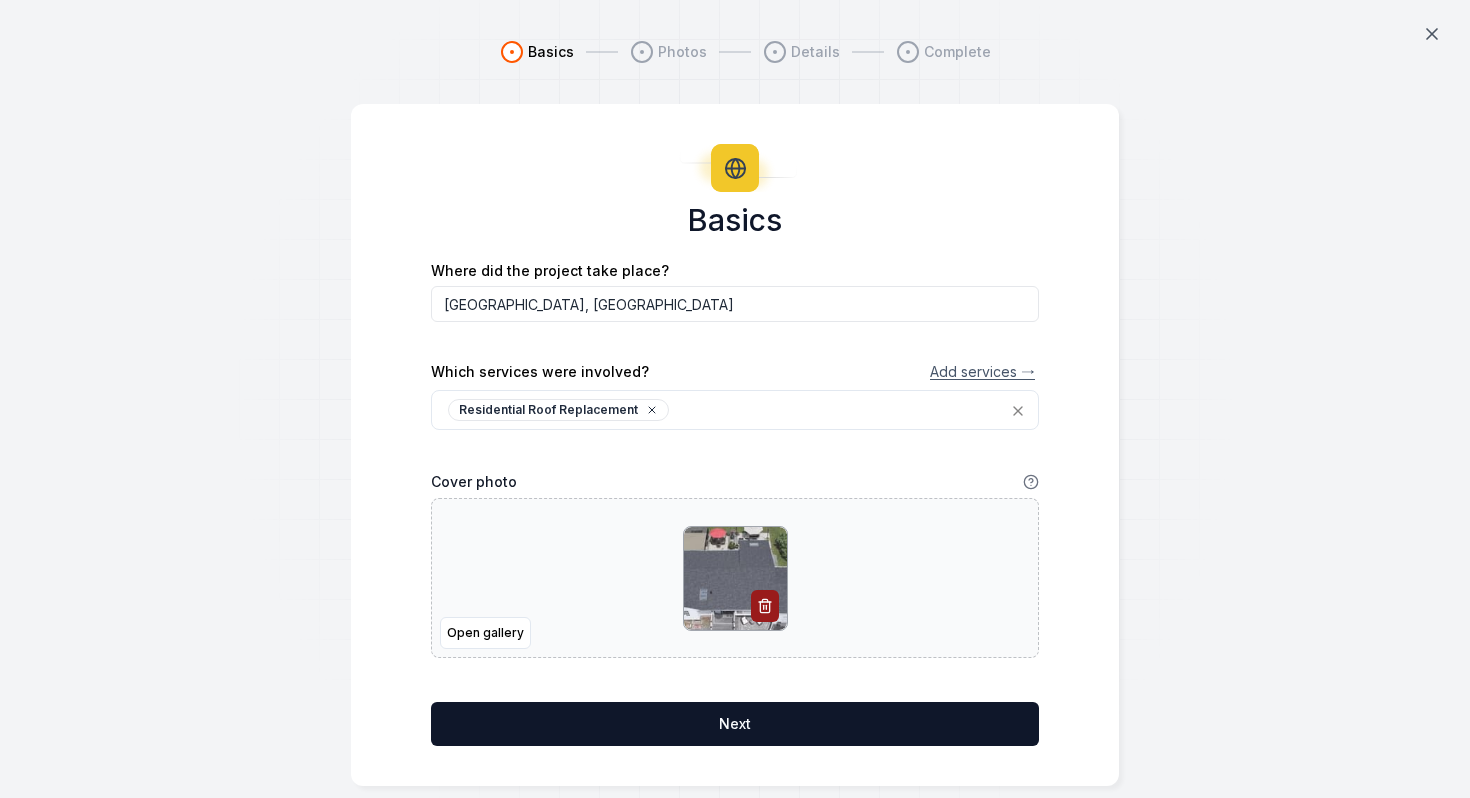 click on "Basics Where did the project take place? Brentwood, NY Which services were involved? Add services → Residential Roof Replacement Cover photo Open gallery Next" at bounding box center (735, 475) 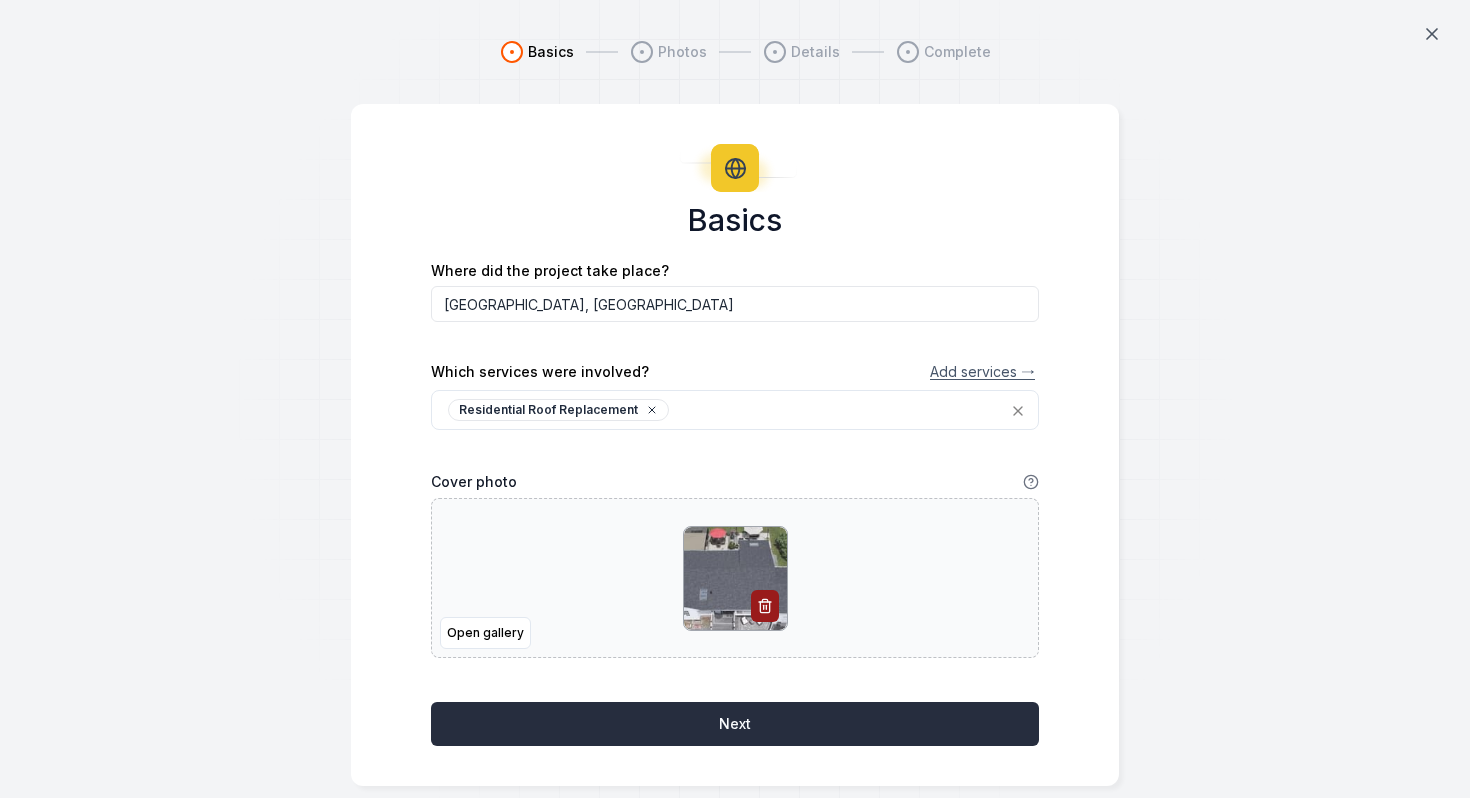 click on "Next" at bounding box center (735, 724) 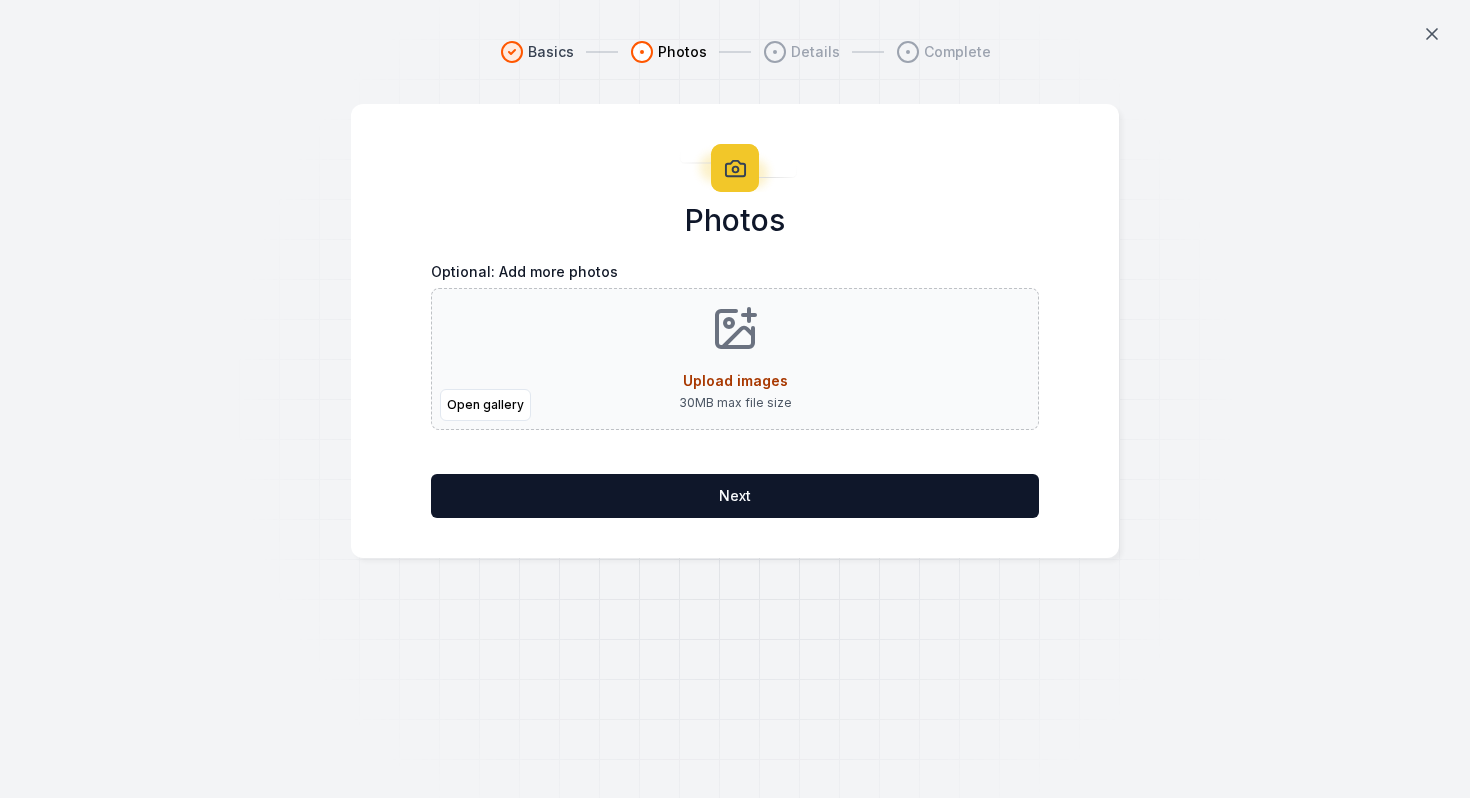 click on "Photos Optional: Add more photos Open gallery Upload images 30  MB max file size Next" at bounding box center [735, 361] 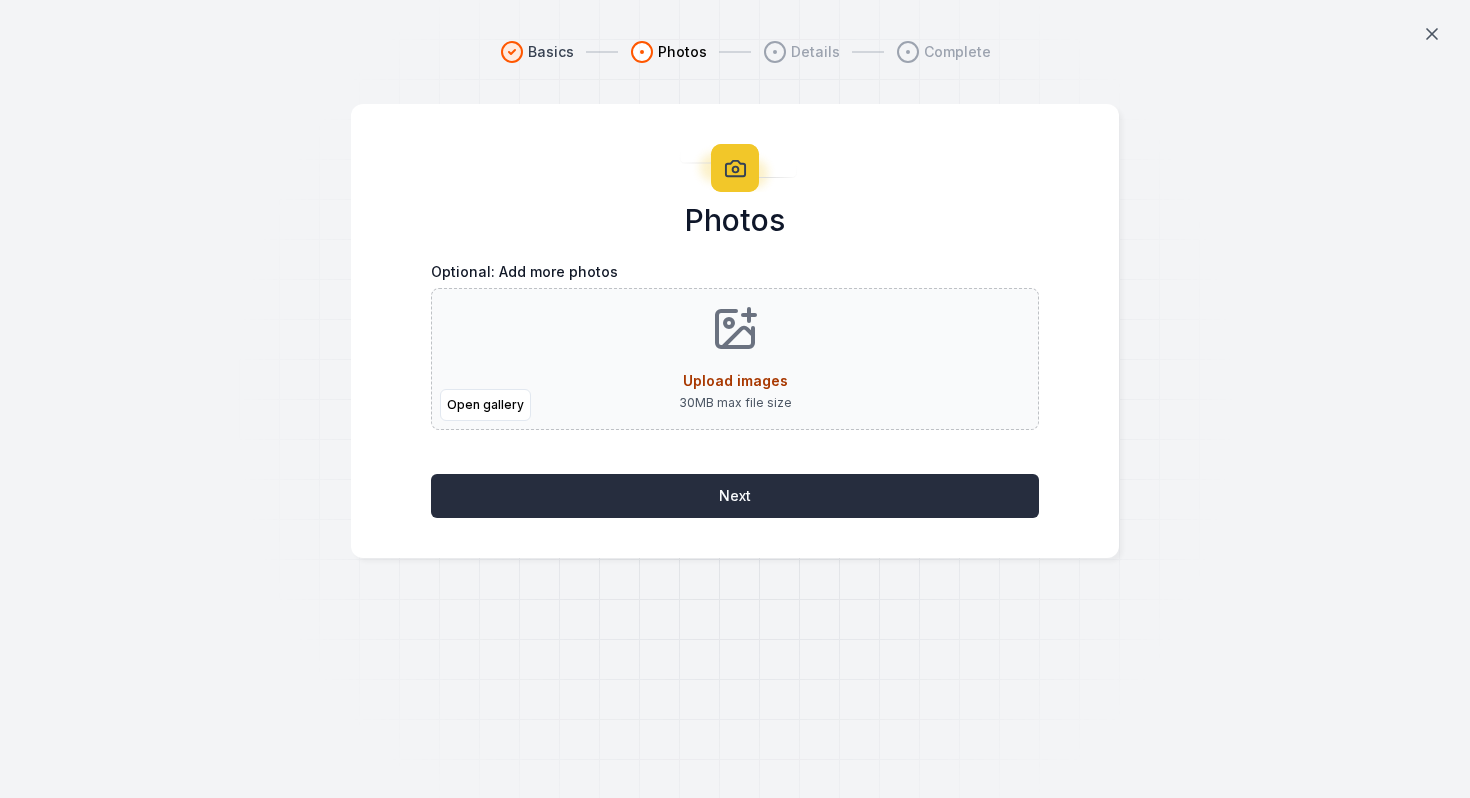 click on "Next" at bounding box center [735, 496] 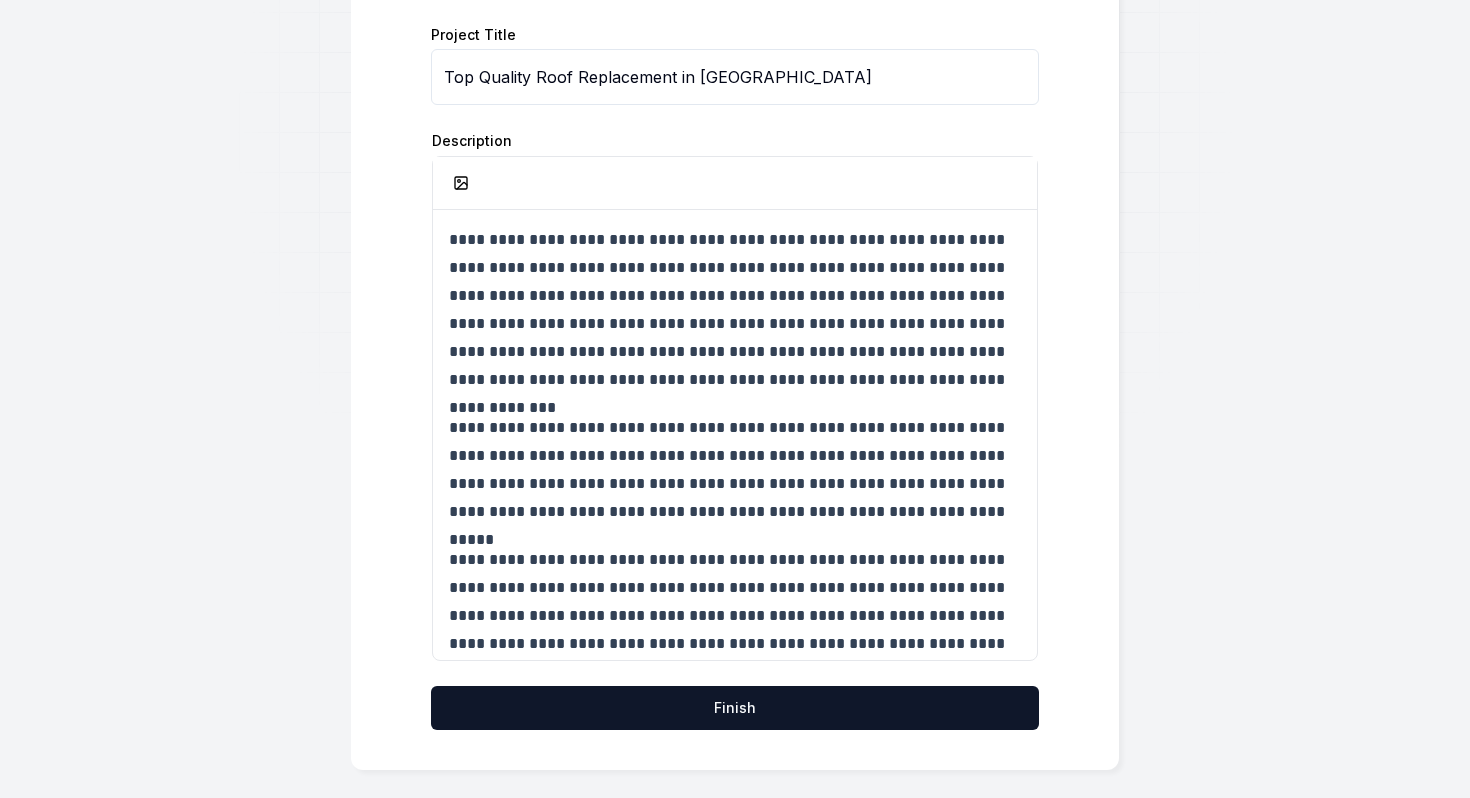 scroll, scrollTop: 279, scrollLeft: 0, axis: vertical 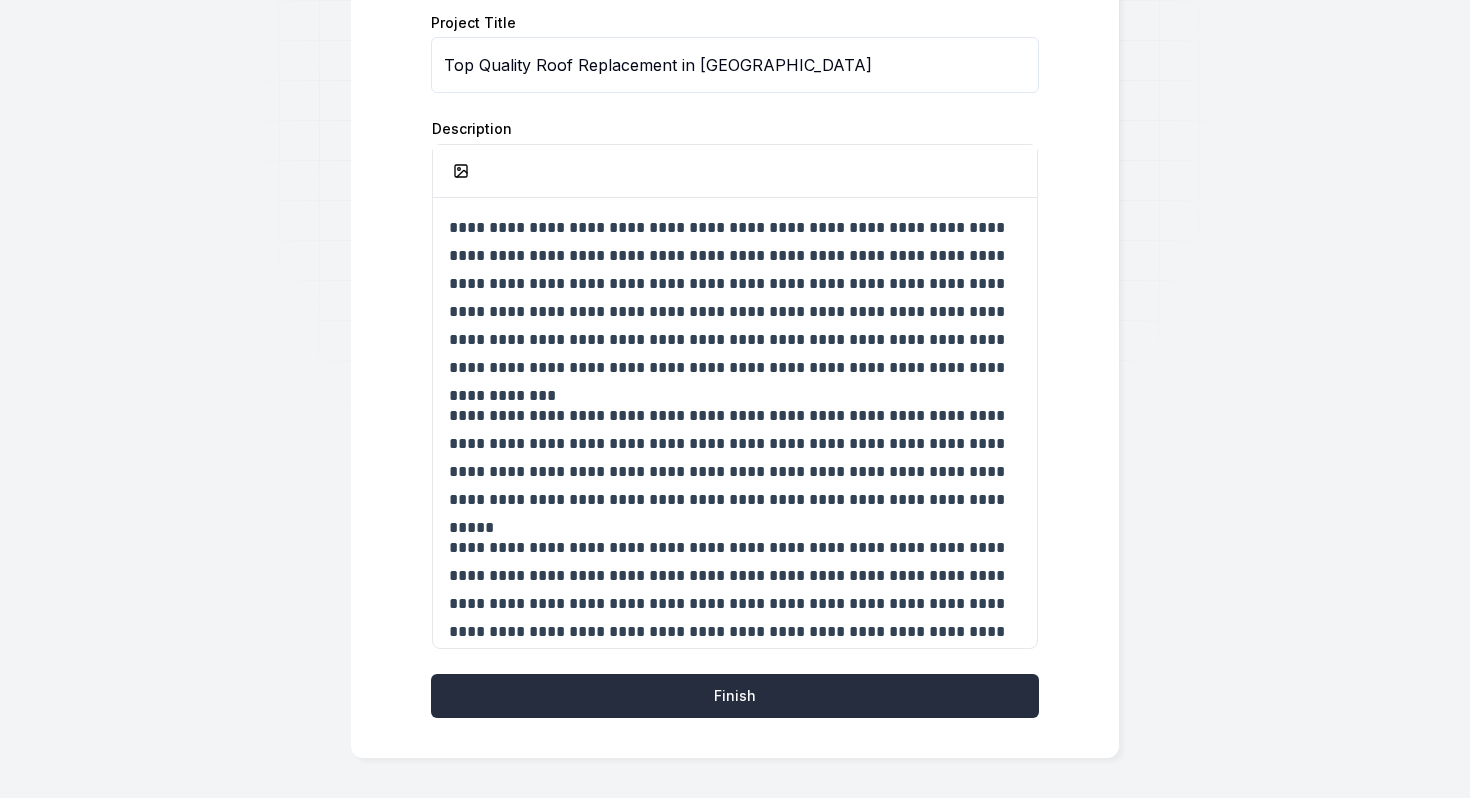 click on "Finish" at bounding box center [735, 696] 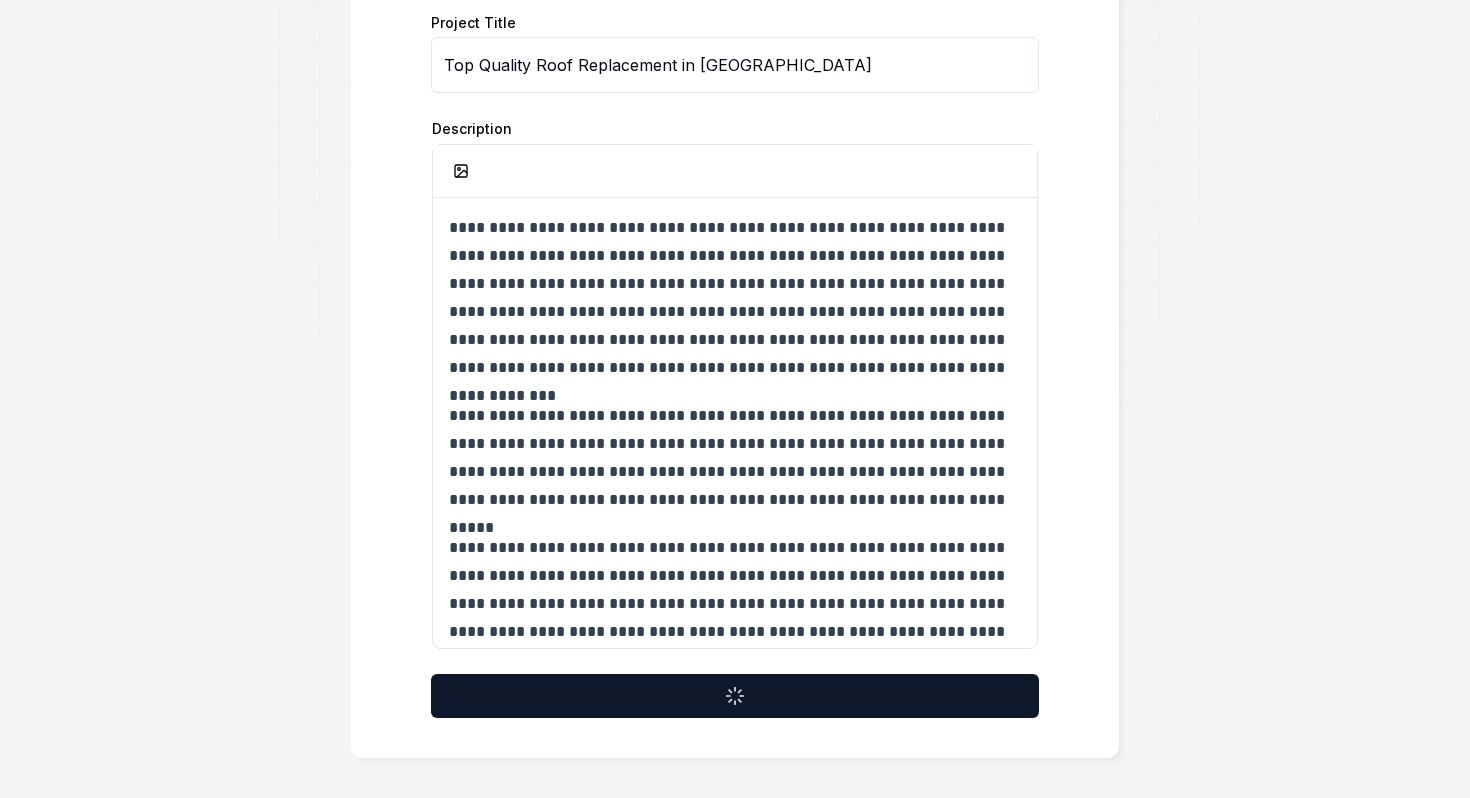 scroll, scrollTop: 75, scrollLeft: 0, axis: vertical 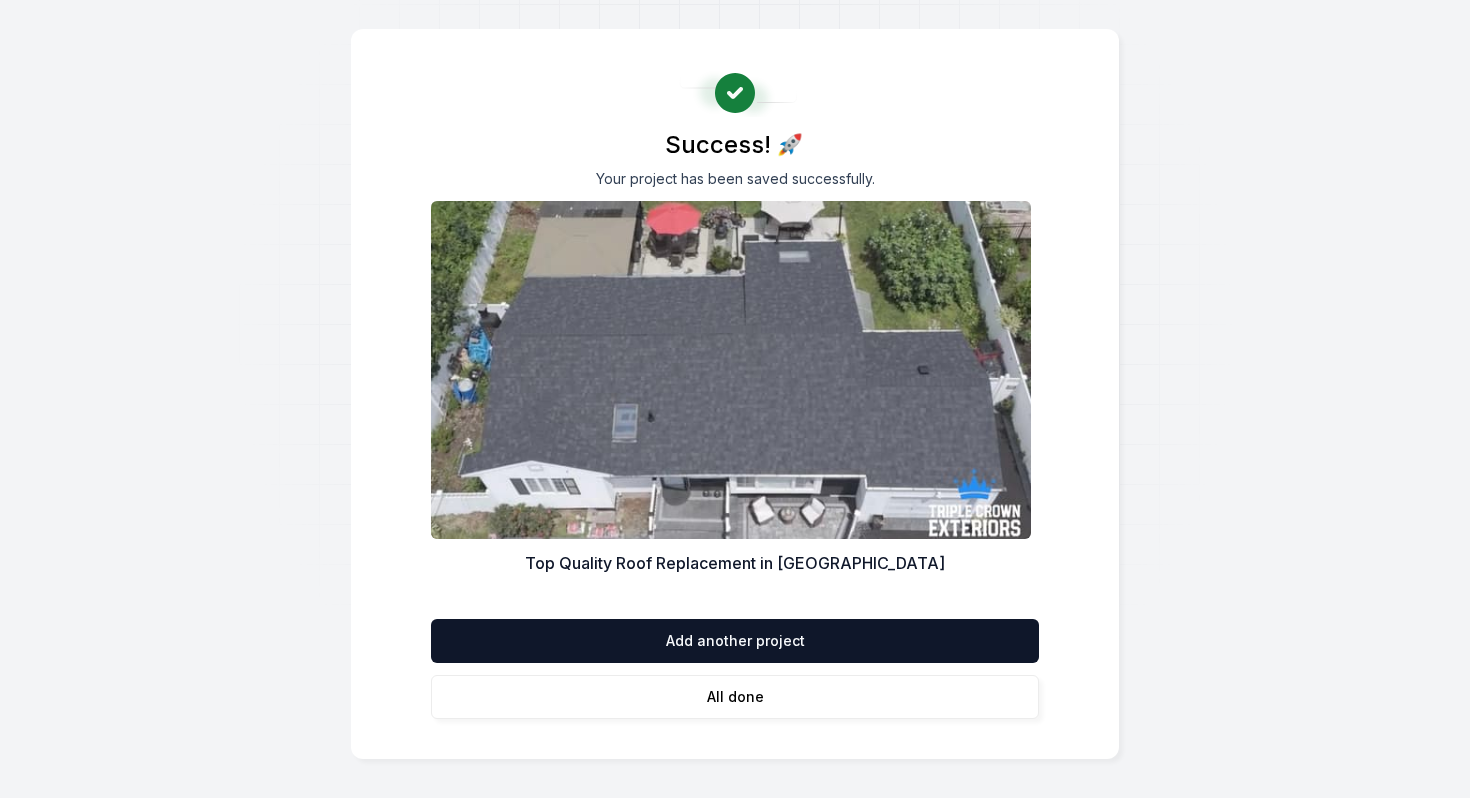 click on "All done" at bounding box center (735, 697) 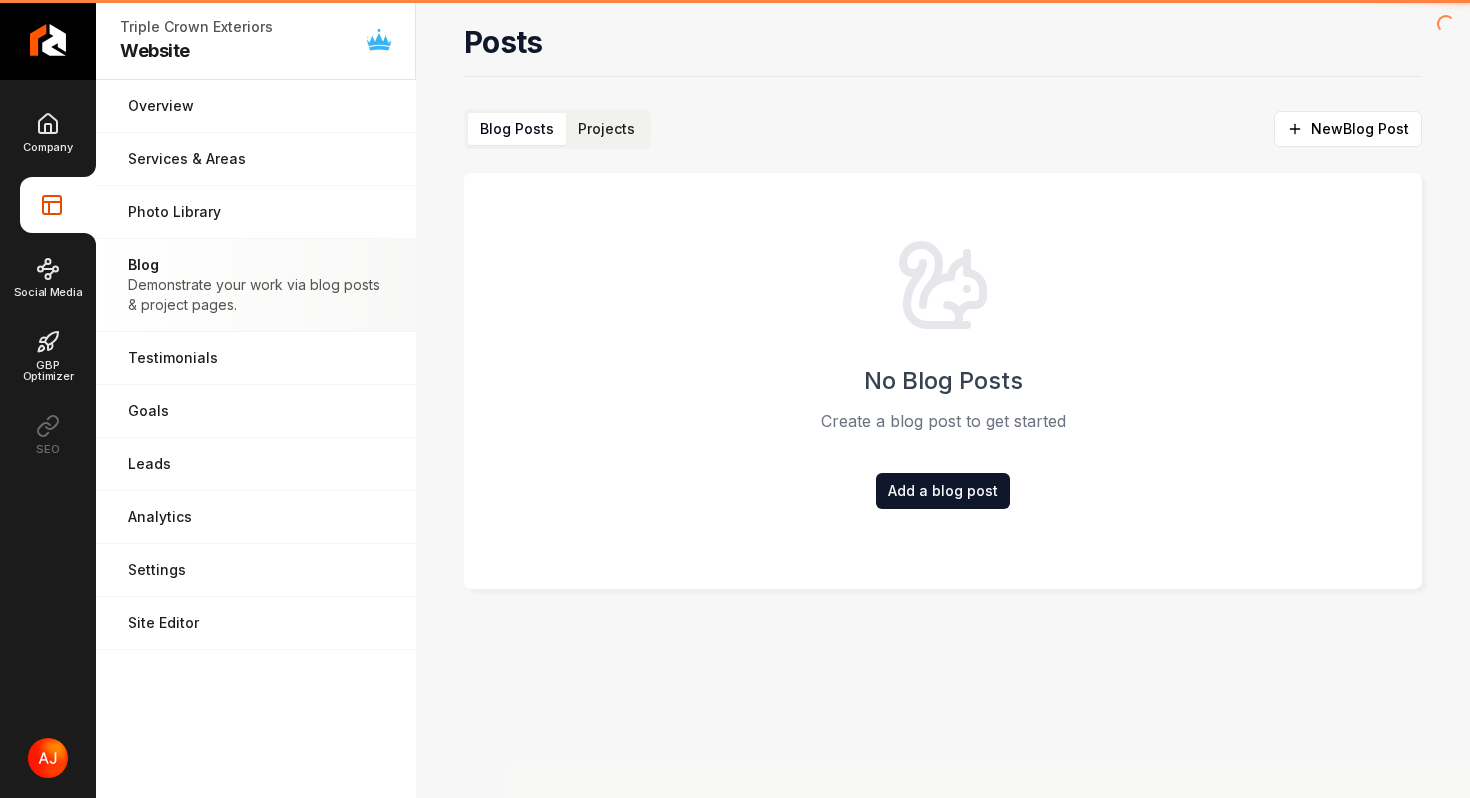 scroll, scrollTop: 0, scrollLeft: 0, axis: both 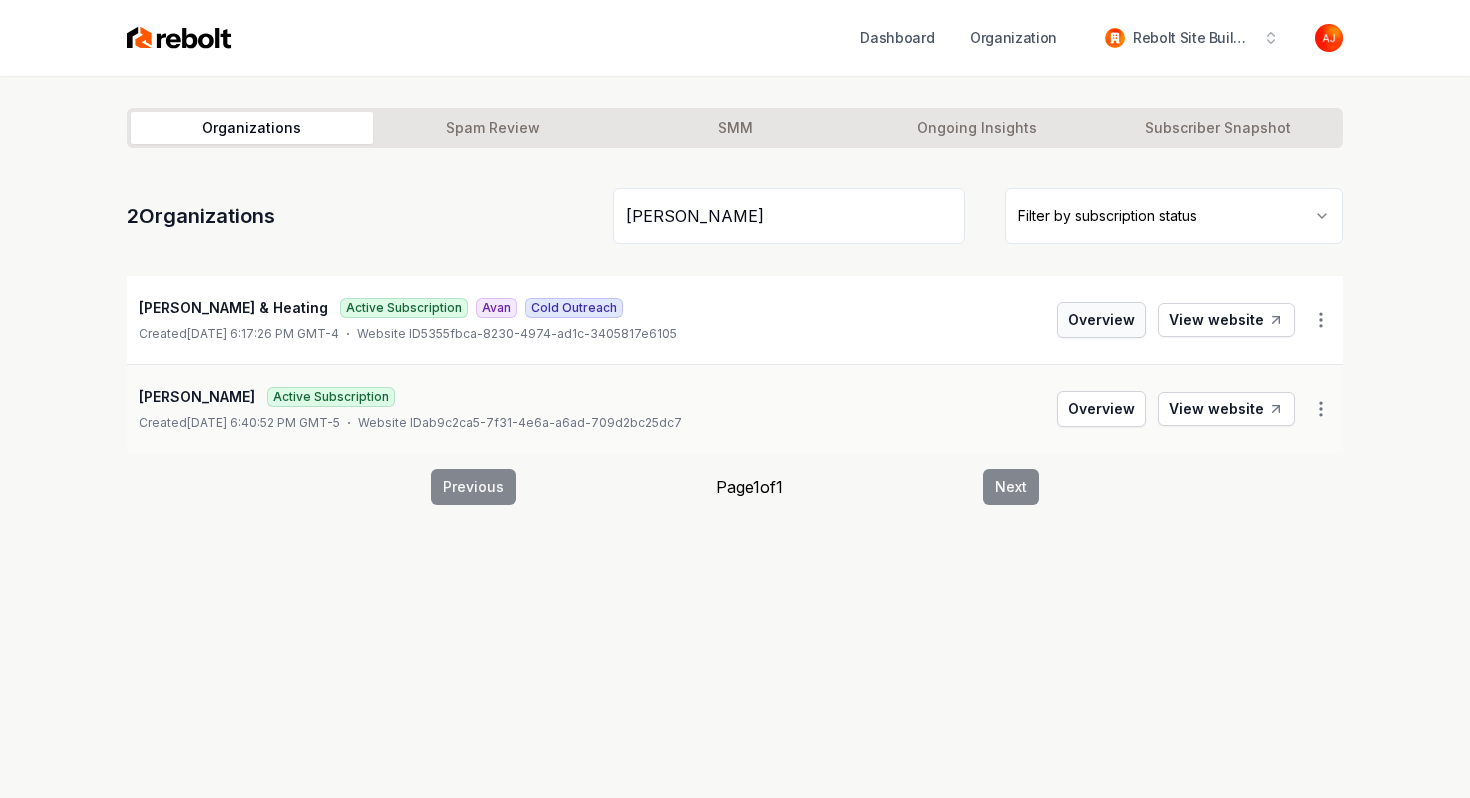 type on "estrada" 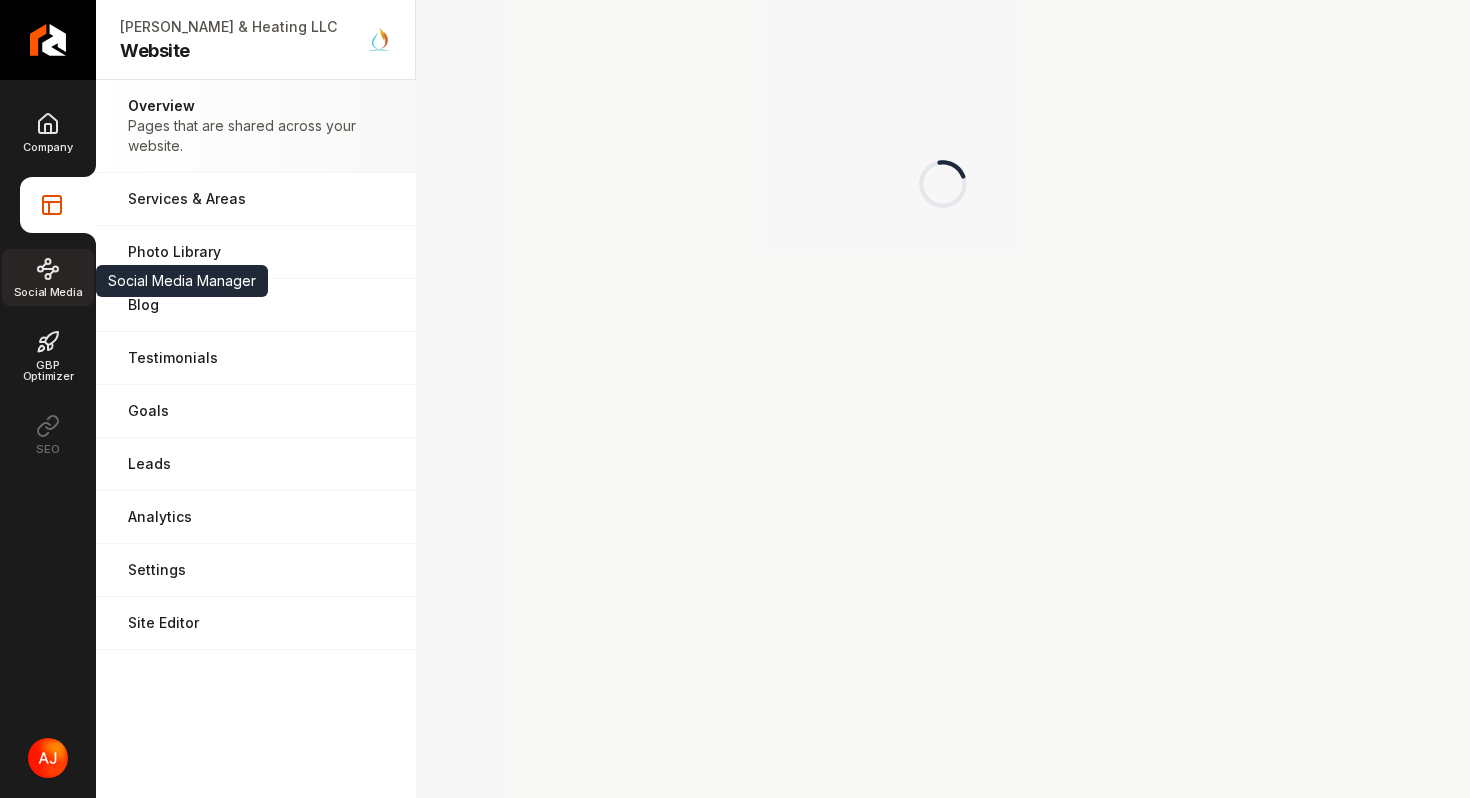 click on "Social Media" at bounding box center (48, 292) 